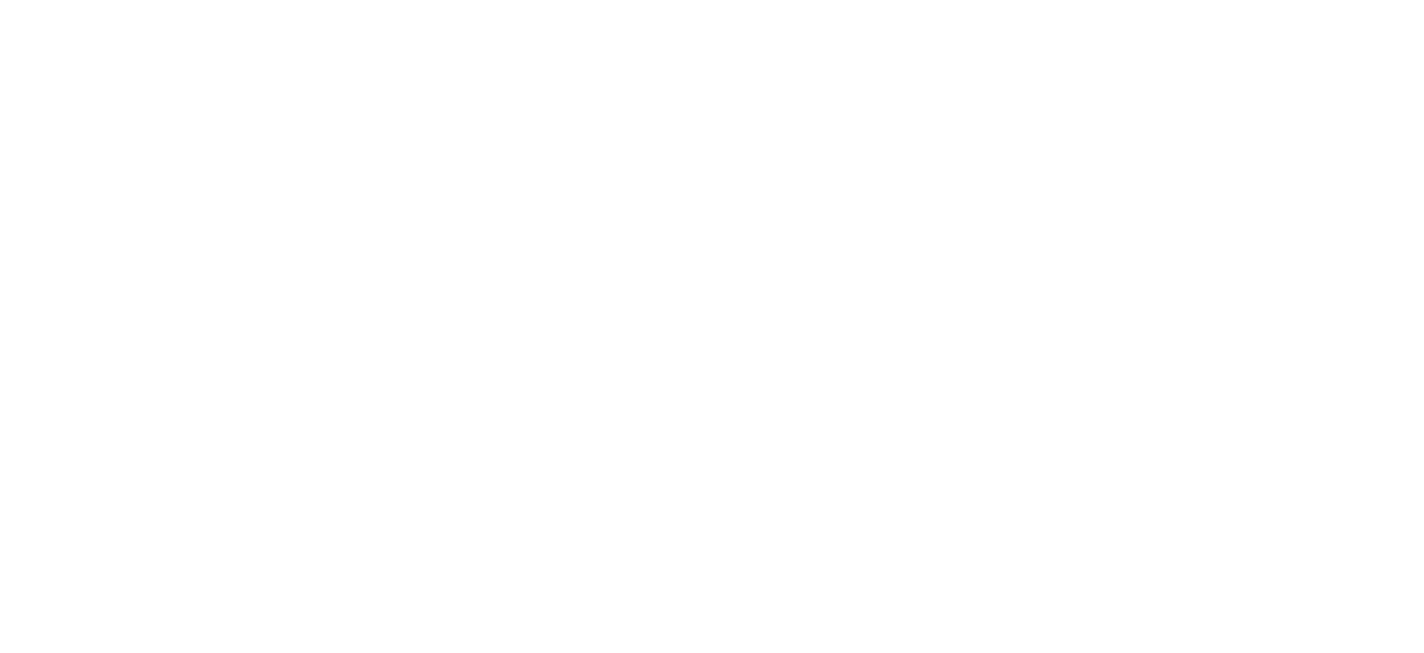 scroll, scrollTop: 0, scrollLeft: 0, axis: both 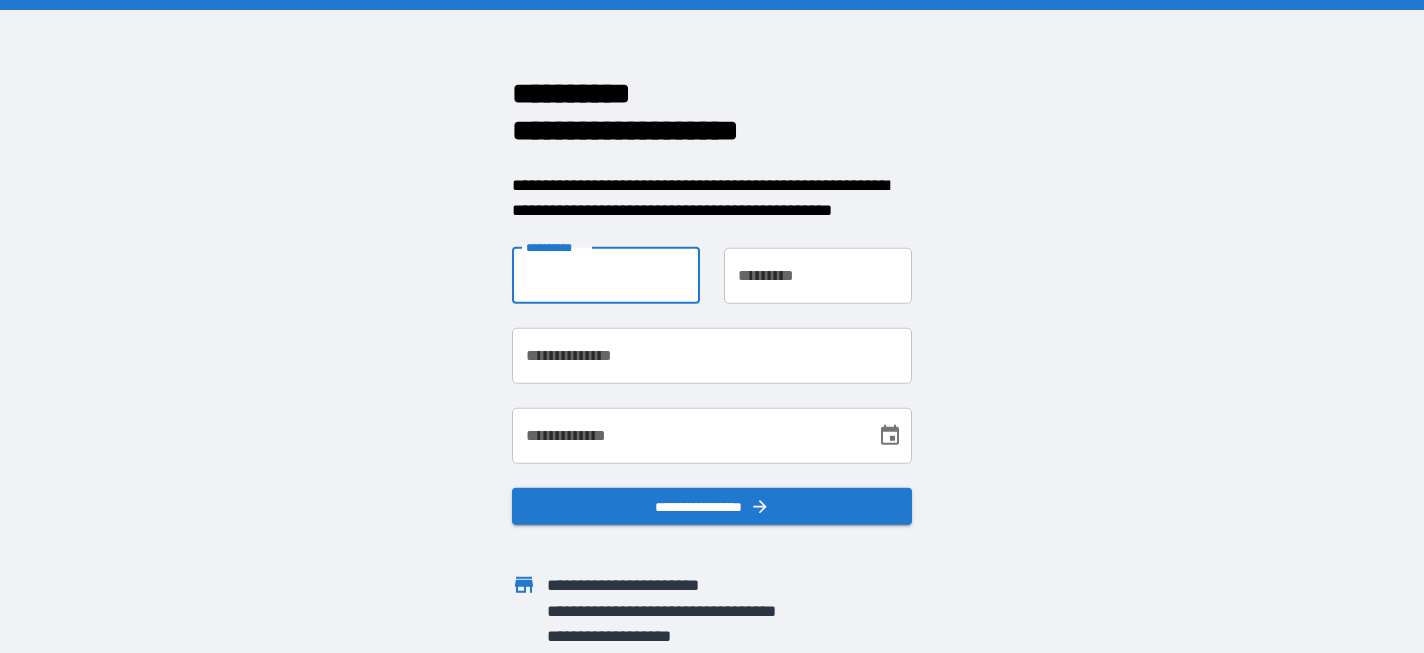 click on "**********" at bounding box center (606, 275) 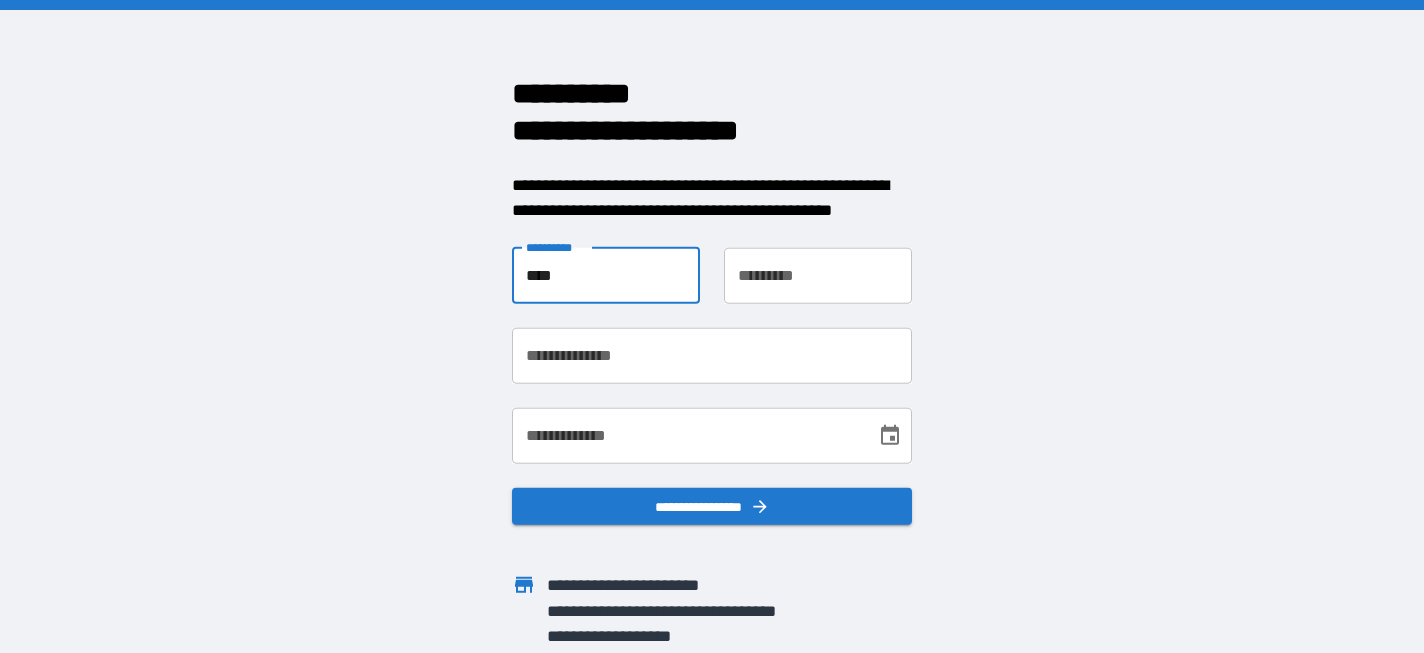 type on "****" 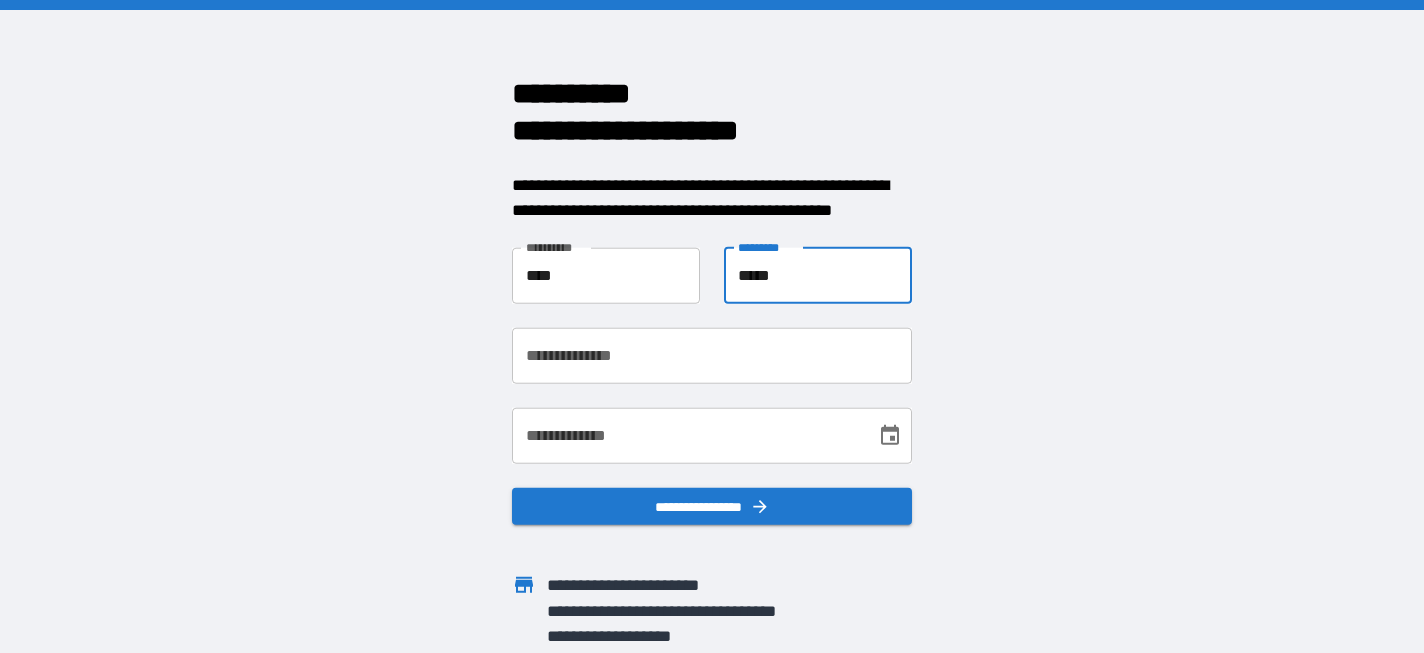 type on "*****" 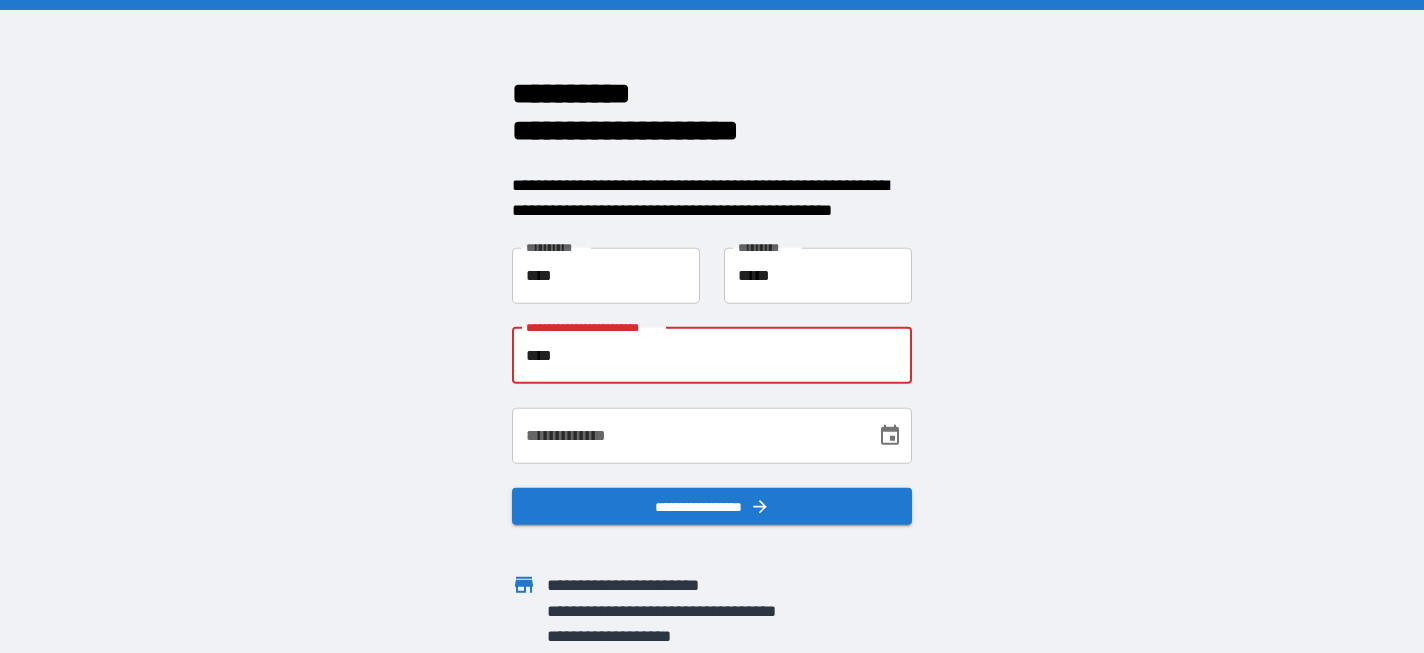 type on "**********" 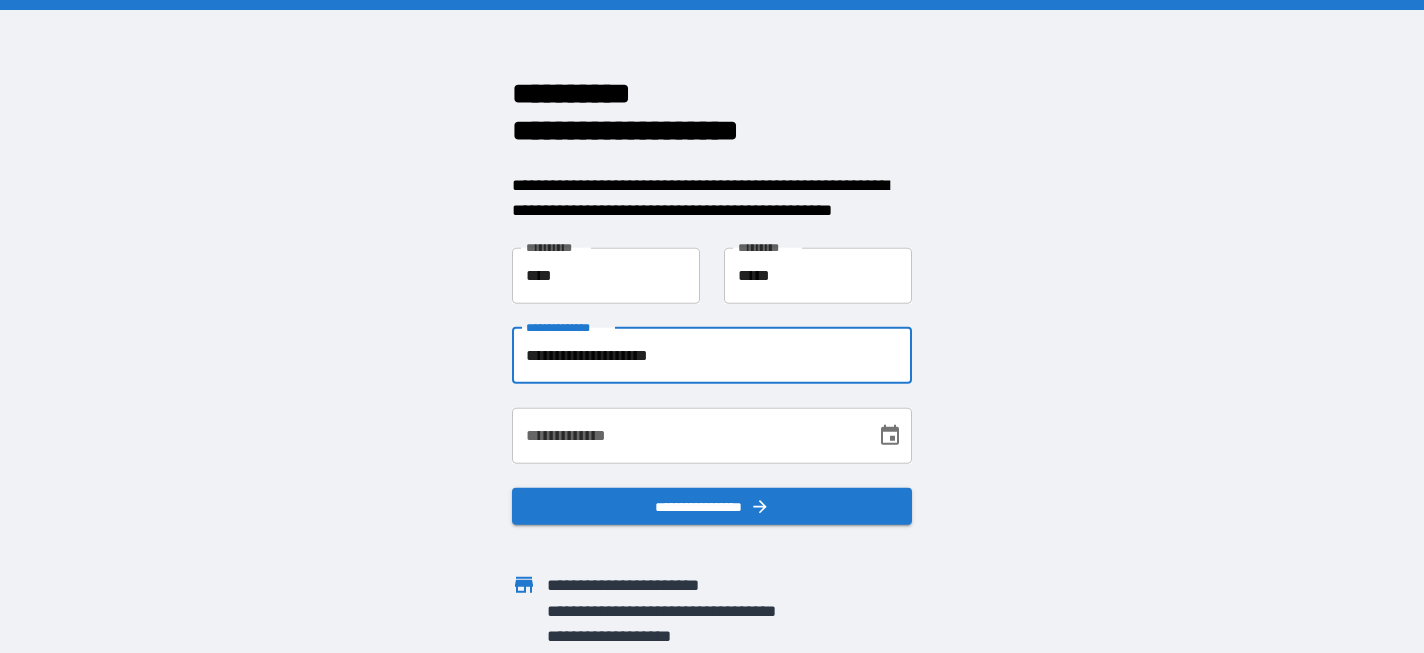 click on "**********" at bounding box center [687, 435] 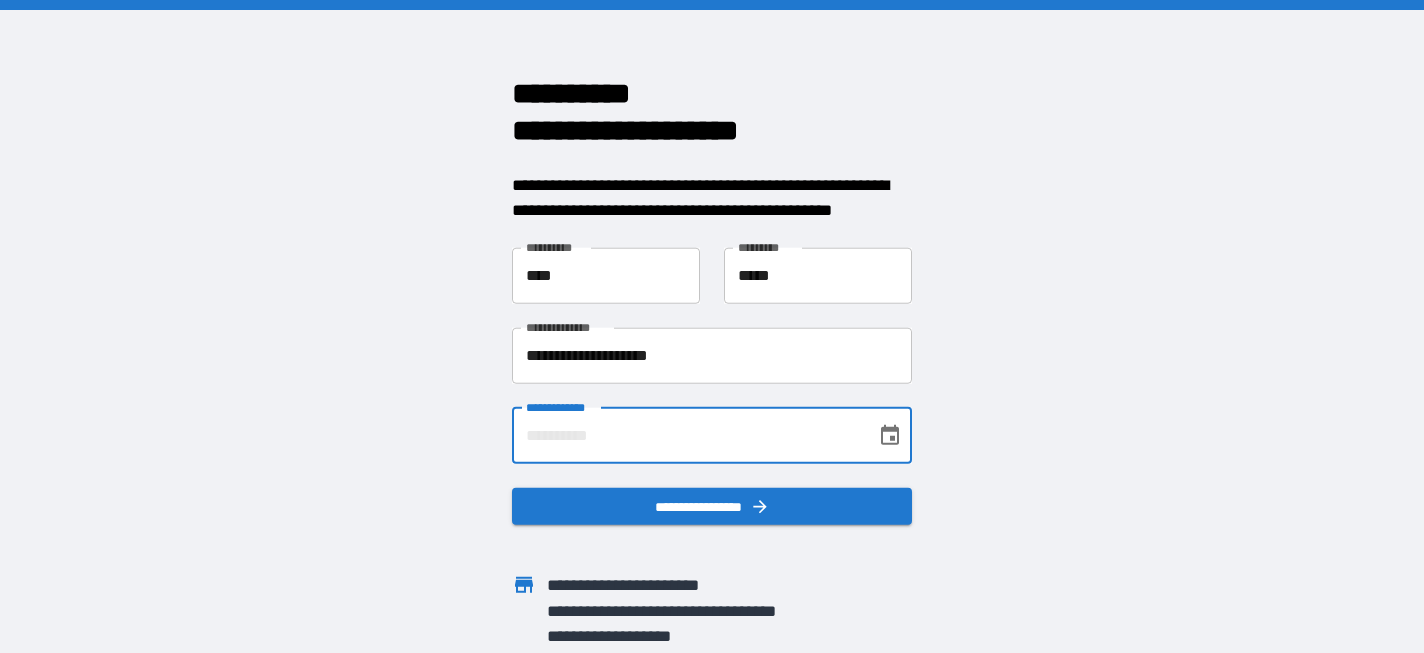 type on "**********" 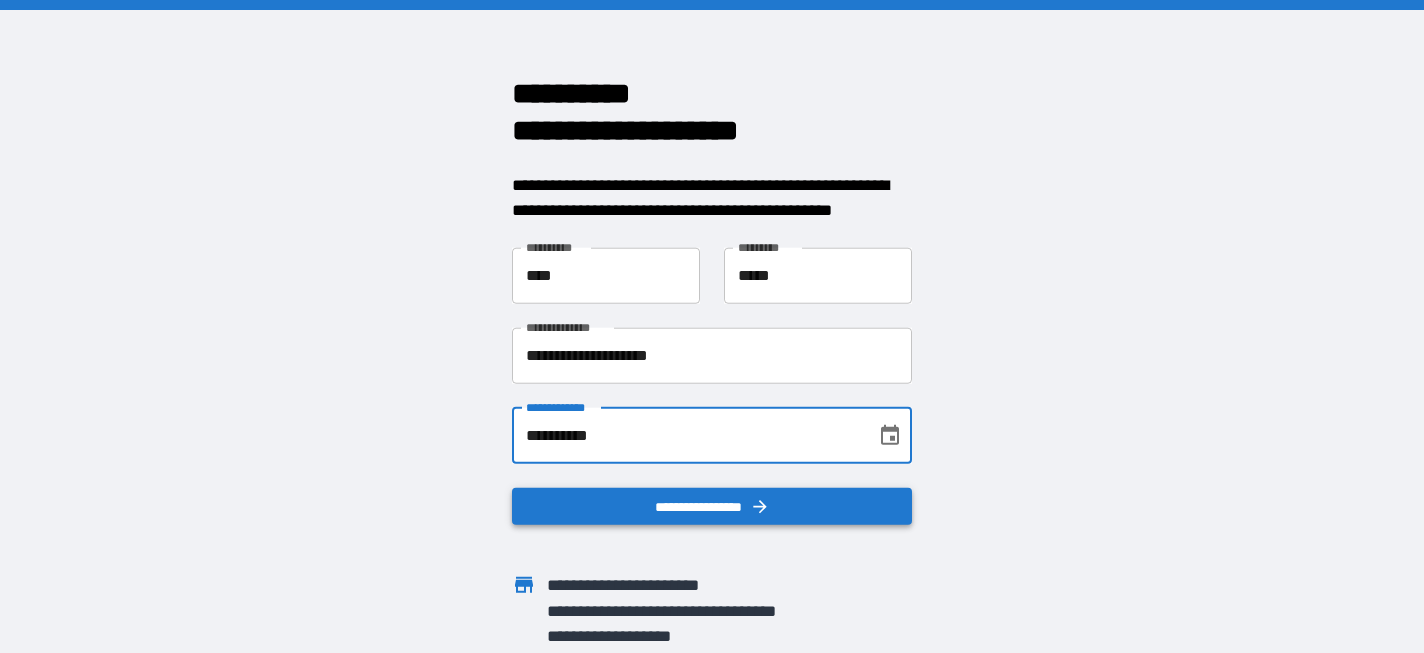 click on "**********" at bounding box center (712, 506) 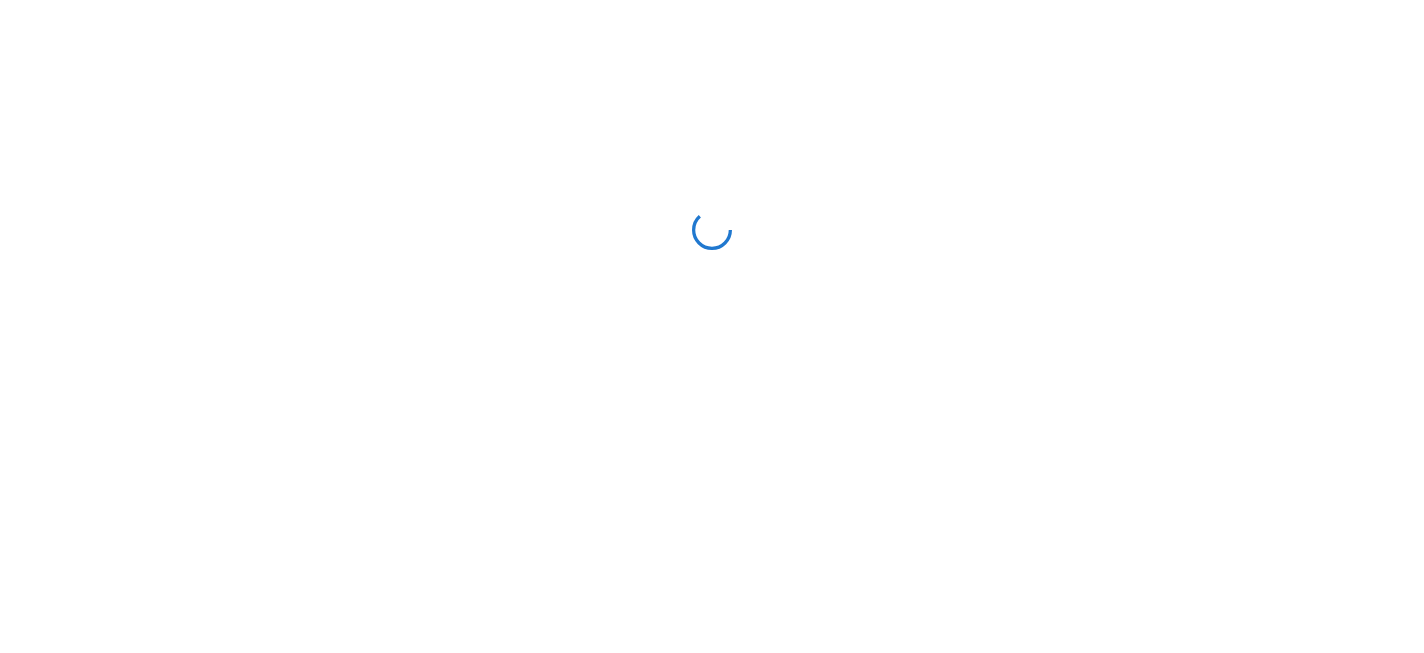scroll, scrollTop: 0, scrollLeft: 0, axis: both 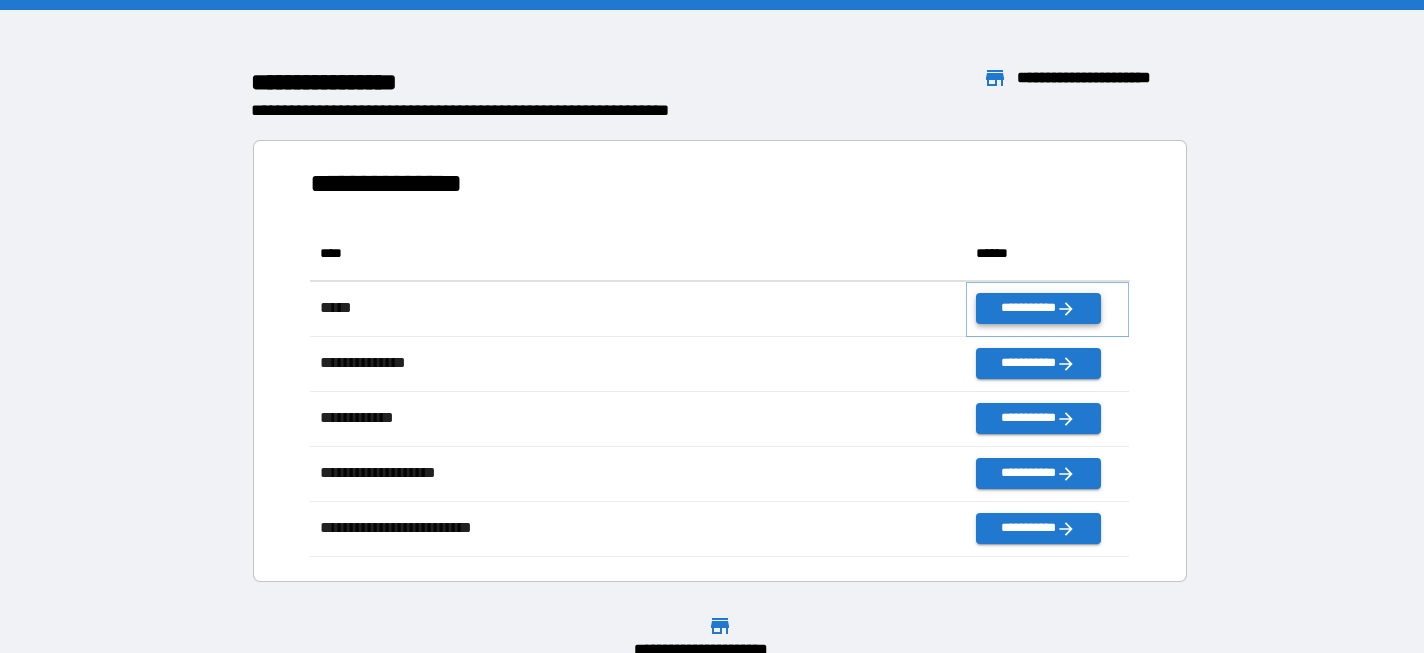 click on "**********" at bounding box center (1038, 308) 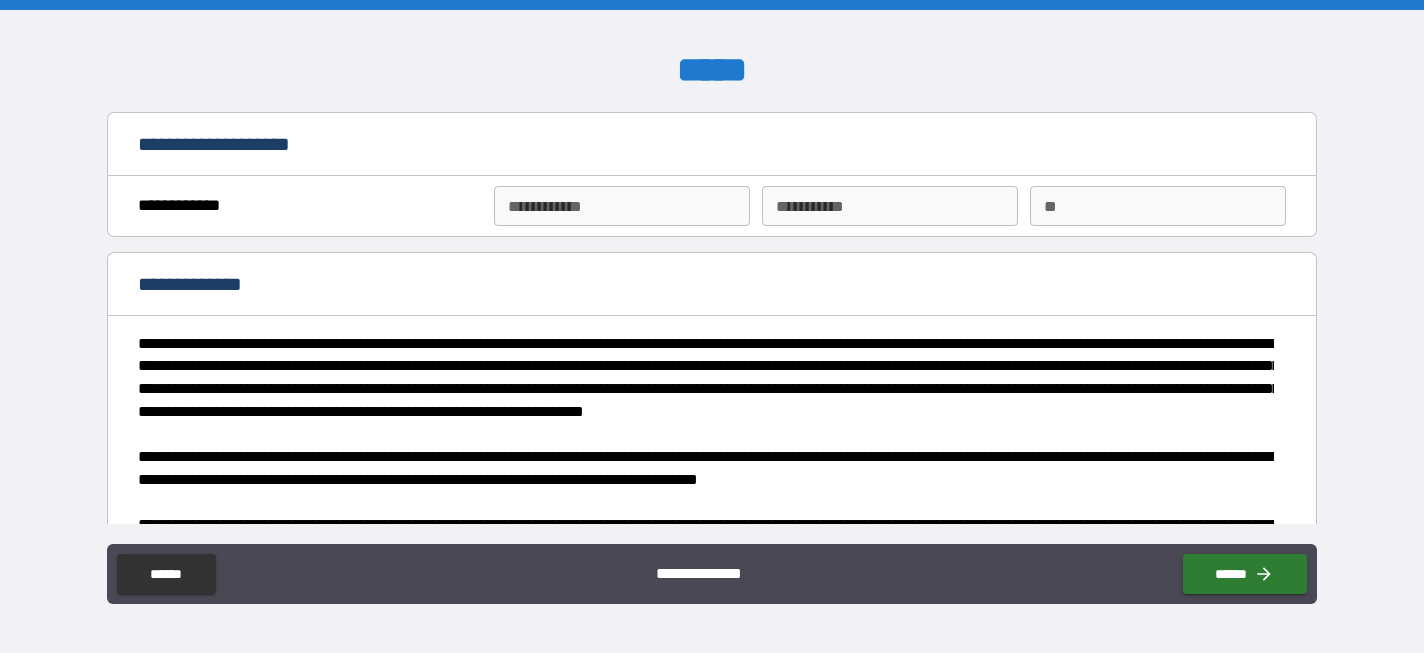 click on "**********" at bounding box center [622, 206] 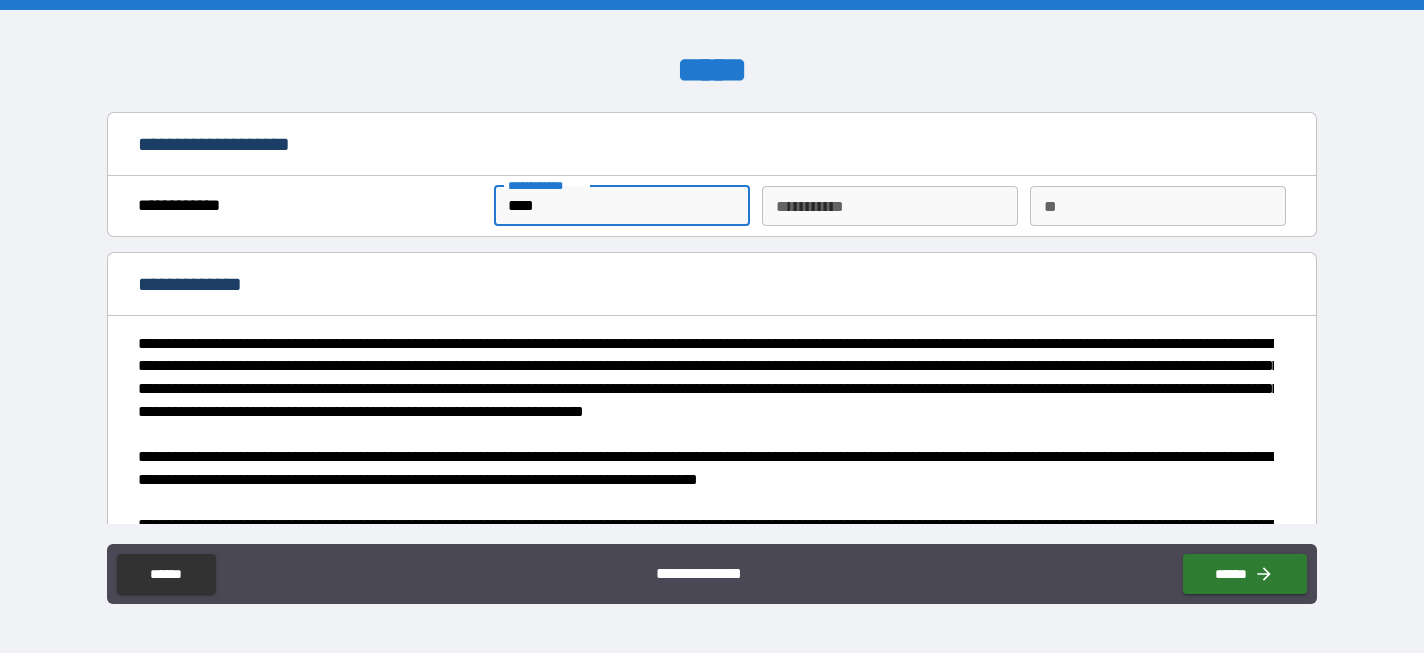 type on "****" 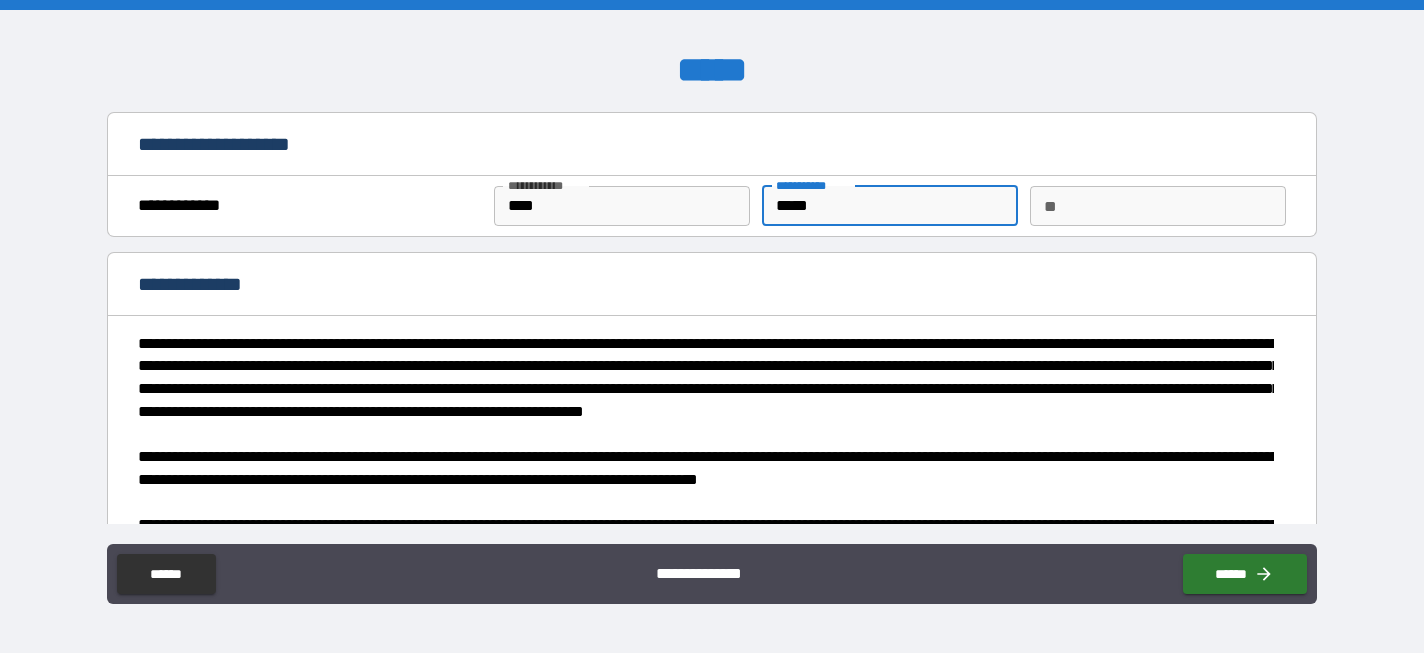 type on "*****" 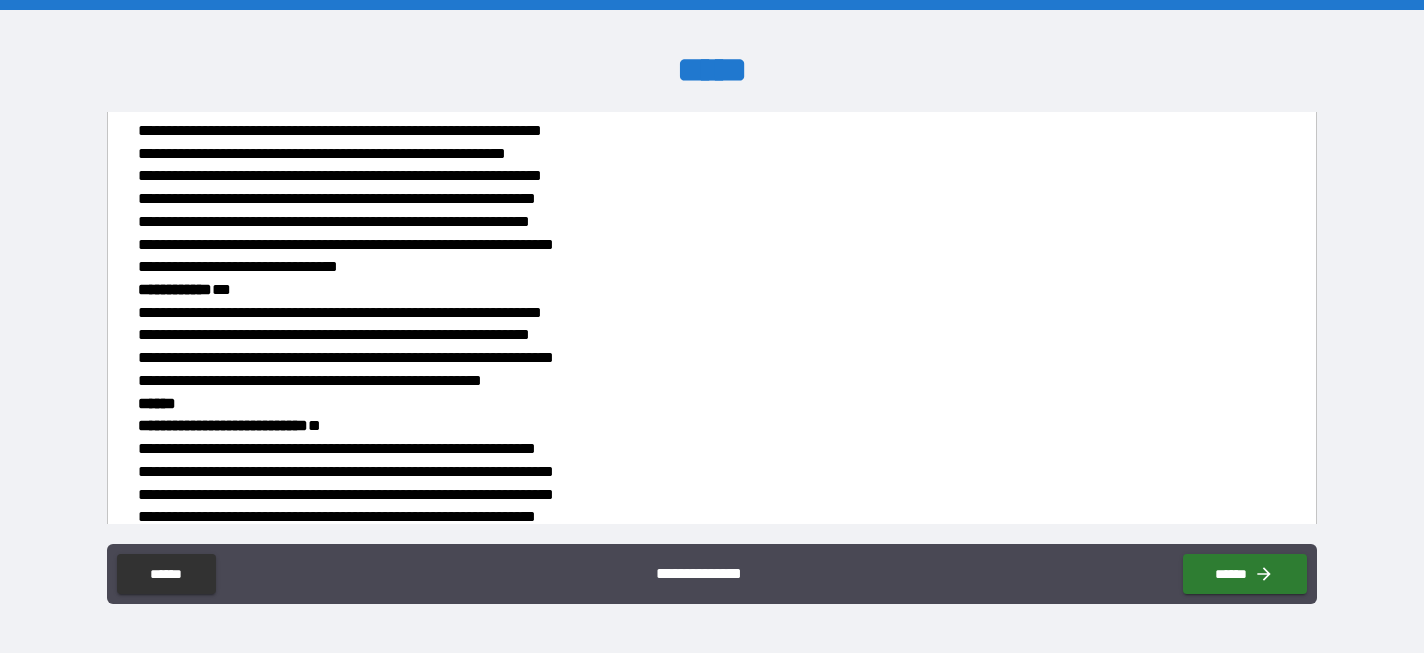 scroll, scrollTop: 6249, scrollLeft: 0, axis: vertical 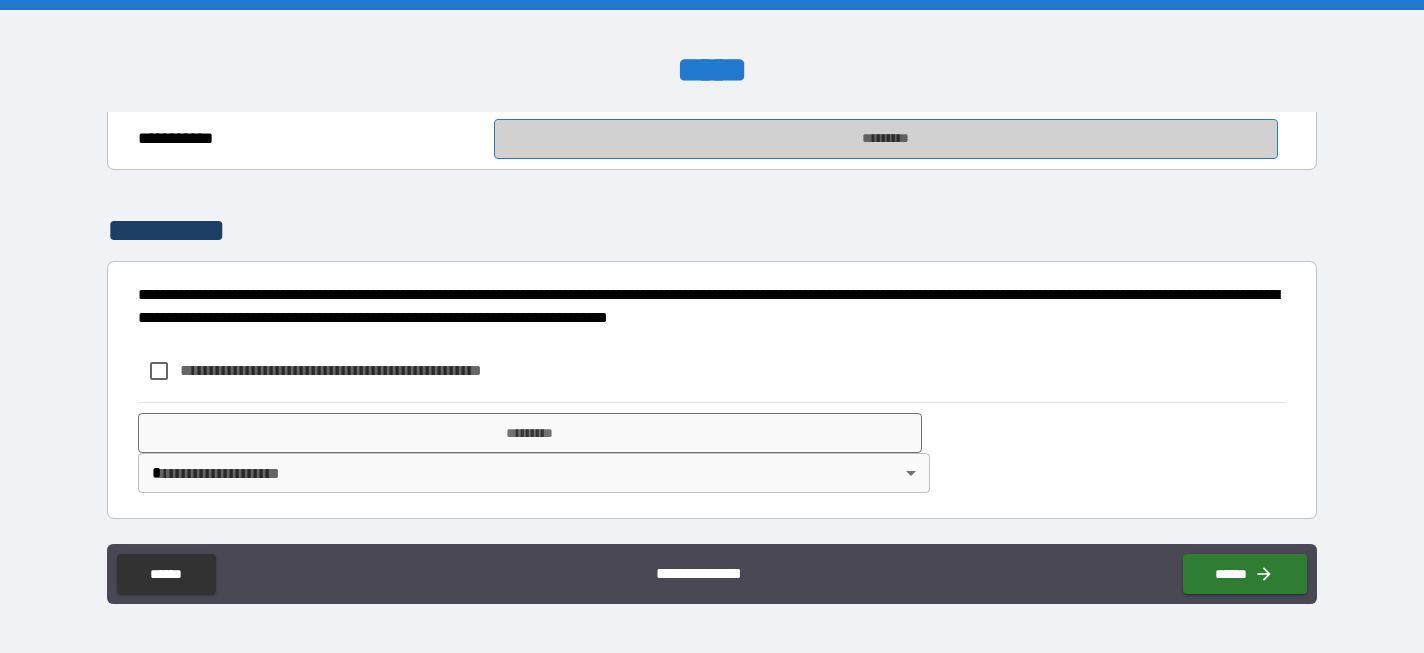 click on "*********" at bounding box center (886, 139) 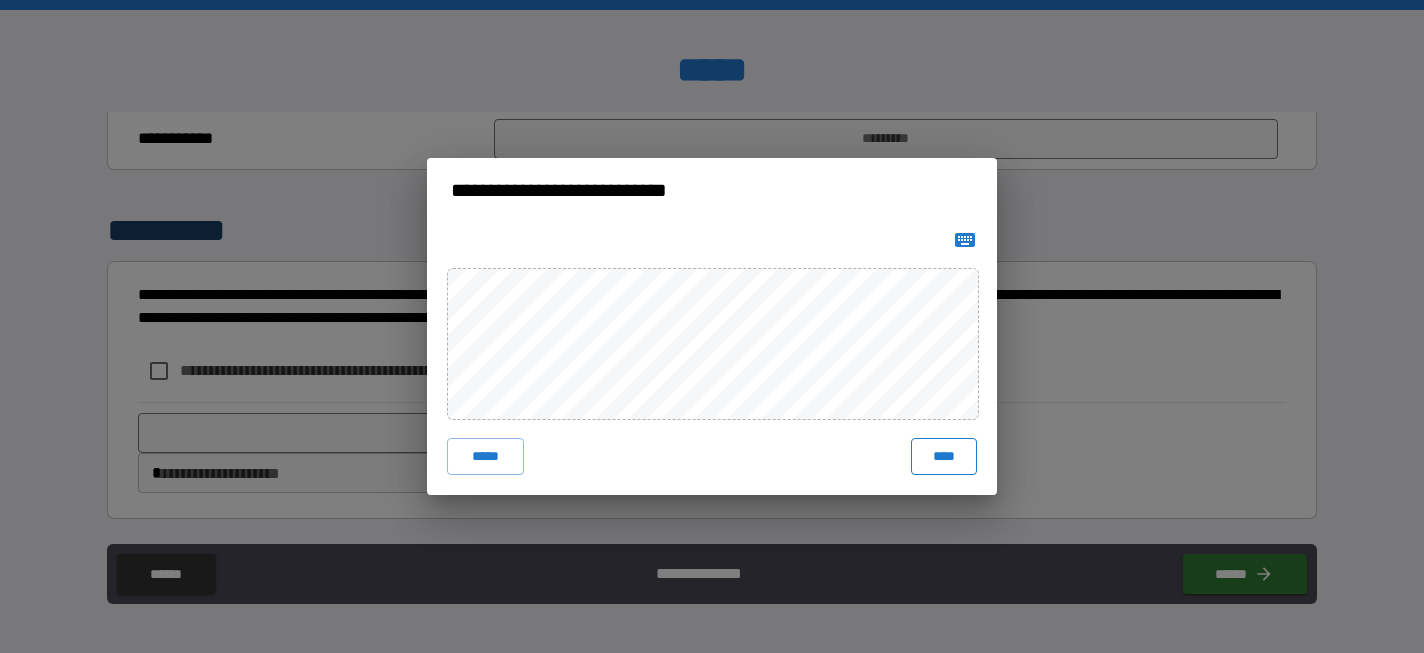click on "****" at bounding box center [944, 456] 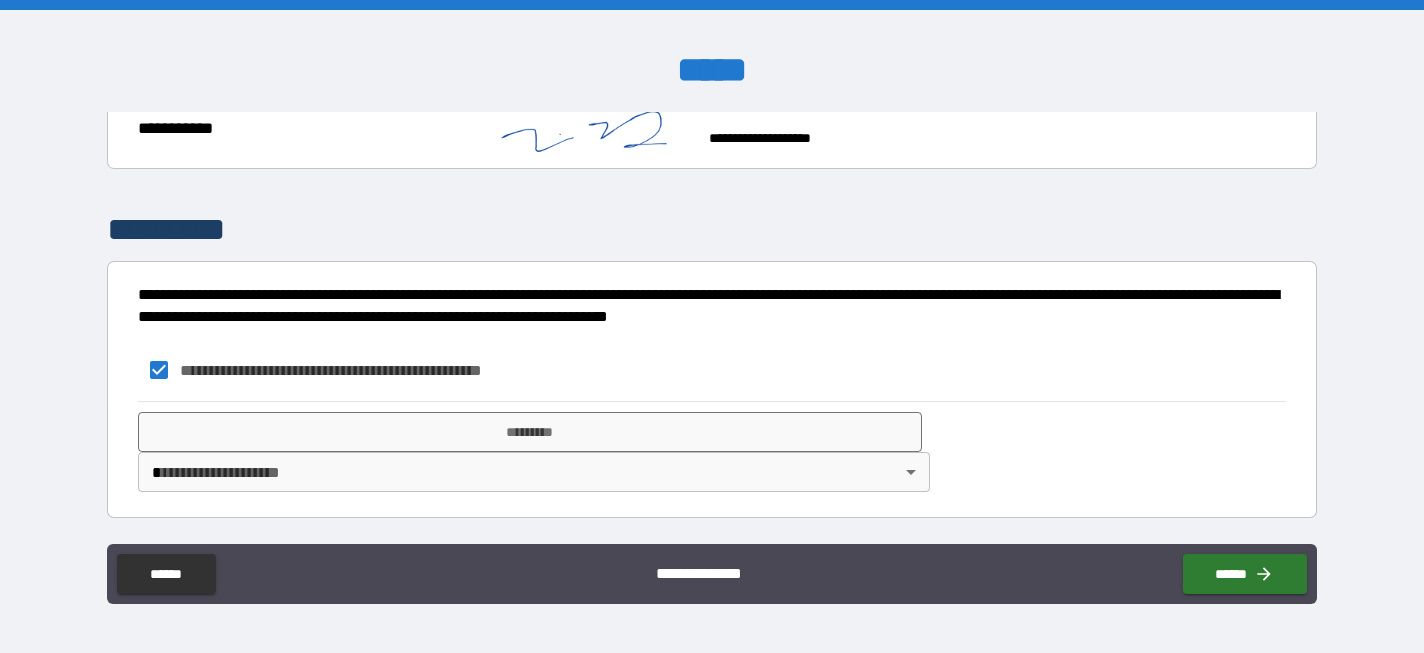 click on "**********" at bounding box center (712, 326) 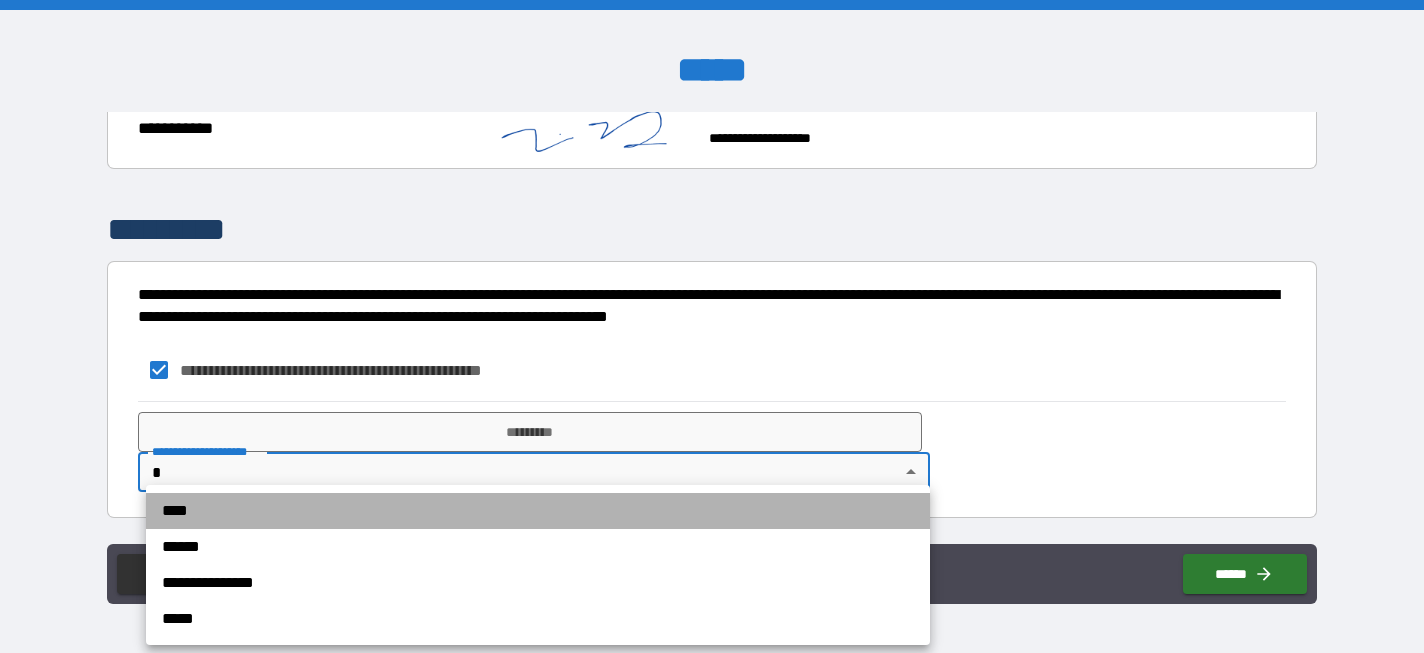 click on "****" at bounding box center [538, 511] 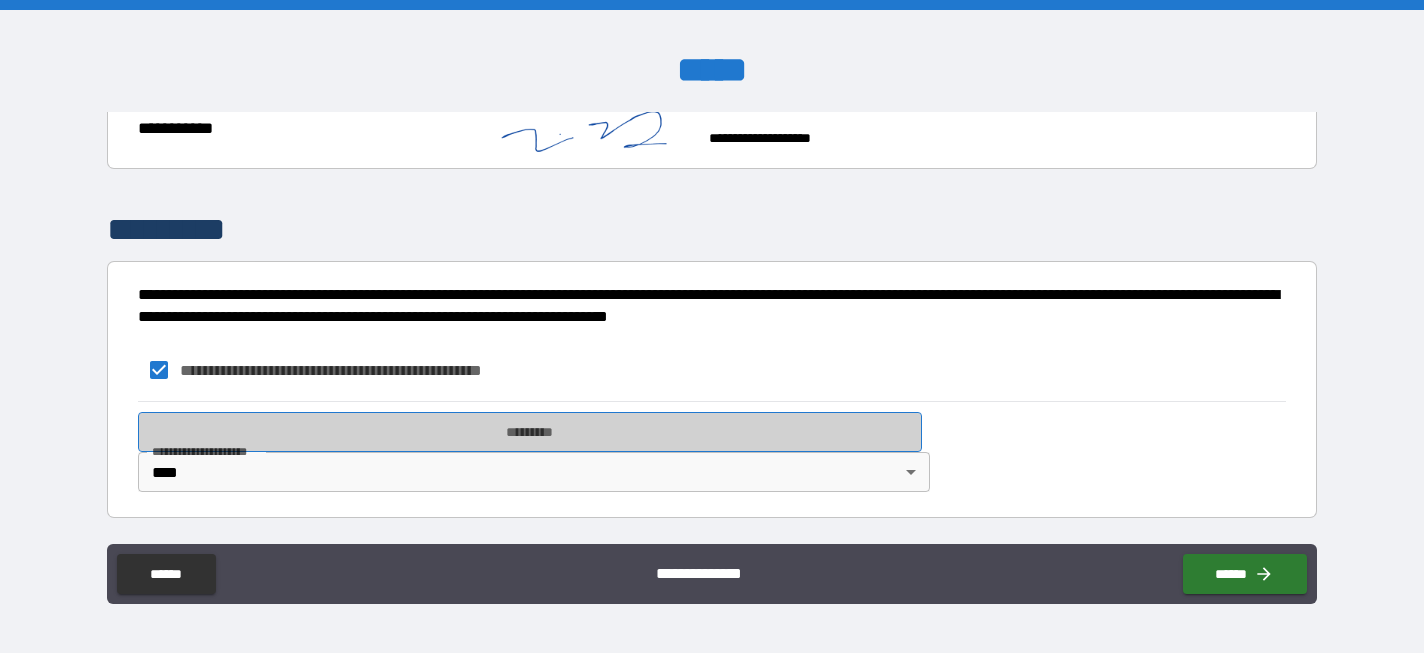 click on "*********" at bounding box center [530, 432] 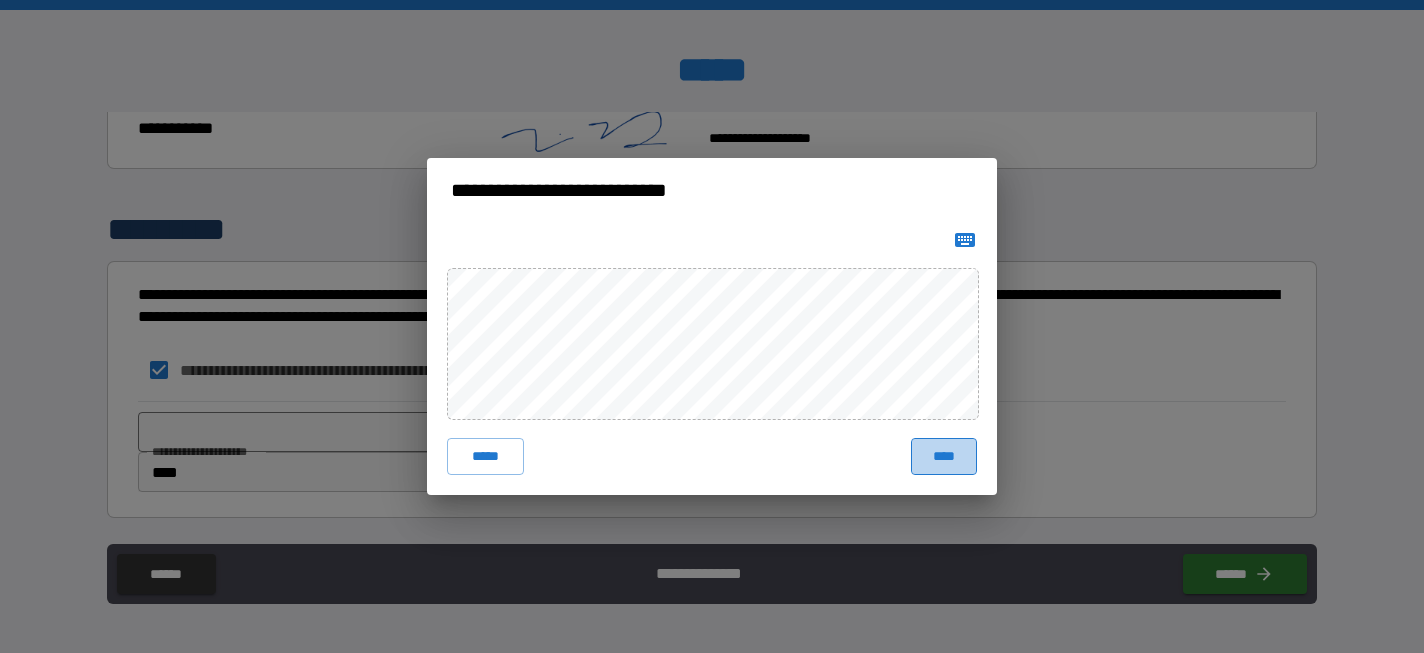 click on "****" at bounding box center [944, 456] 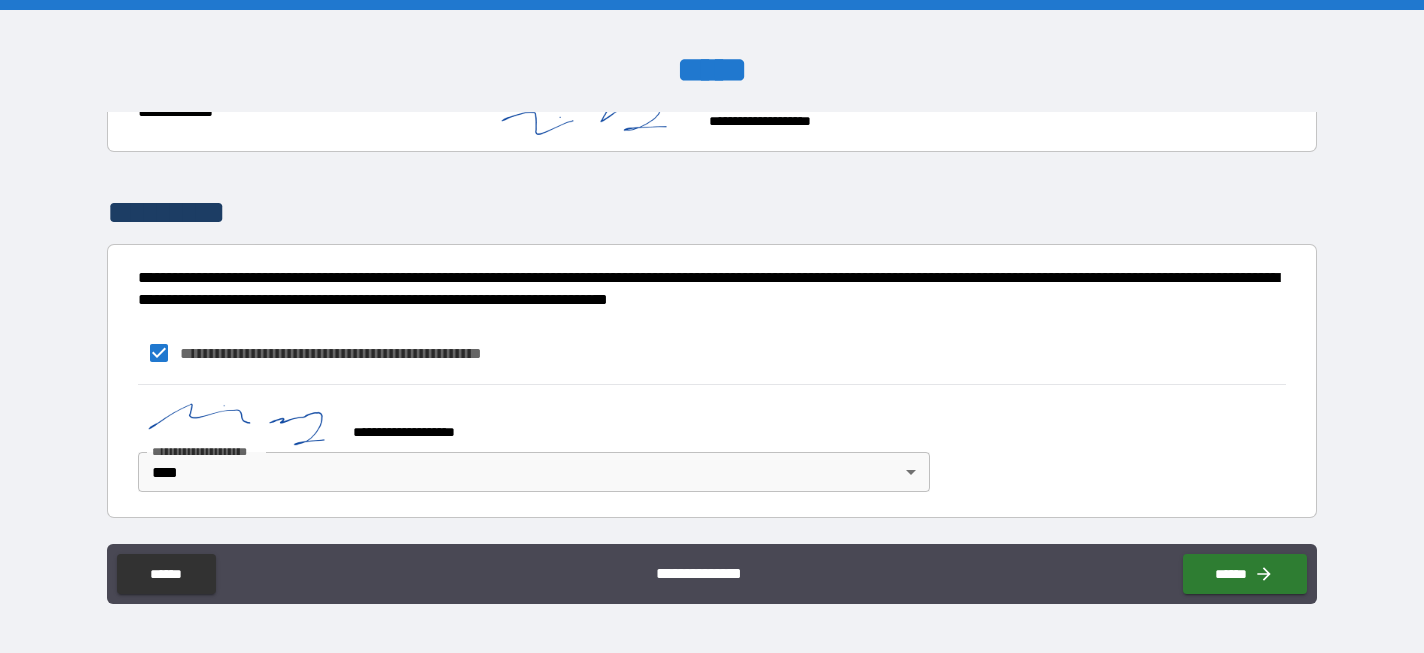 scroll, scrollTop: 6283, scrollLeft: 0, axis: vertical 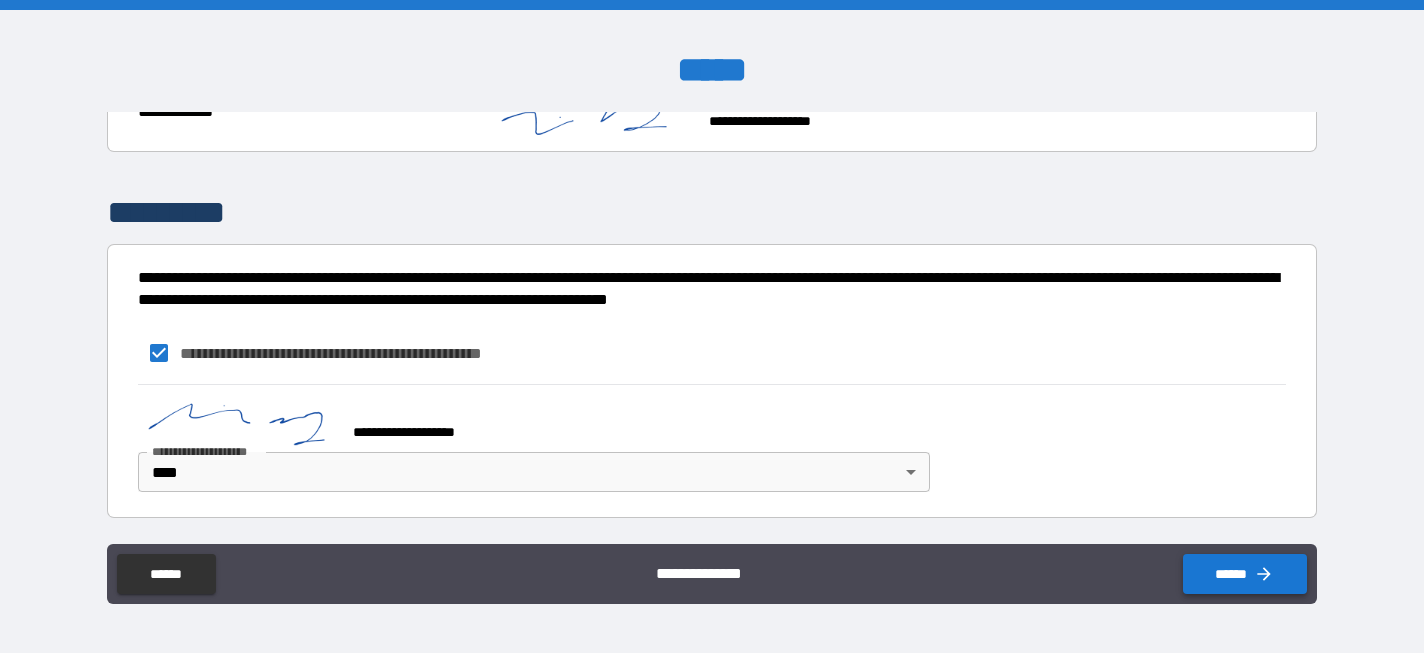 click on "******" at bounding box center (1245, 574) 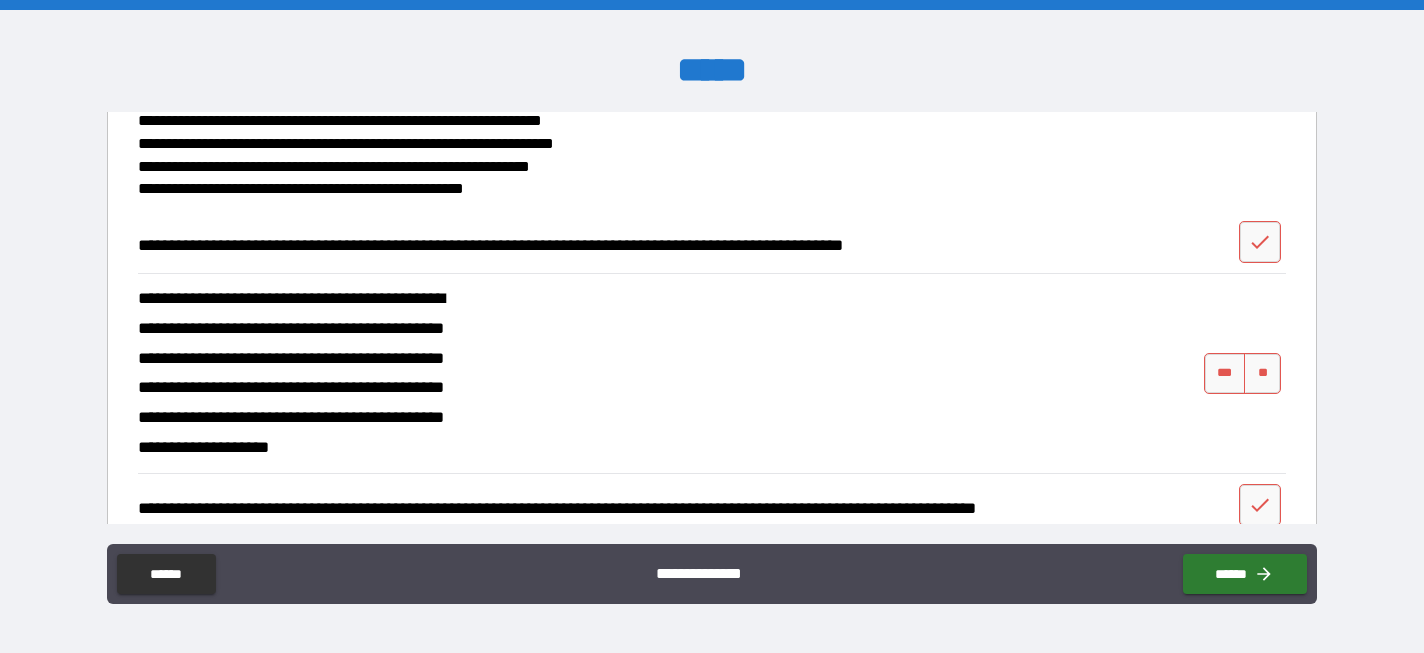 scroll, scrollTop: 5775, scrollLeft: 0, axis: vertical 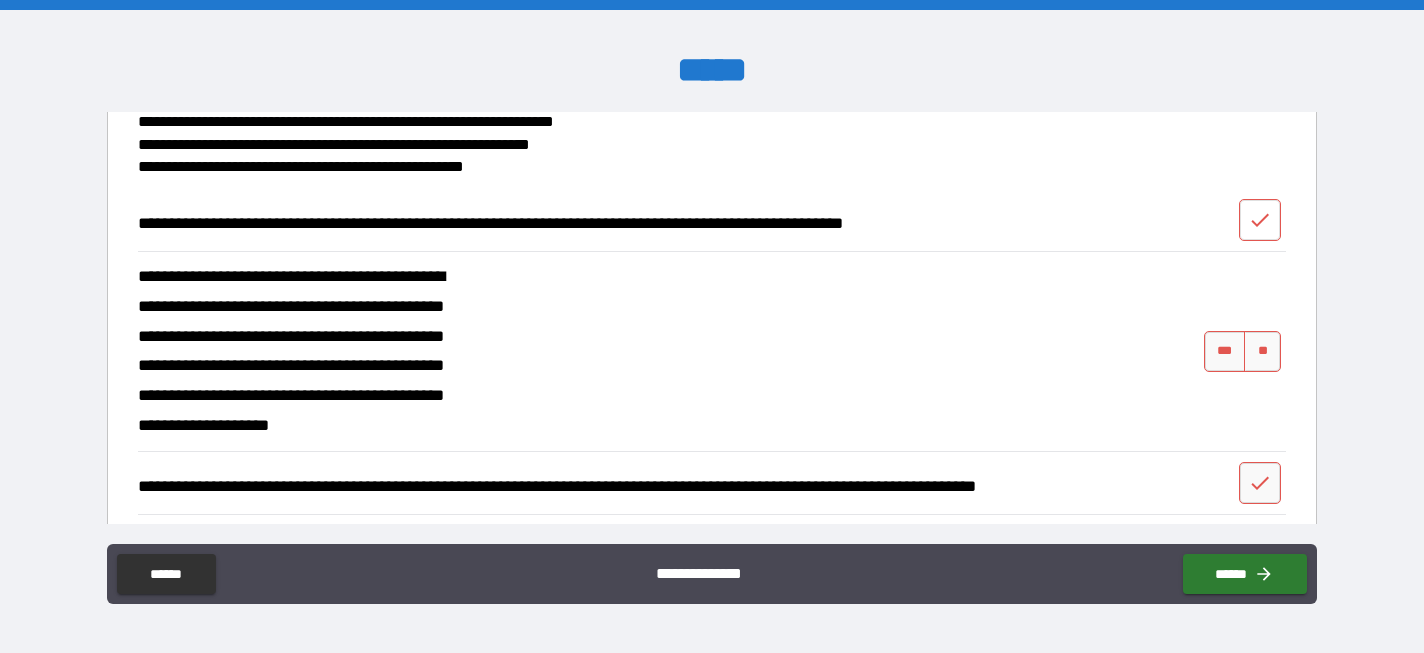 click 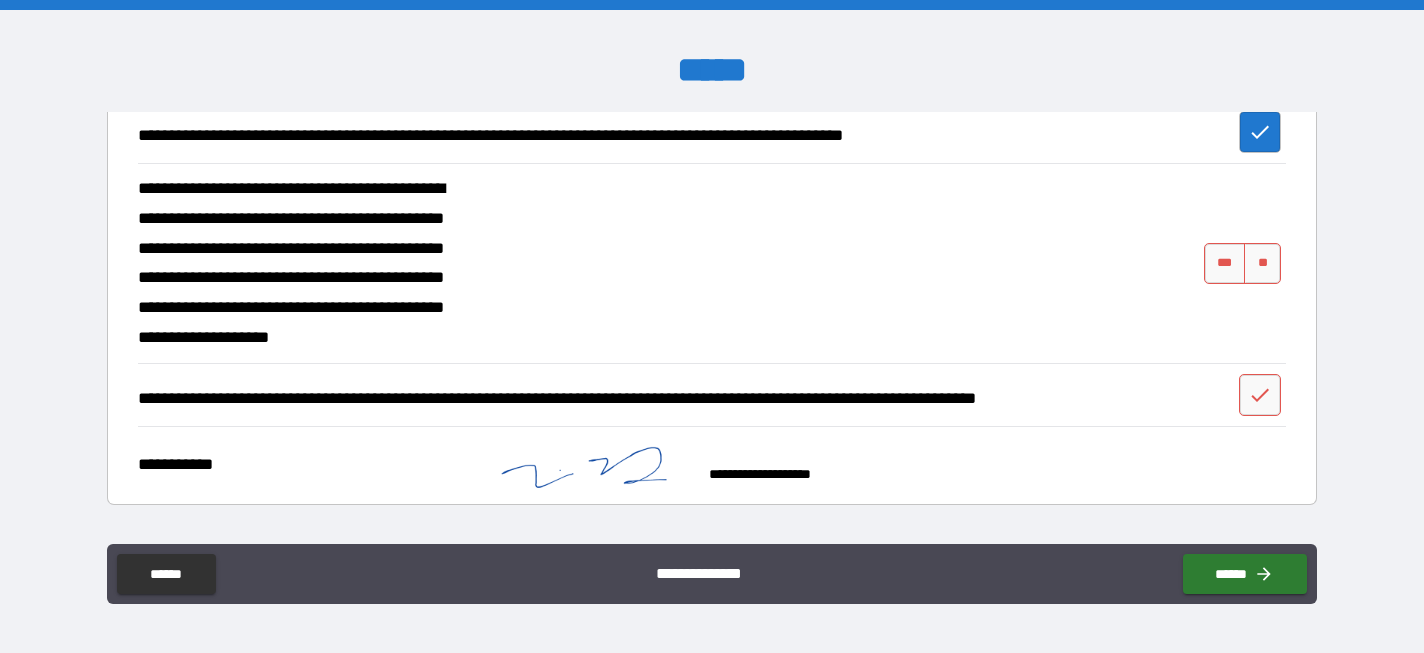 scroll, scrollTop: 5866, scrollLeft: 0, axis: vertical 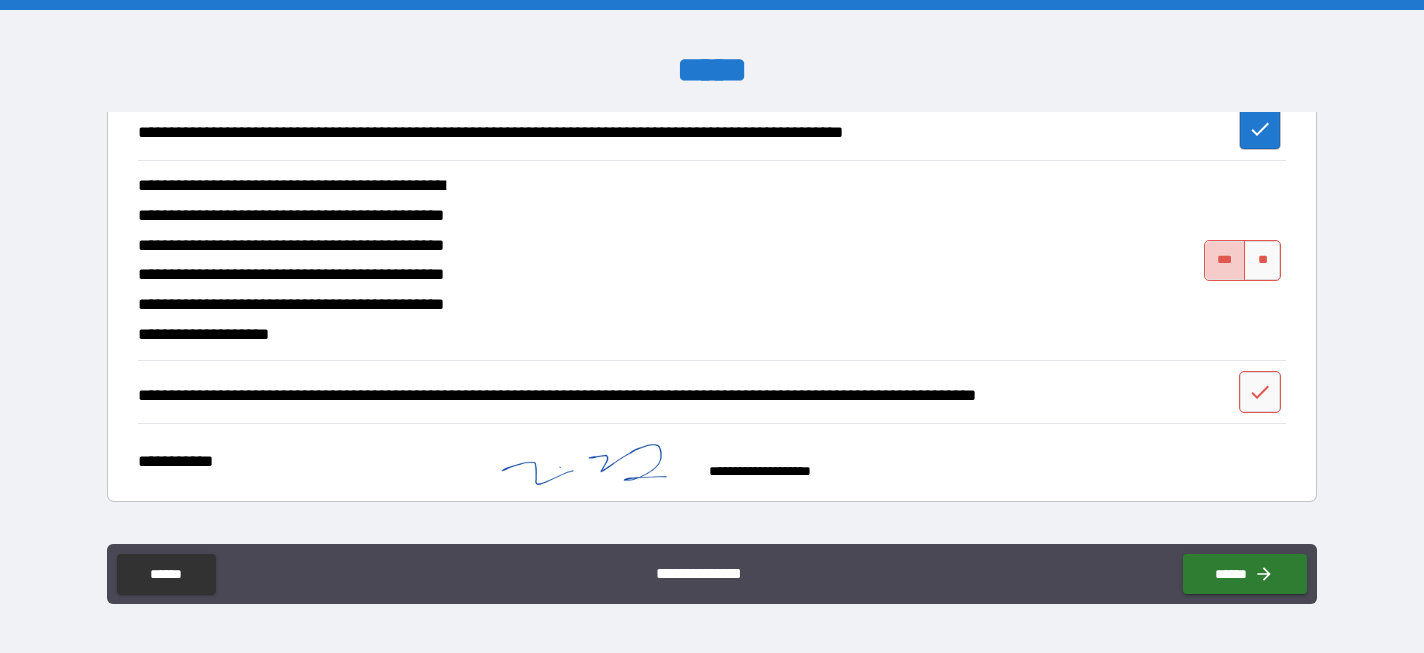 click on "***" at bounding box center (1225, 260) 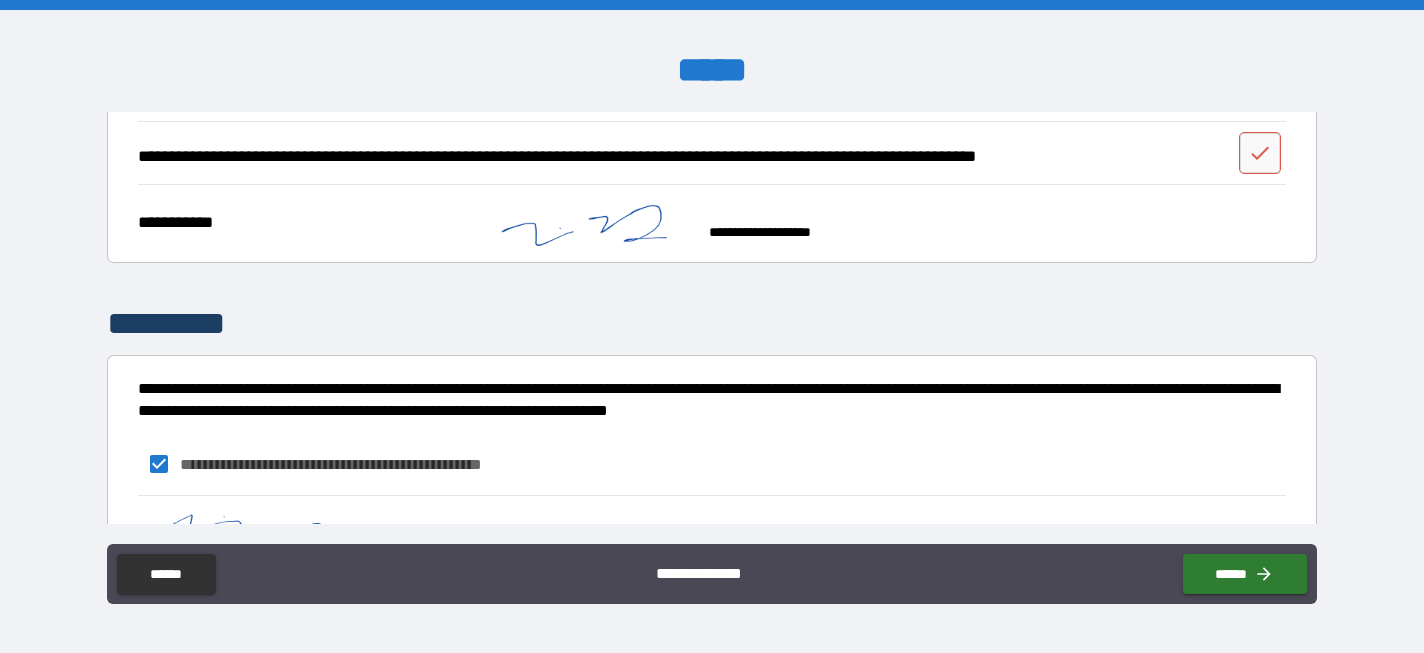 scroll, scrollTop: 6099, scrollLeft: 0, axis: vertical 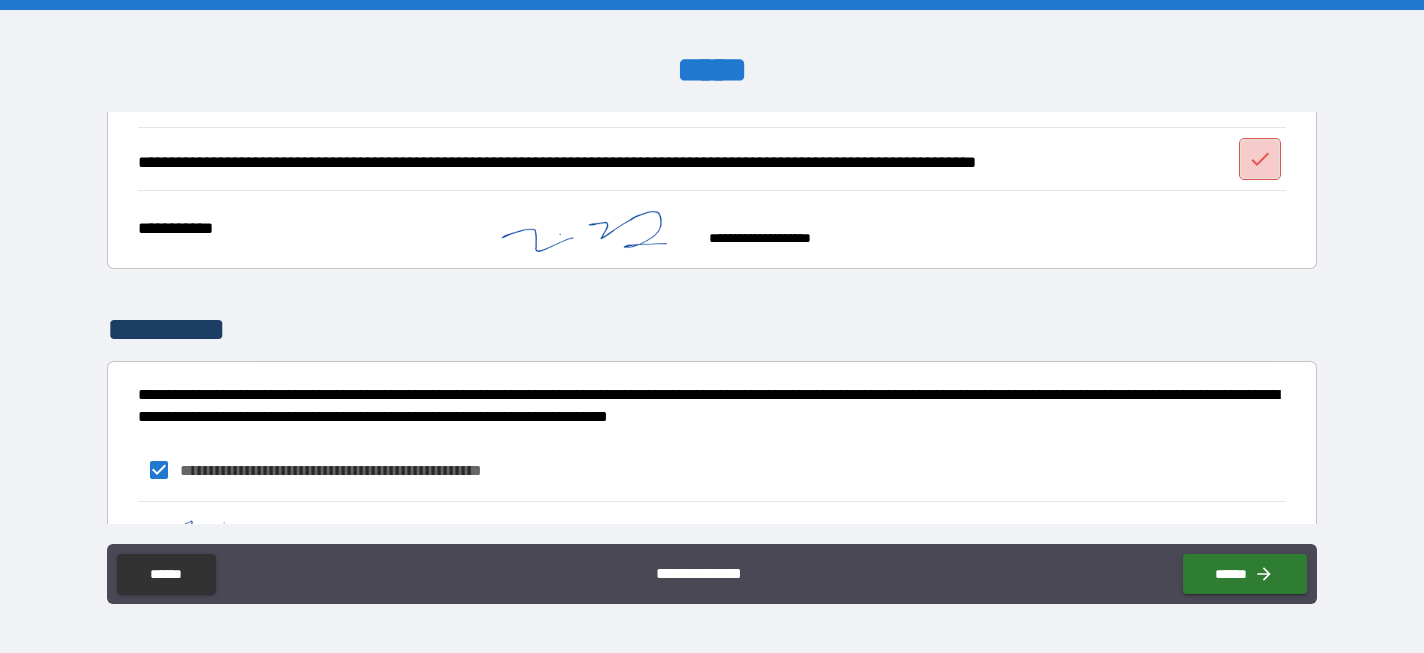 click 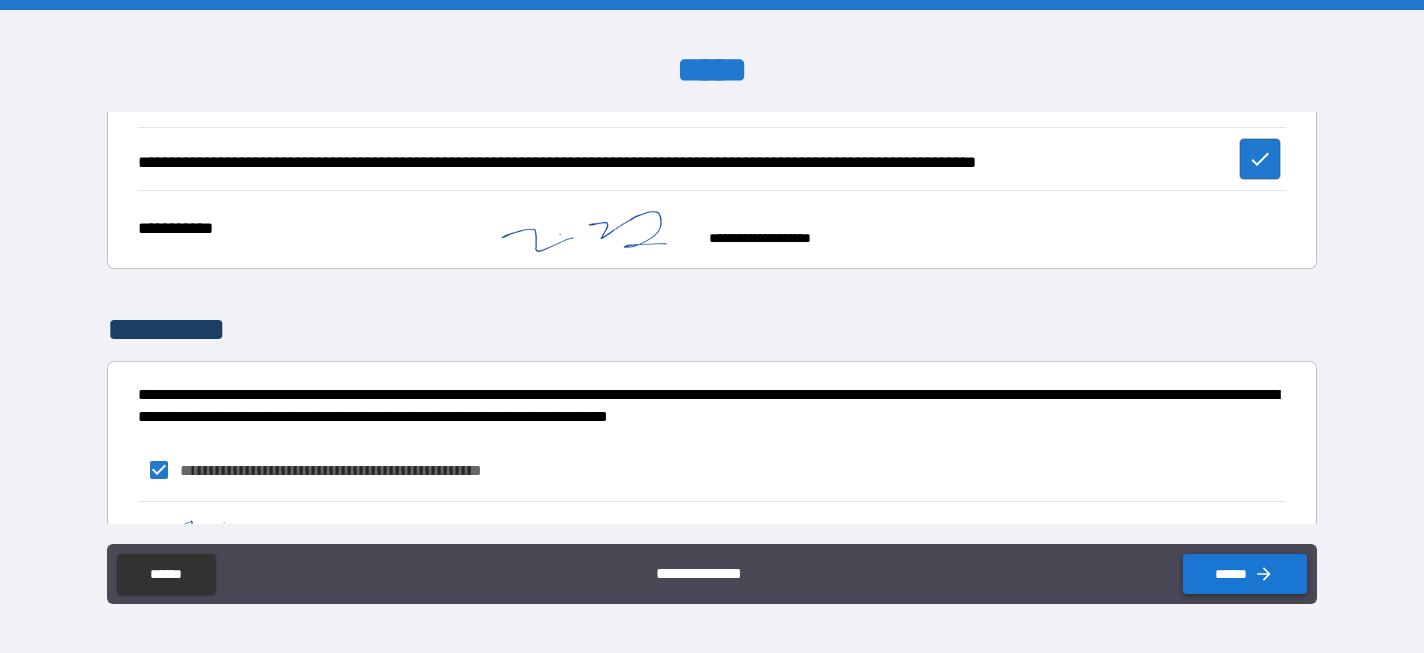 click on "******" at bounding box center (1245, 574) 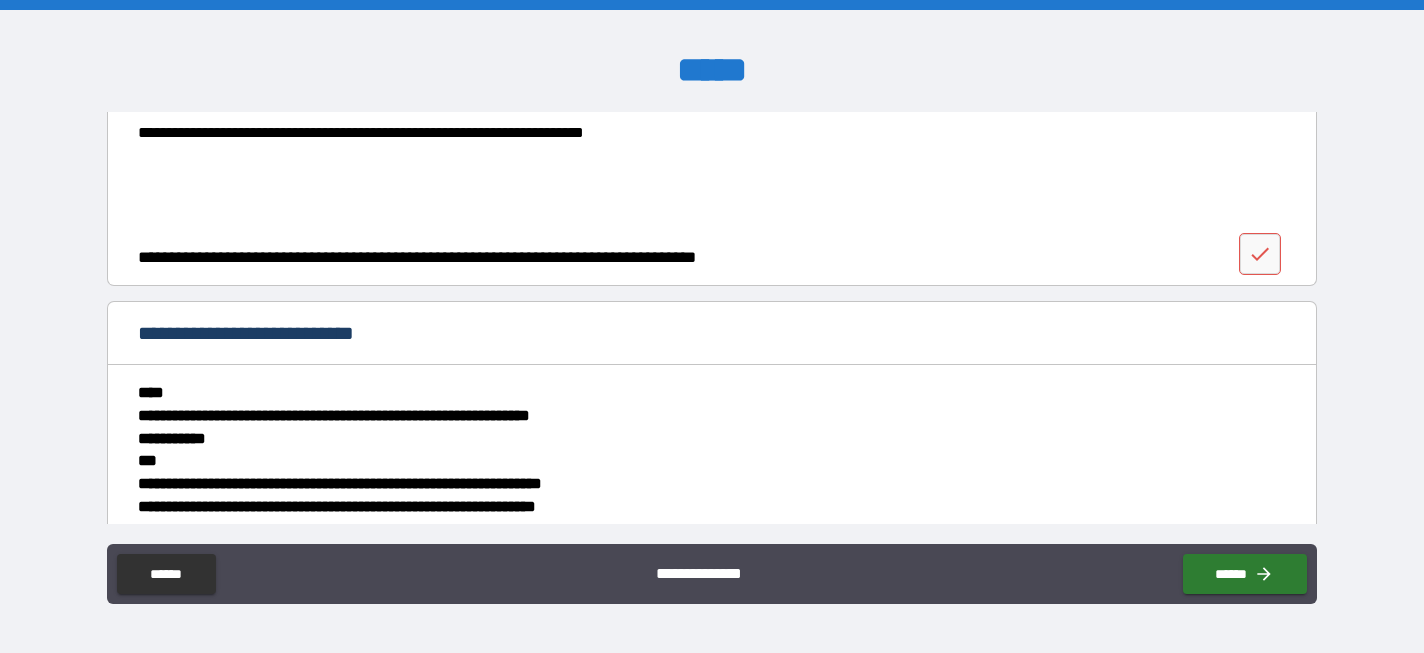 scroll, scrollTop: 454, scrollLeft: 0, axis: vertical 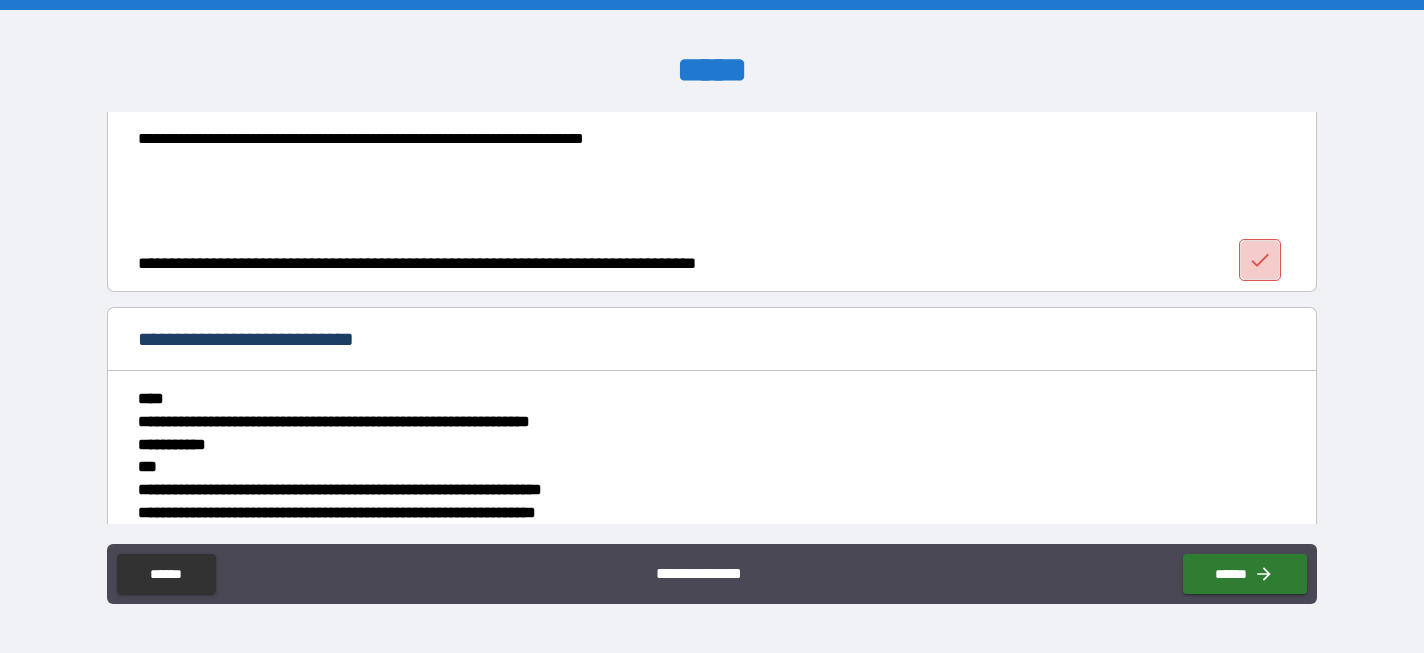 click 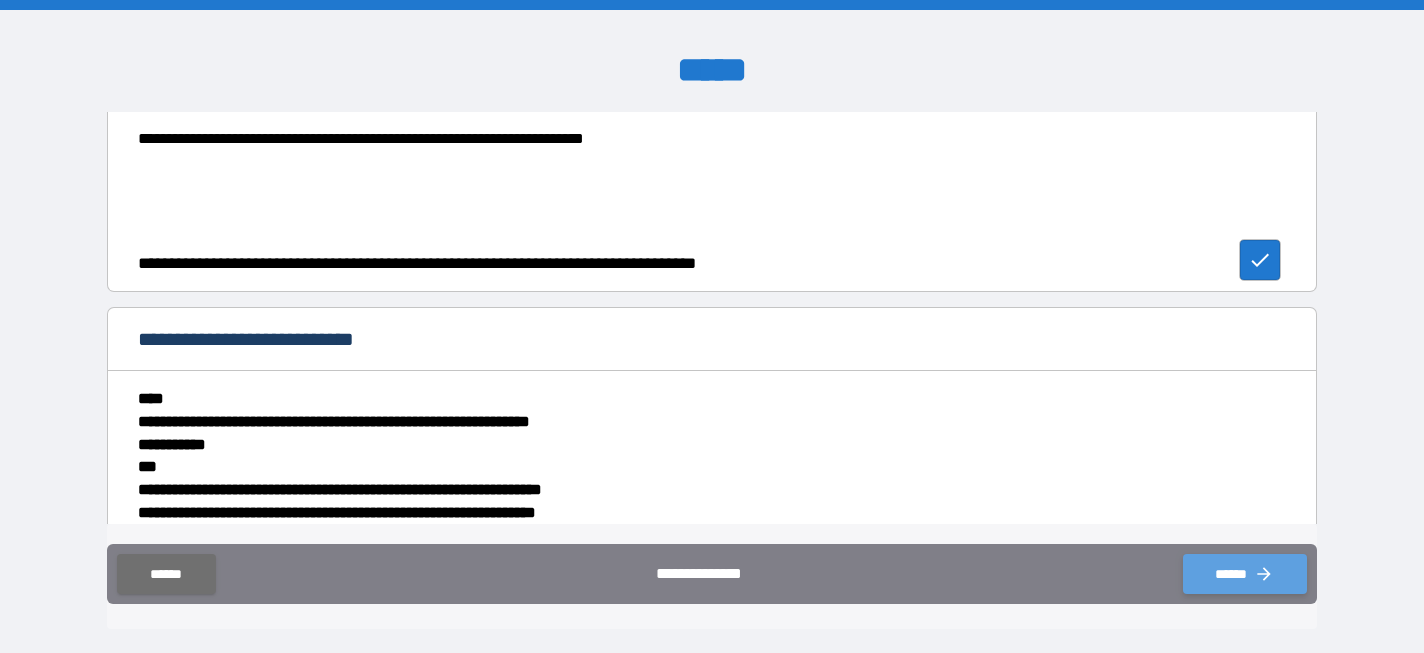 click on "******" at bounding box center [1245, 574] 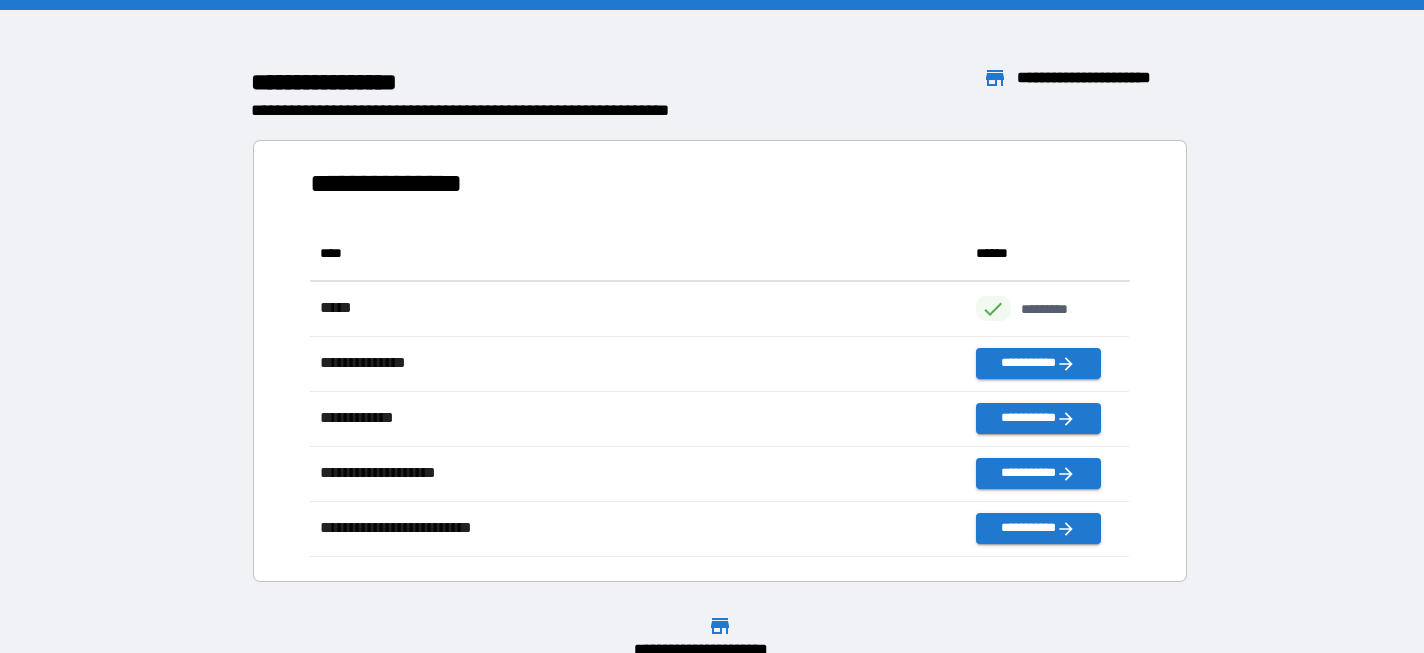 scroll, scrollTop: 1, scrollLeft: 0, axis: vertical 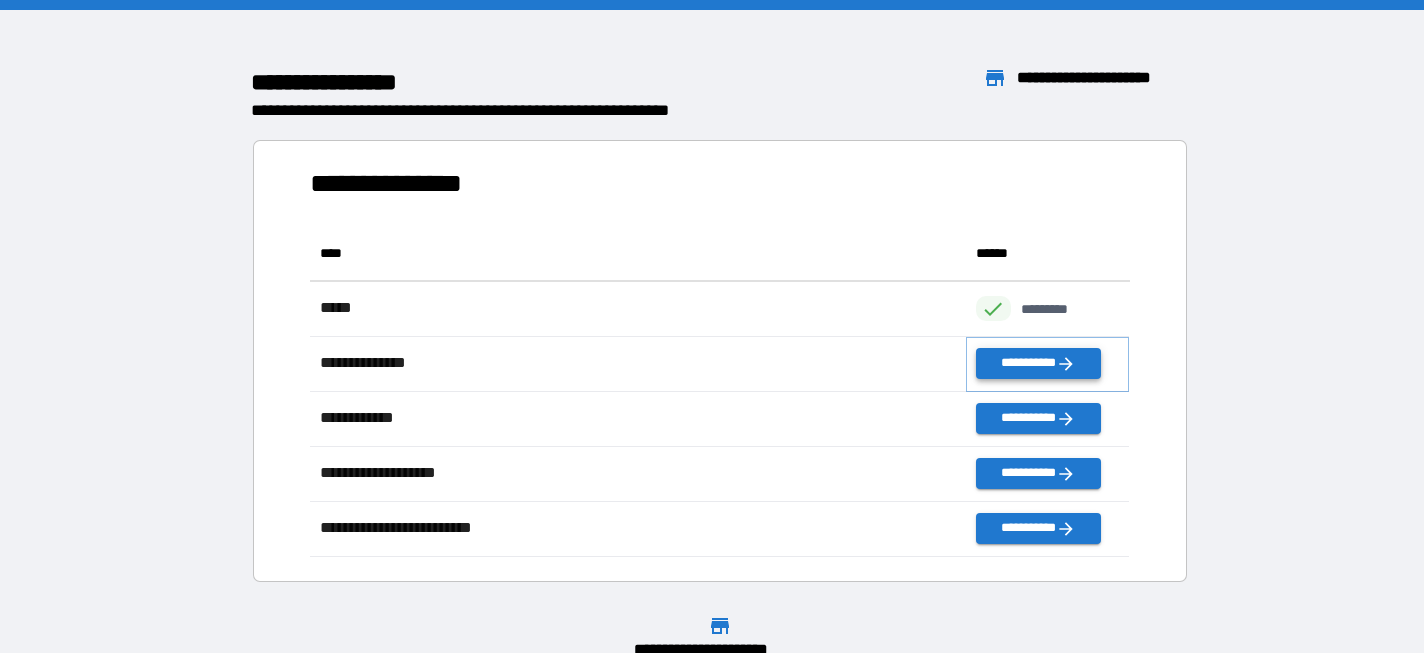 click on "**********" at bounding box center [1038, 363] 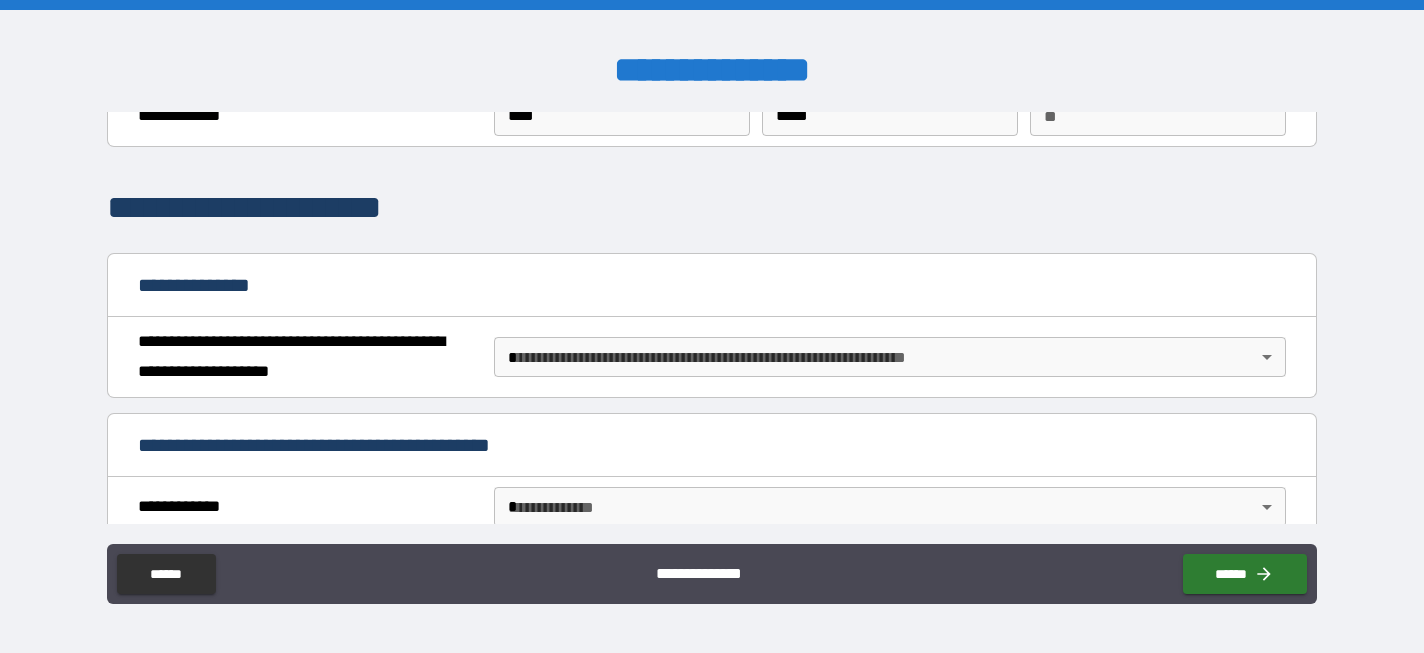 scroll, scrollTop: 103, scrollLeft: 0, axis: vertical 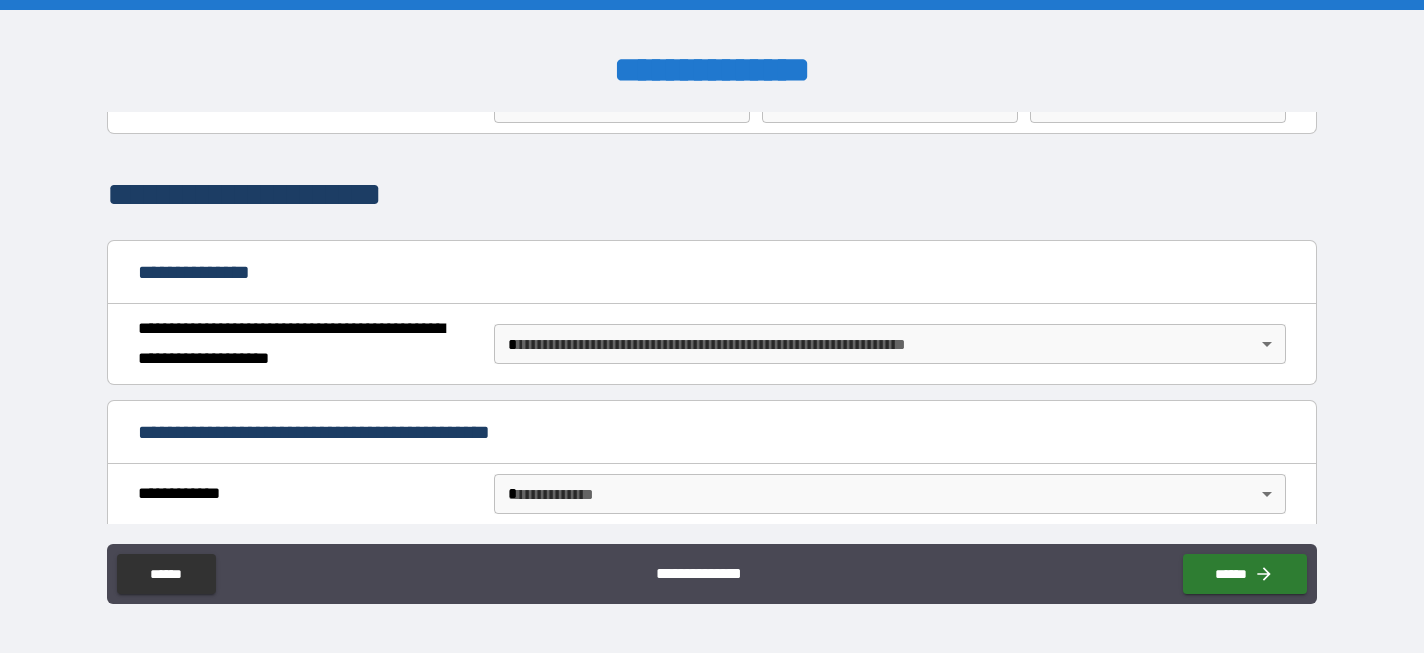click on "**********" at bounding box center [712, 326] 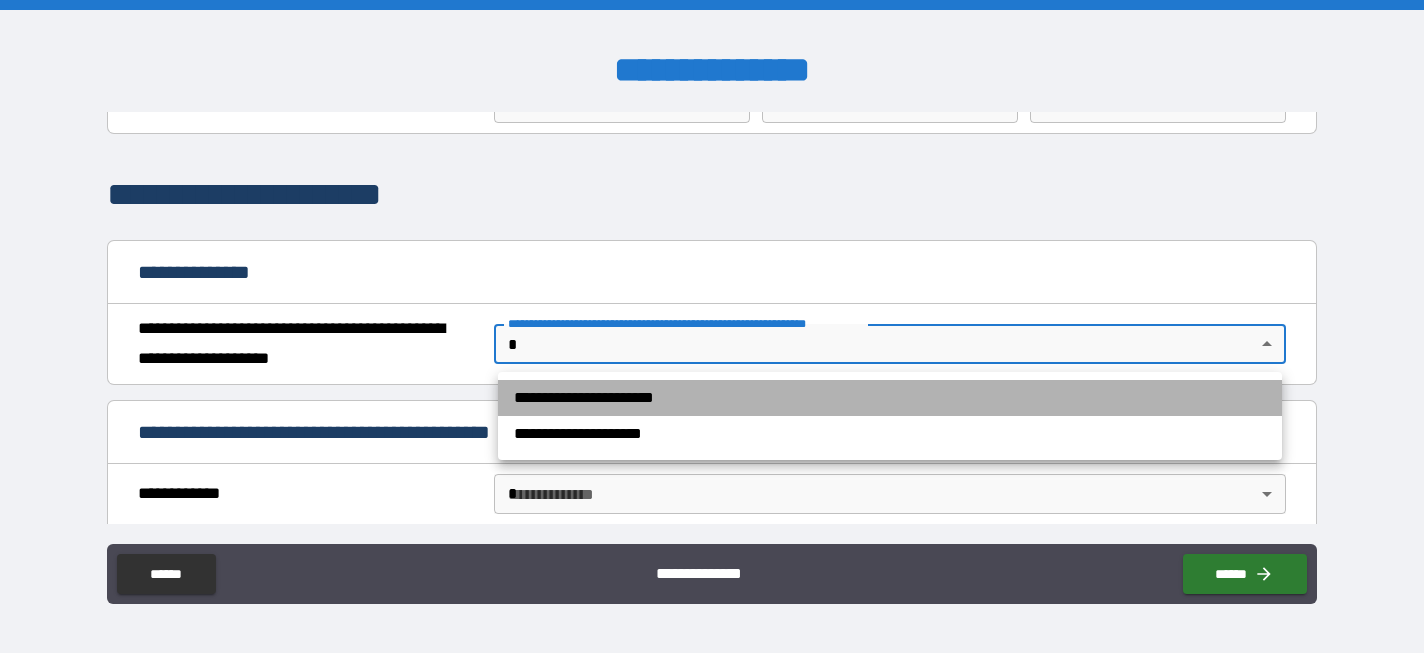 click on "**********" at bounding box center (890, 398) 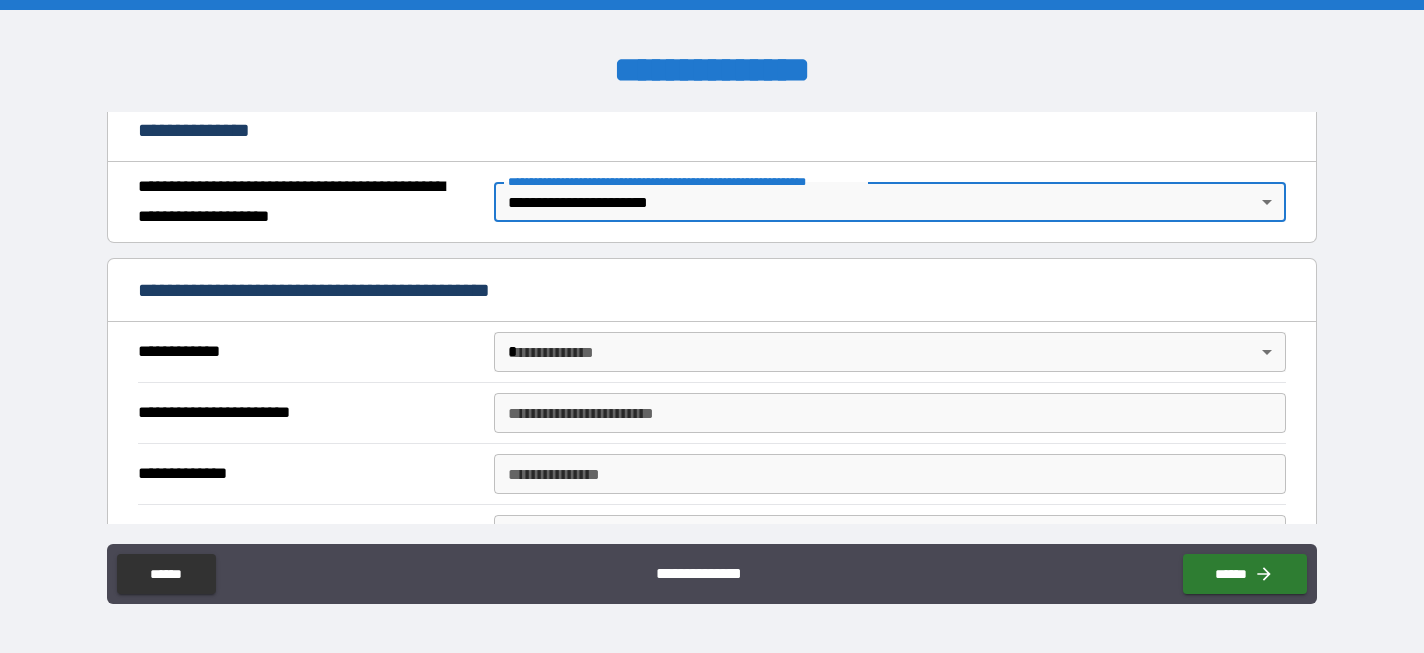scroll, scrollTop: 247, scrollLeft: 0, axis: vertical 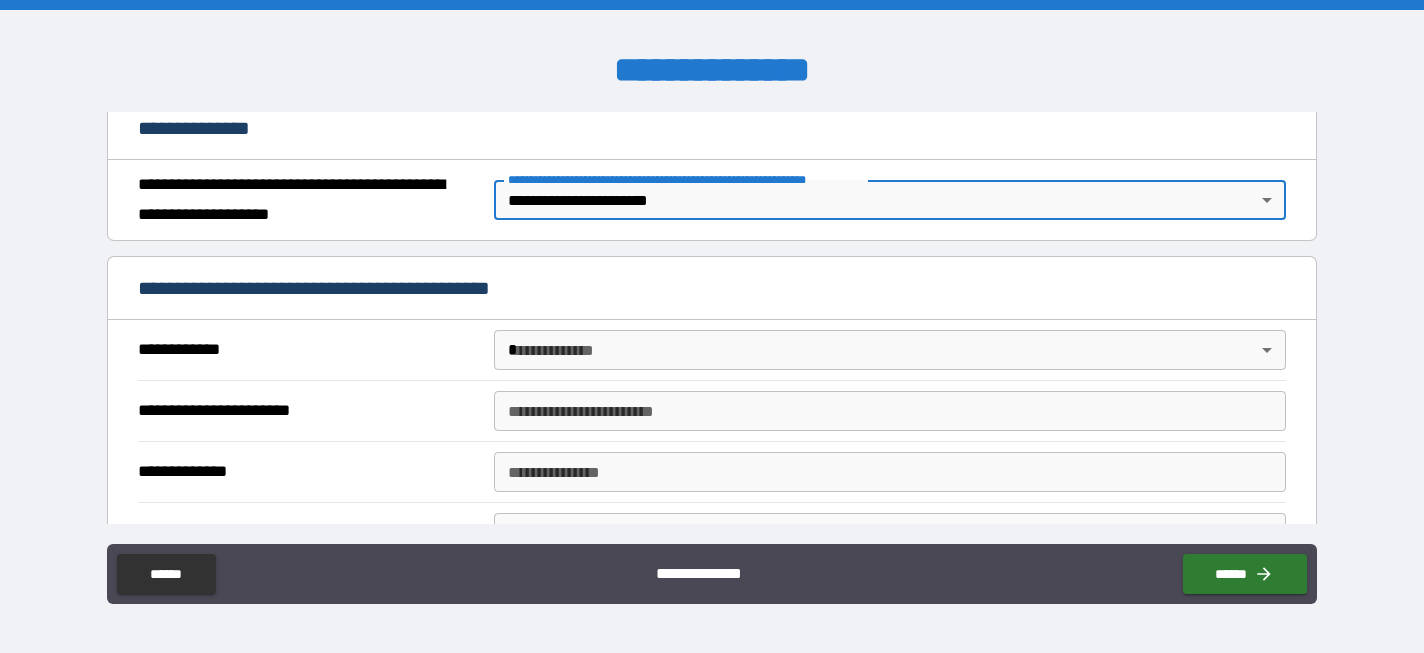 click on "**********" at bounding box center (712, 326) 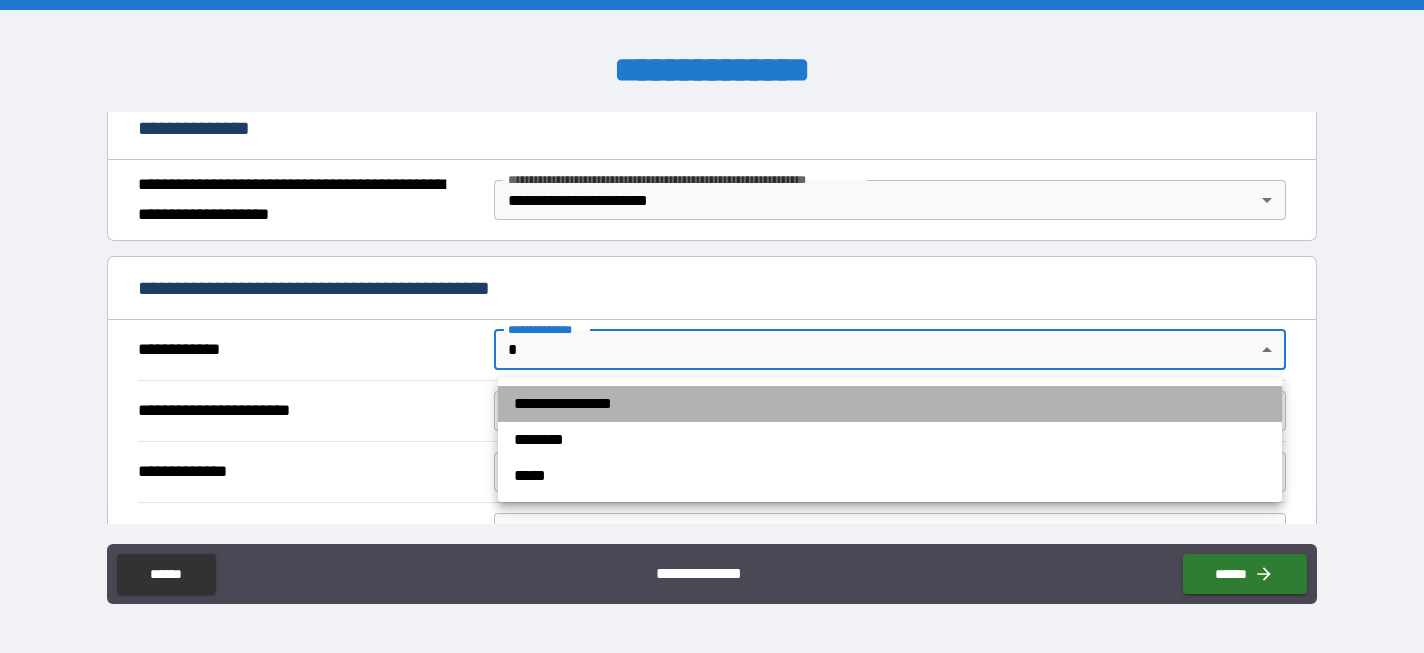 click on "**********" at bounding box center [890, 404] 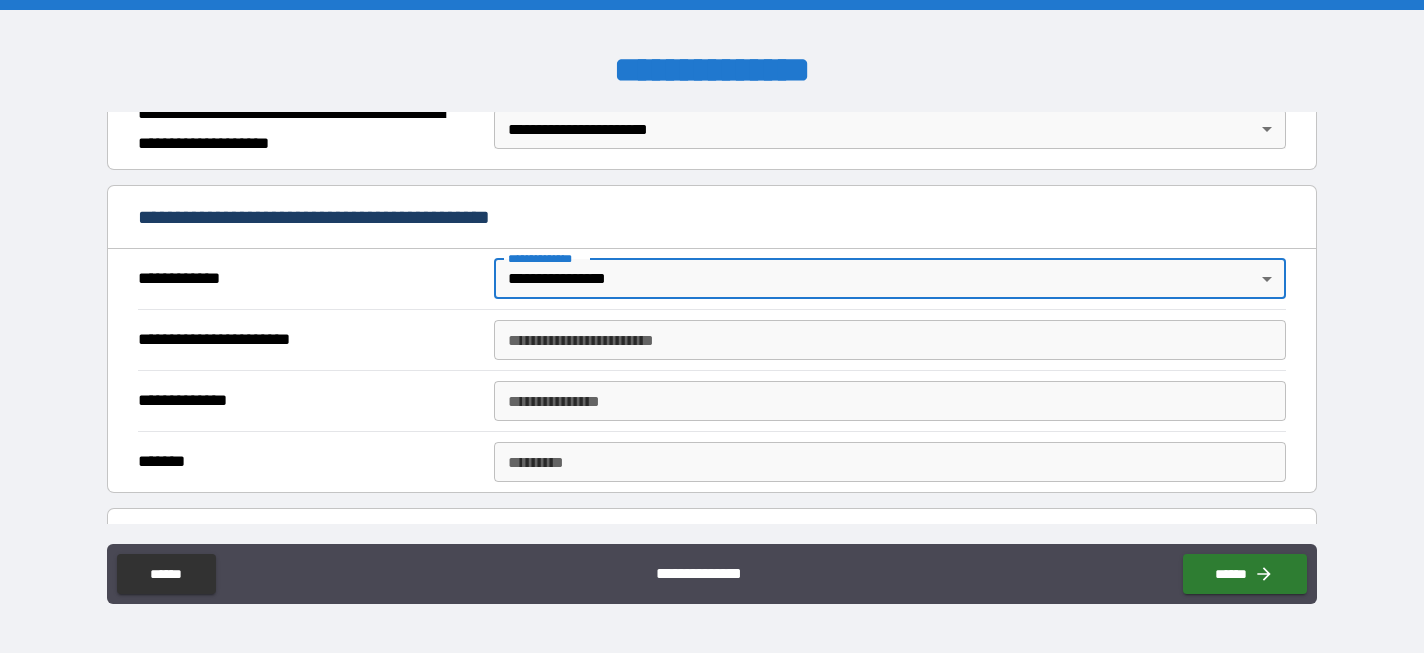 scroll, scrollTop: 365, scrollLeft: 0, axis: vertical 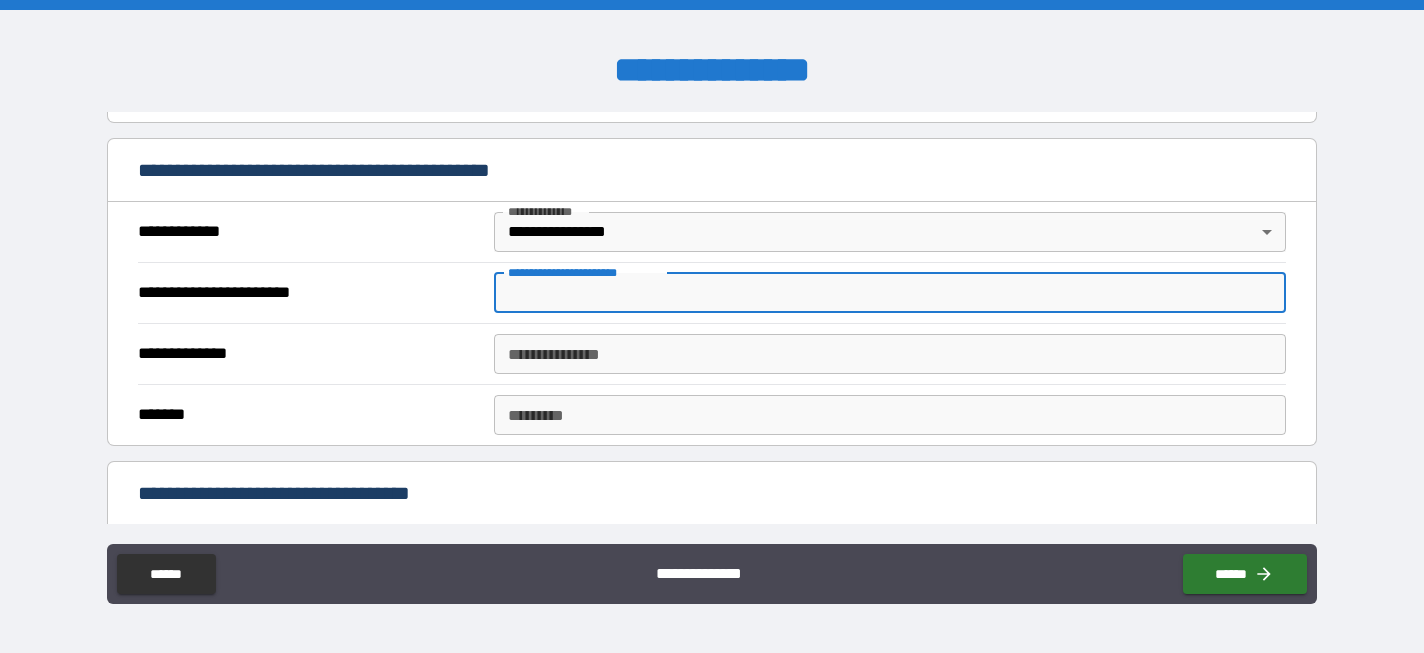 click on "**********" at bounding box center [890, 293] 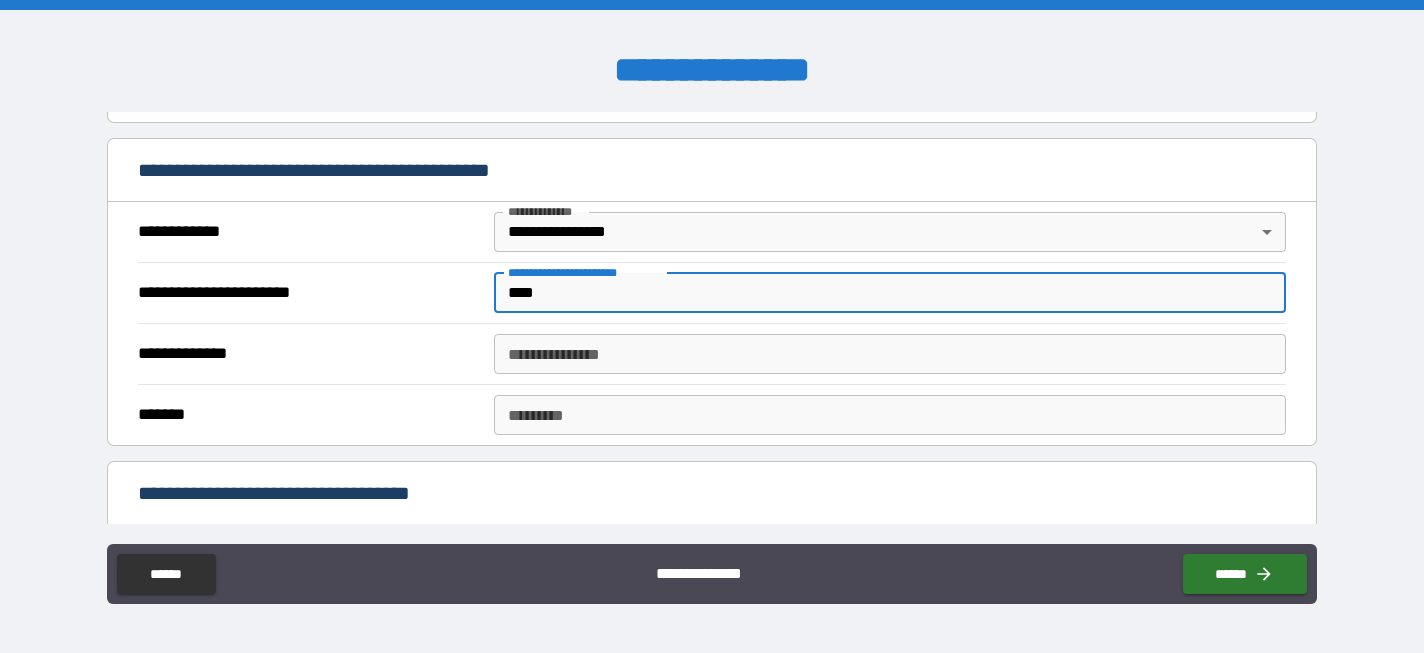 type on "****" 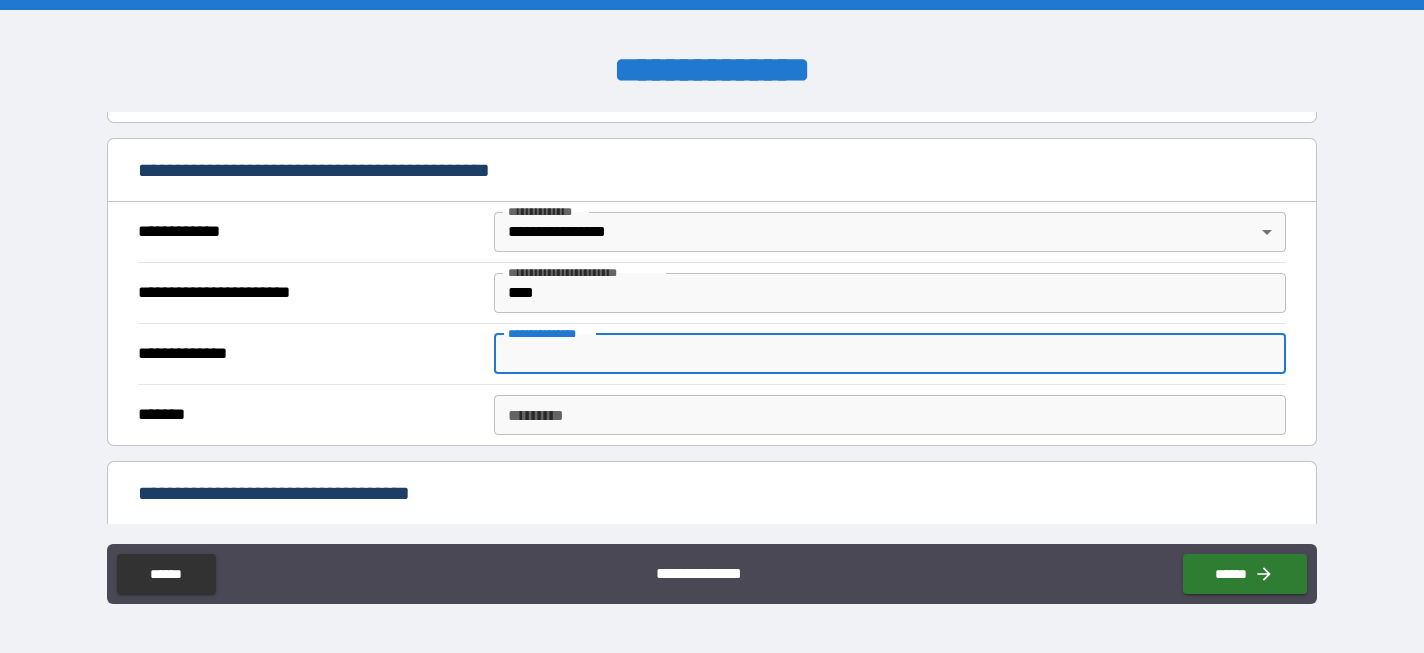 paste on "**********" 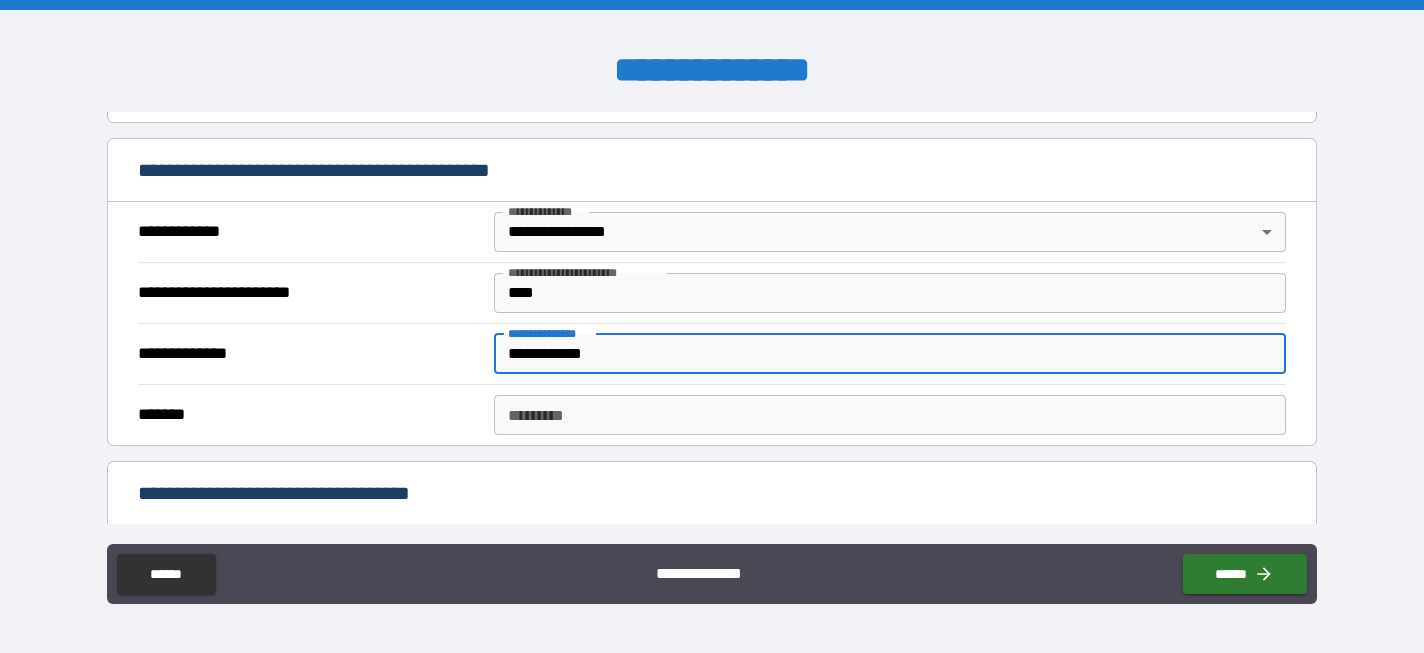 type on "**********" 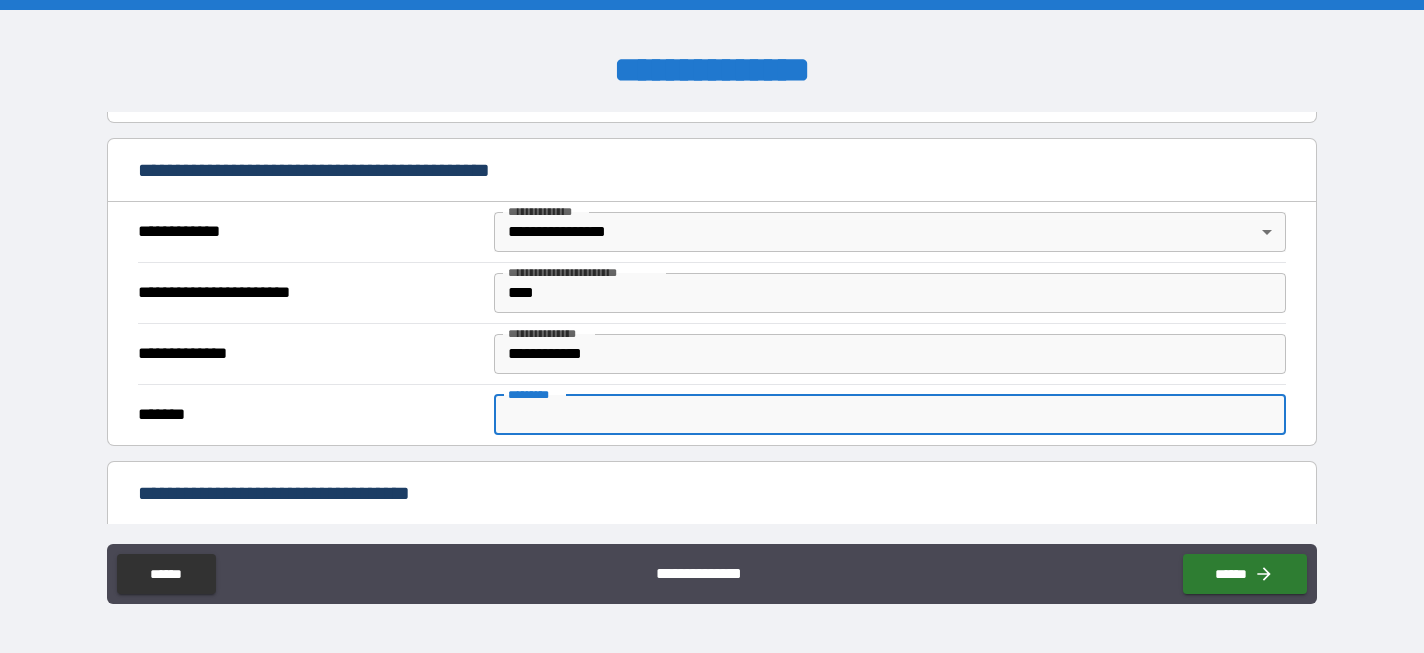 click on "*******   *" at bounding box center (890, 415) 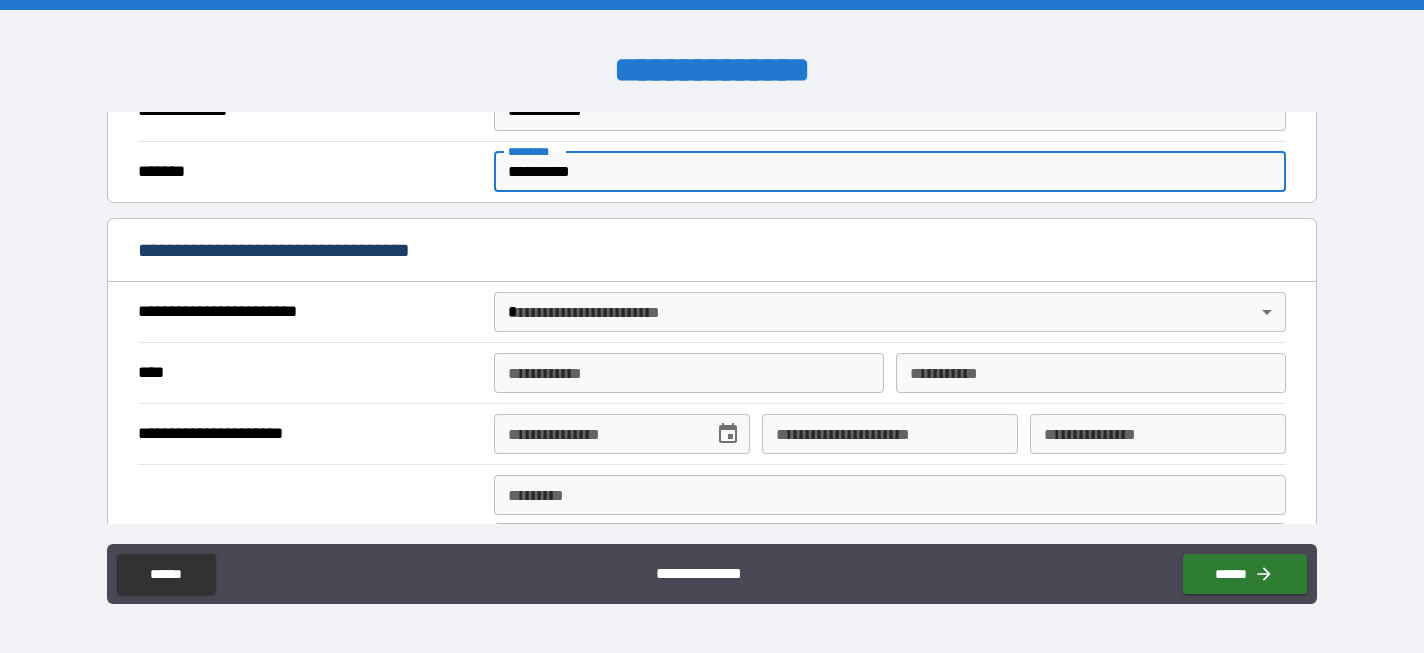 scroll, scrollTop: 614, scrollLeft: 0, axis: vertical 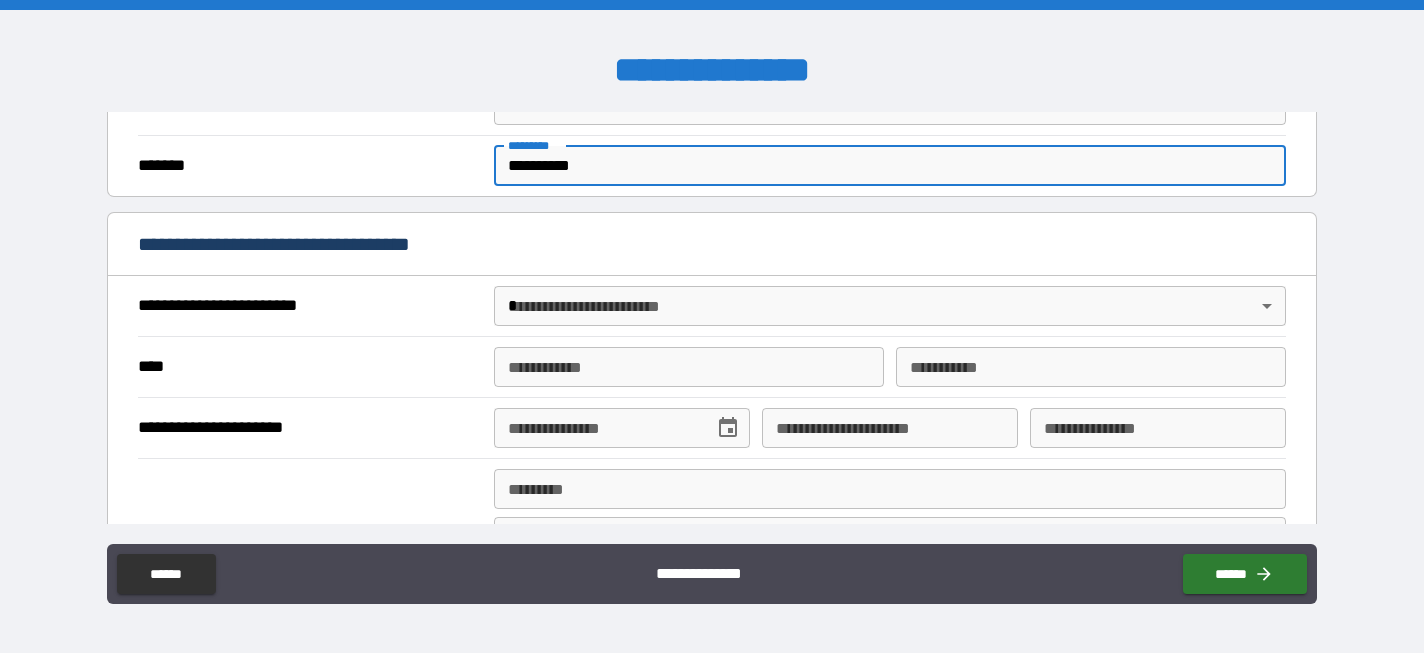 type on "*********" 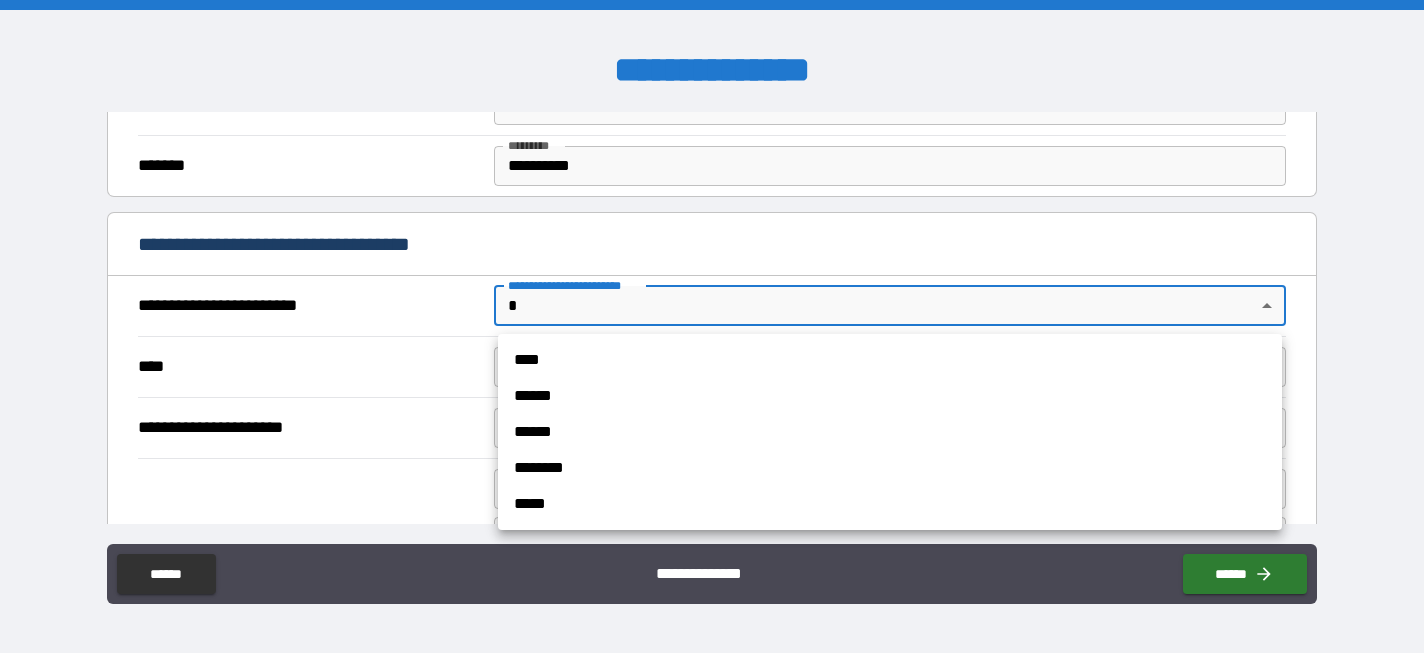 click on "****" at bounding box center (890, 360) 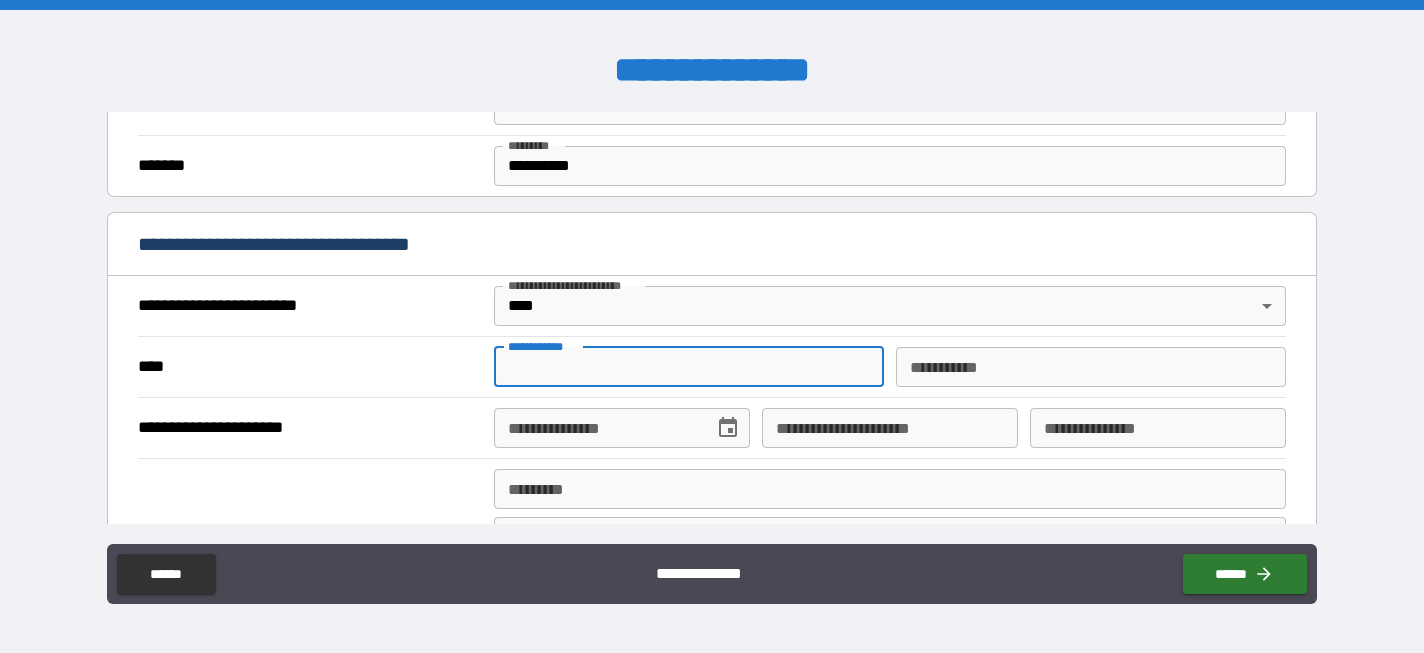click on "**********" at bounding box center [689, 367] 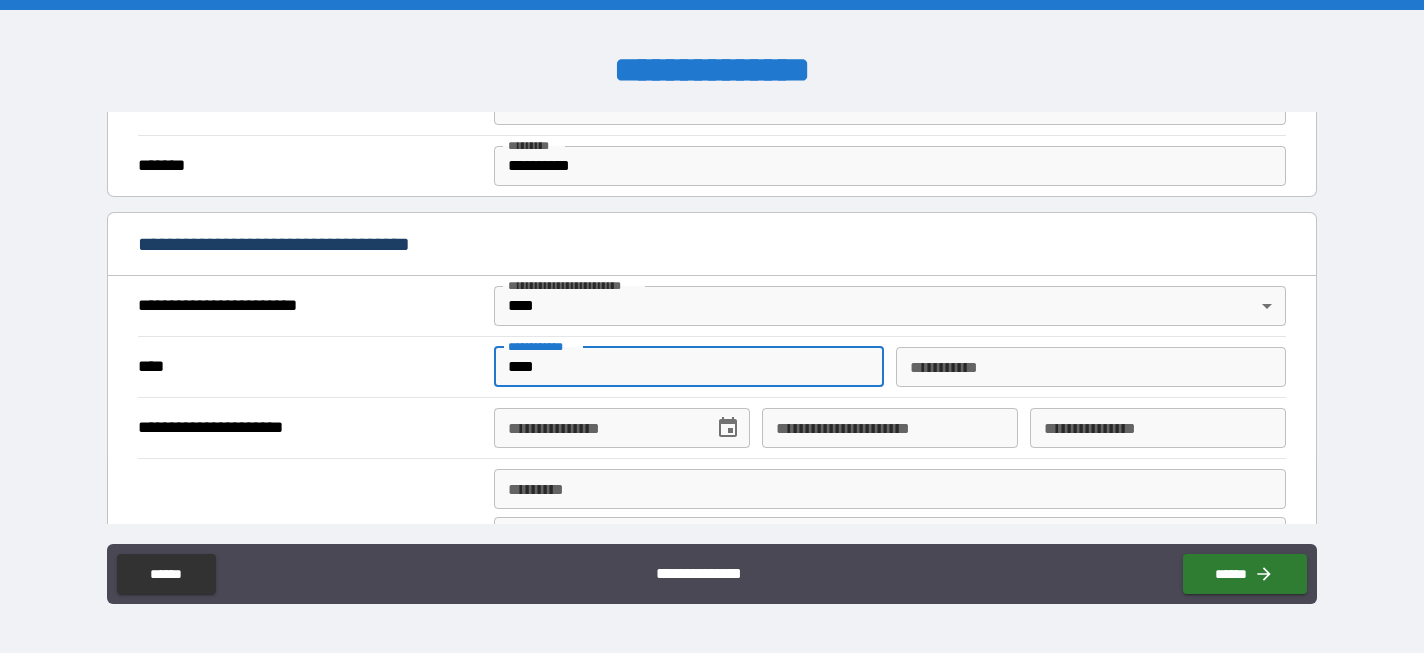 type on "****" 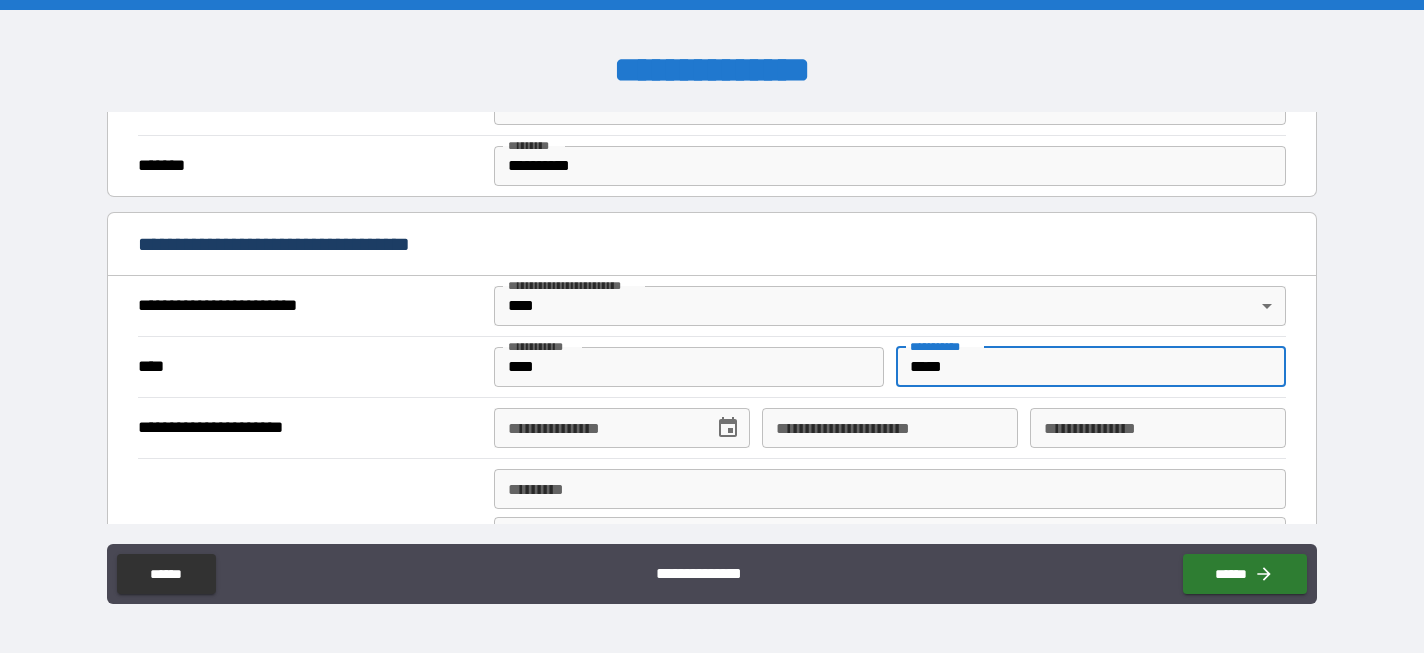 type on "*****" 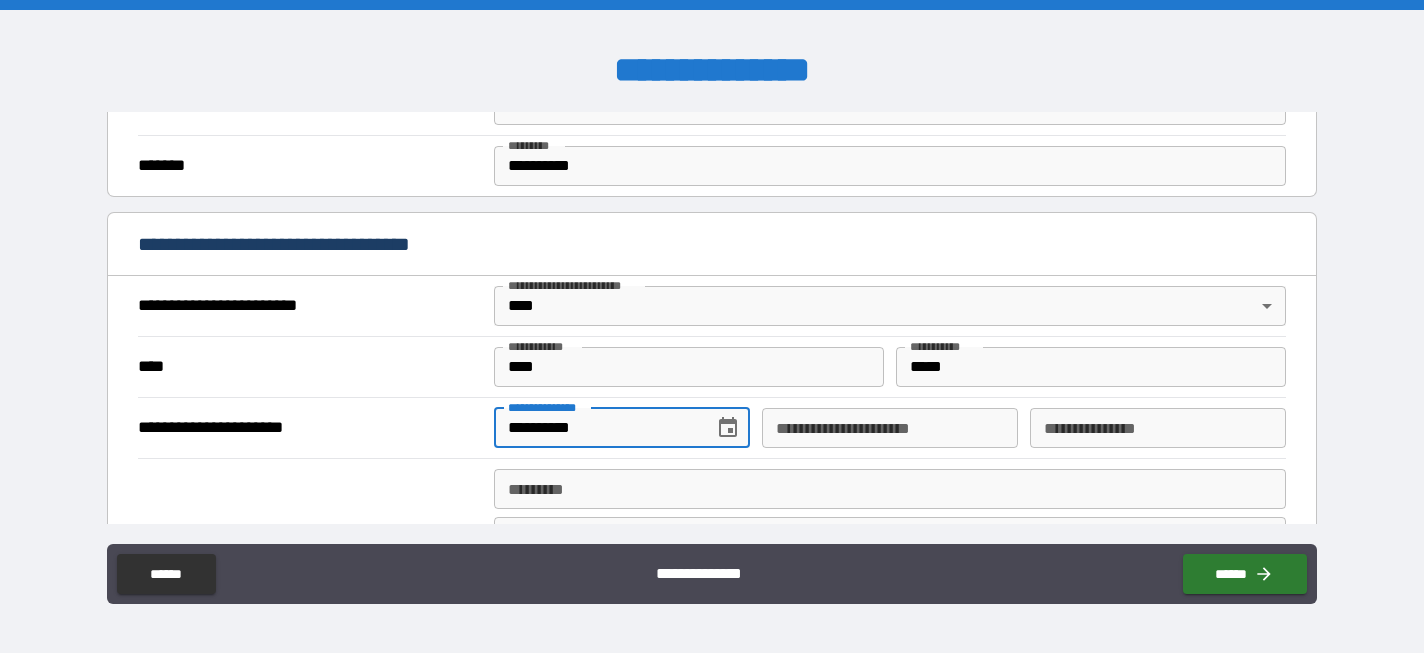type on "**********" 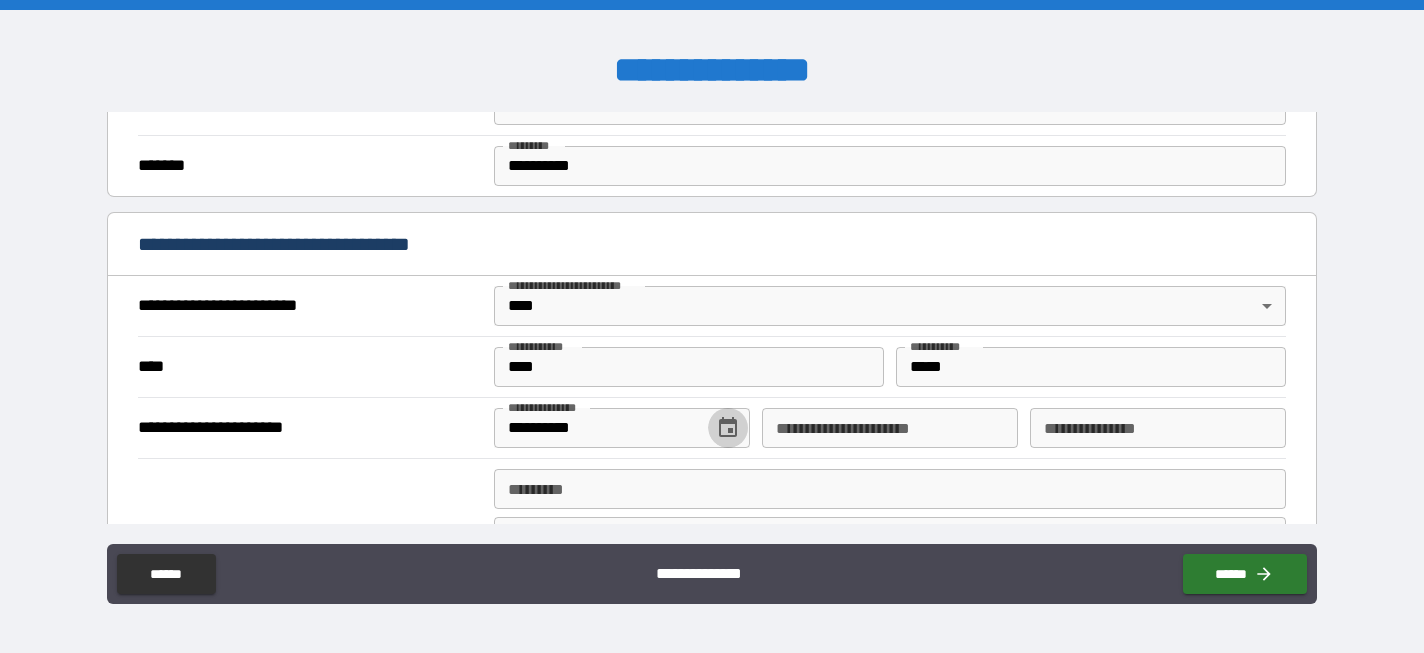 type 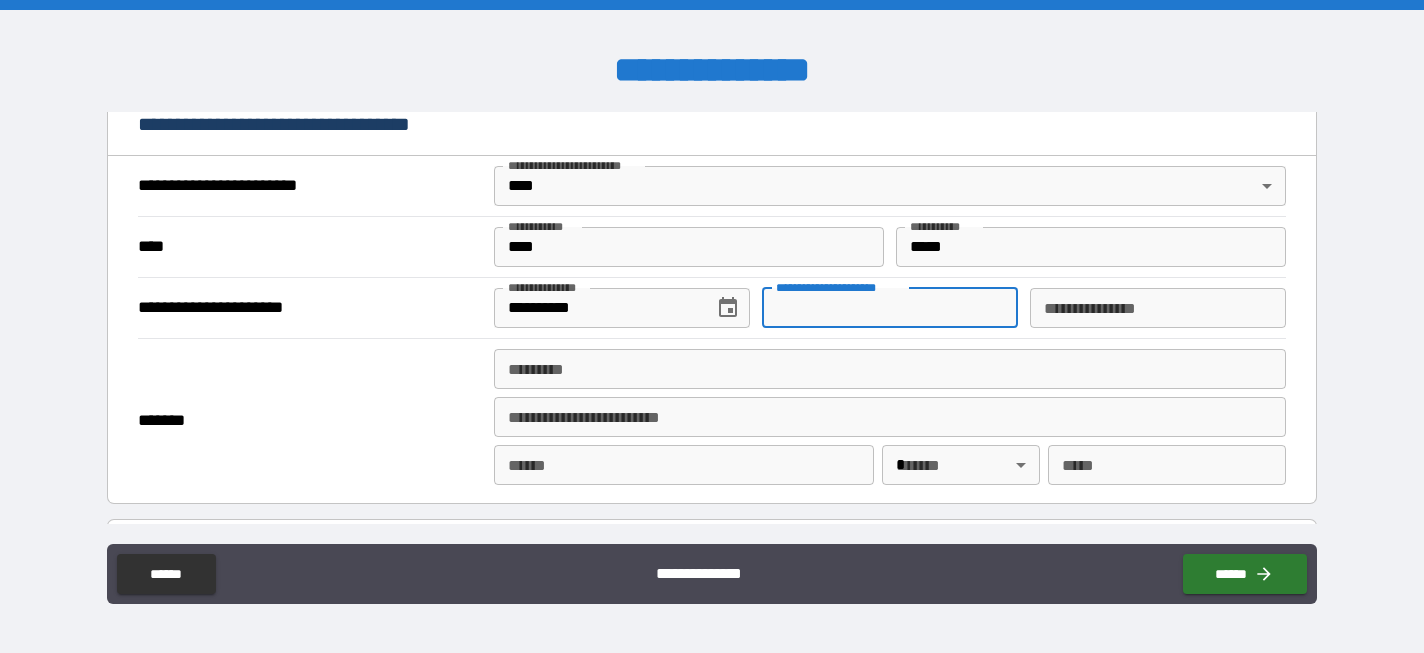 scroll, scrollTop: 747, scrollLeft: 0, axis: vertical 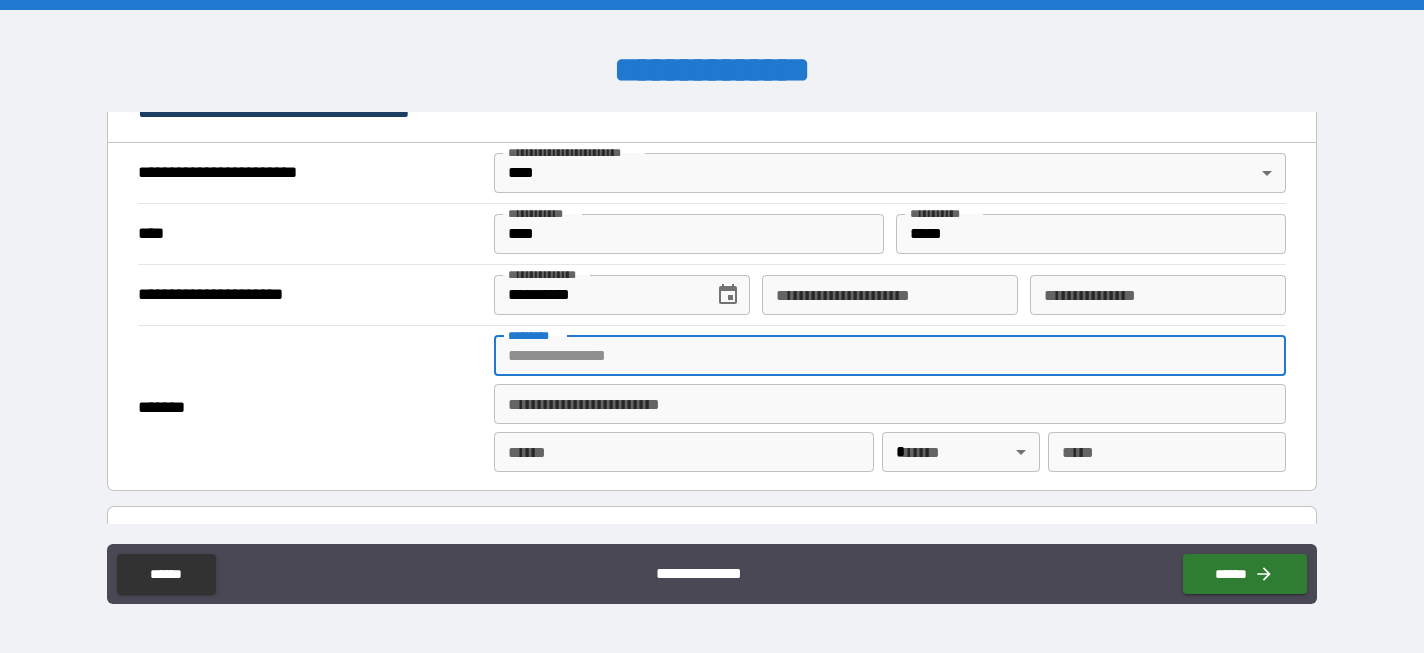click on "*******   *" at bounding box center [890, 356] 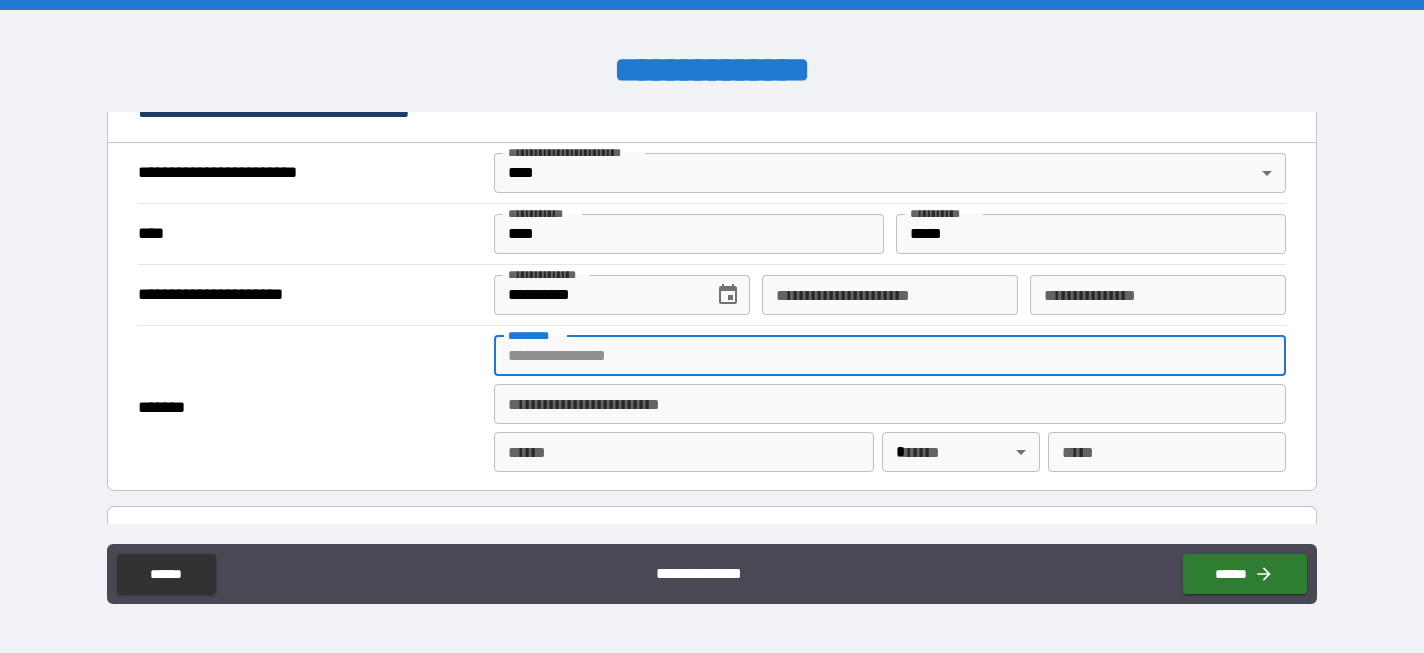 type on "**********" 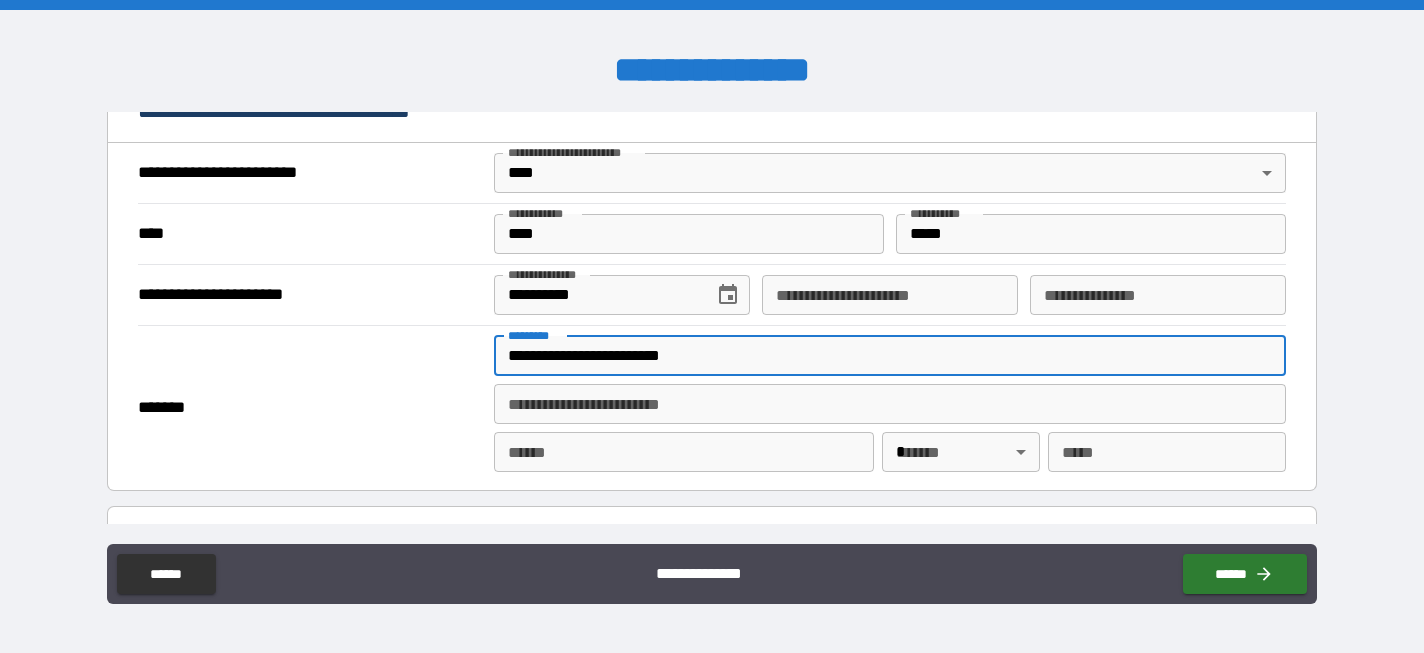 type on "**********" 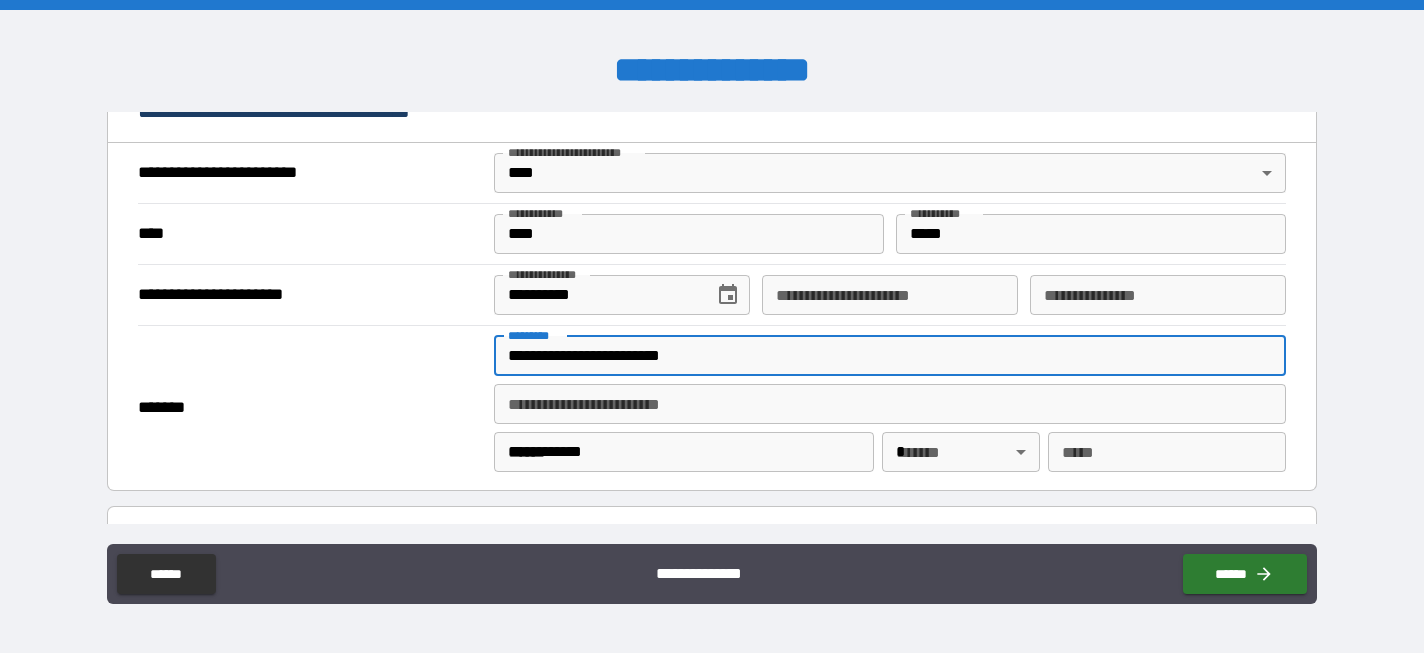 type on "**" 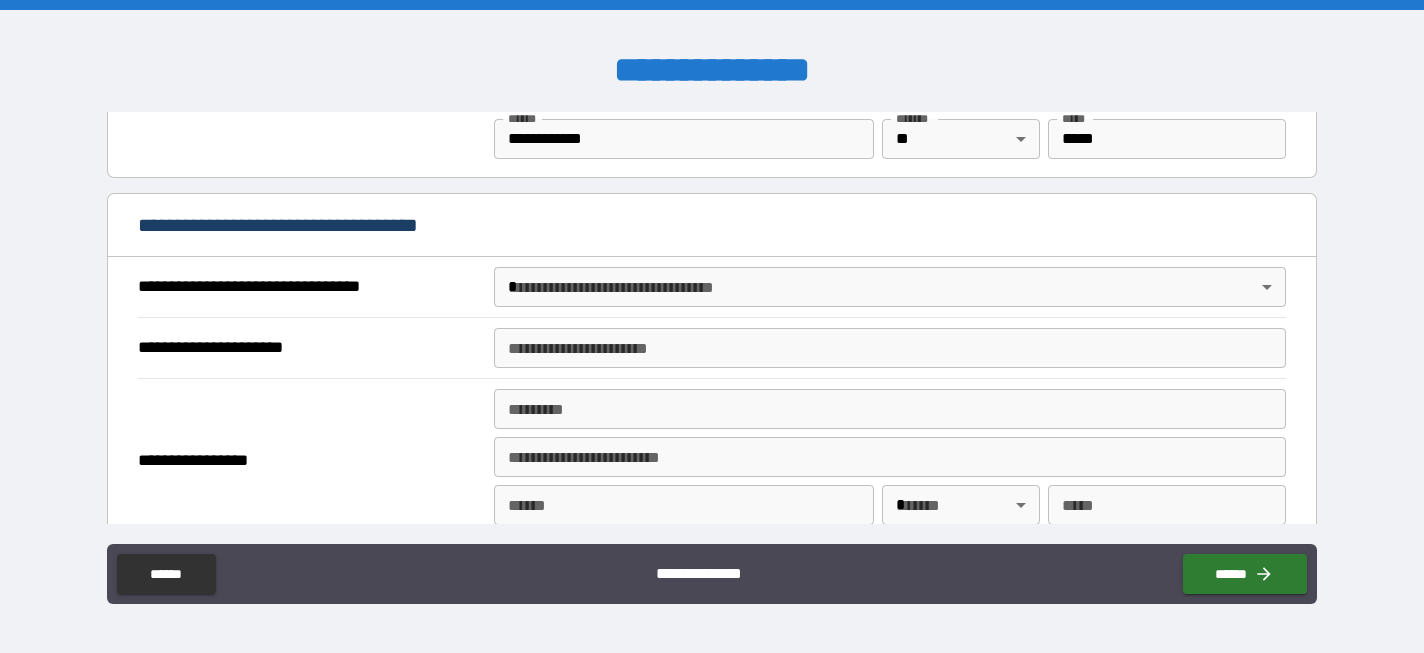 scroll, scrollTop: 1078, scrollLeft: 0, axis: vertical 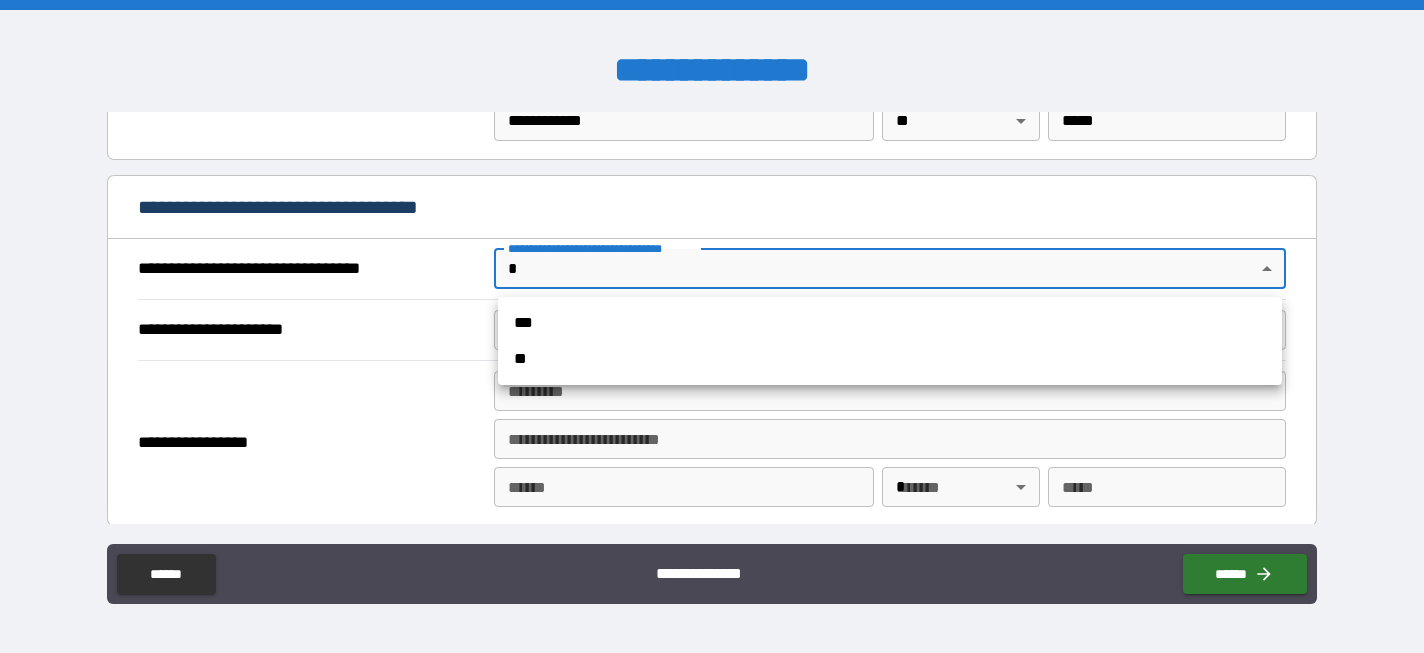 click on "**********" at bounding box center (712, 326) 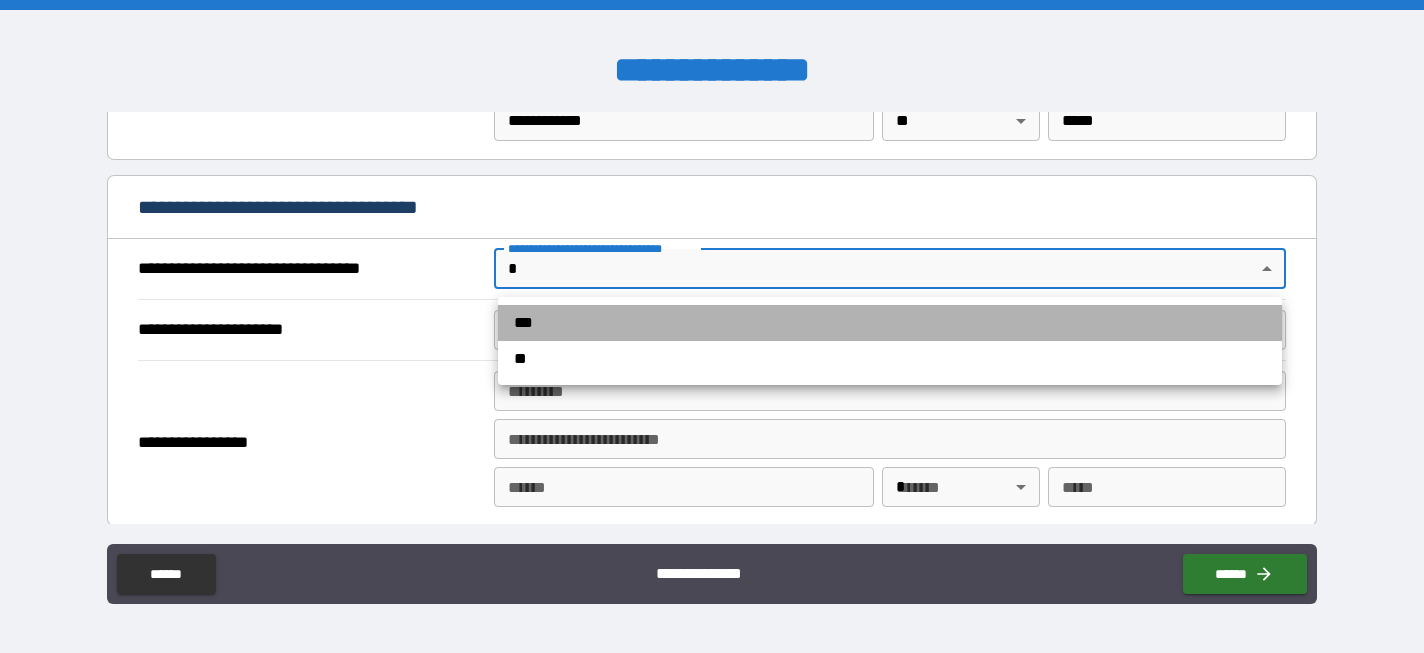 click on "***" at bounding box center (890, 323) 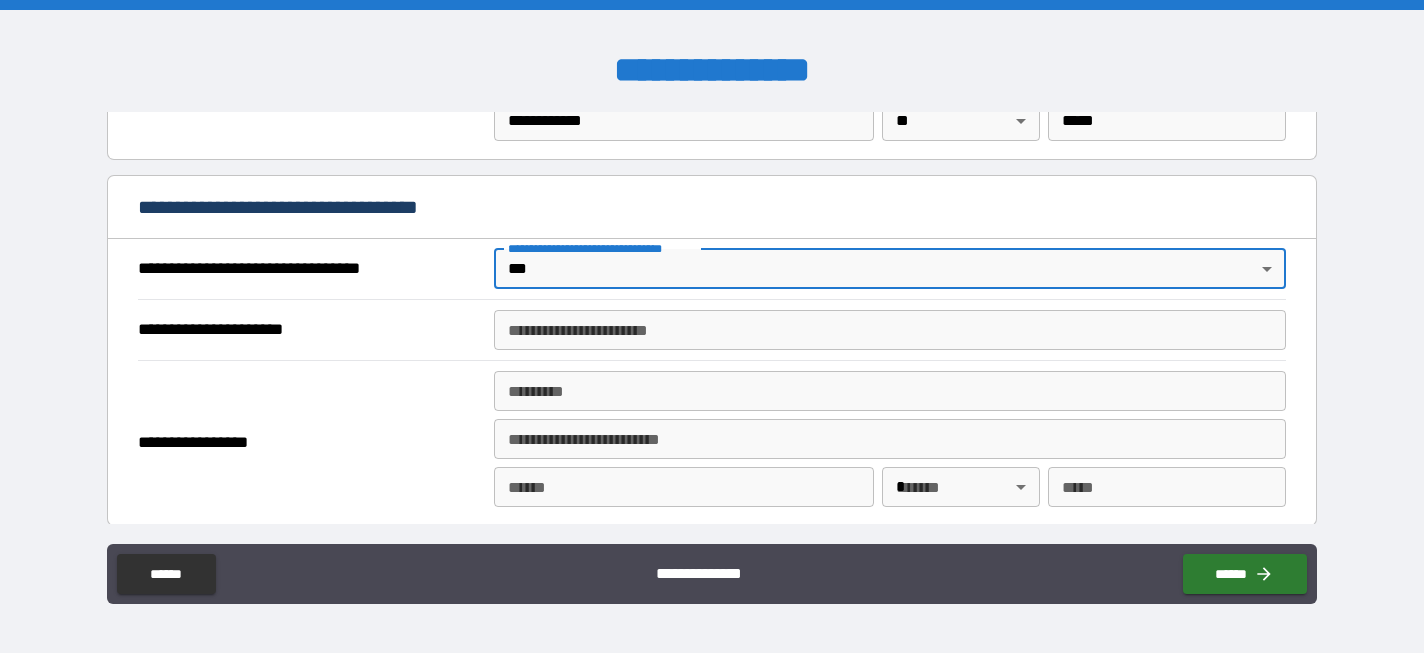scroll, scrollTop: 1114, scrollLeft: 0, axis: vertical 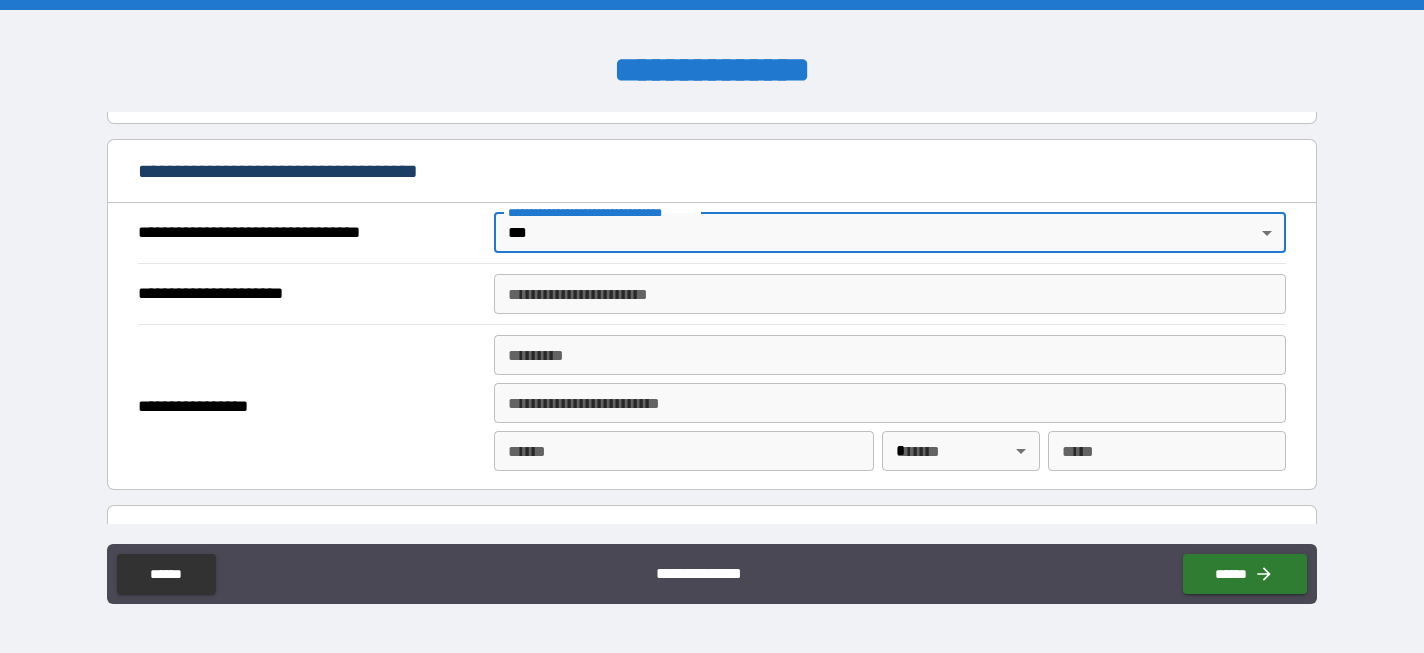 click on "**********" at bounding box center (890, 294) 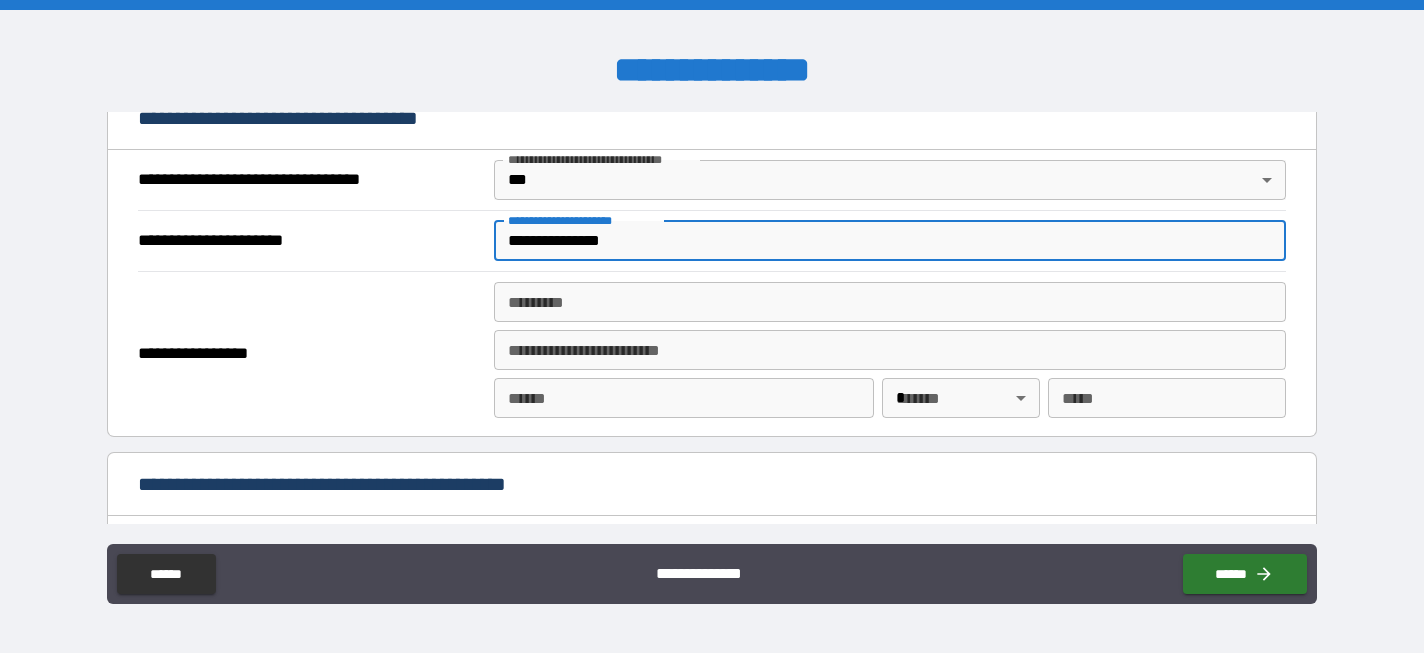 scroll, scrollTop: 1171, scrollLeft: 0, axis: vertical 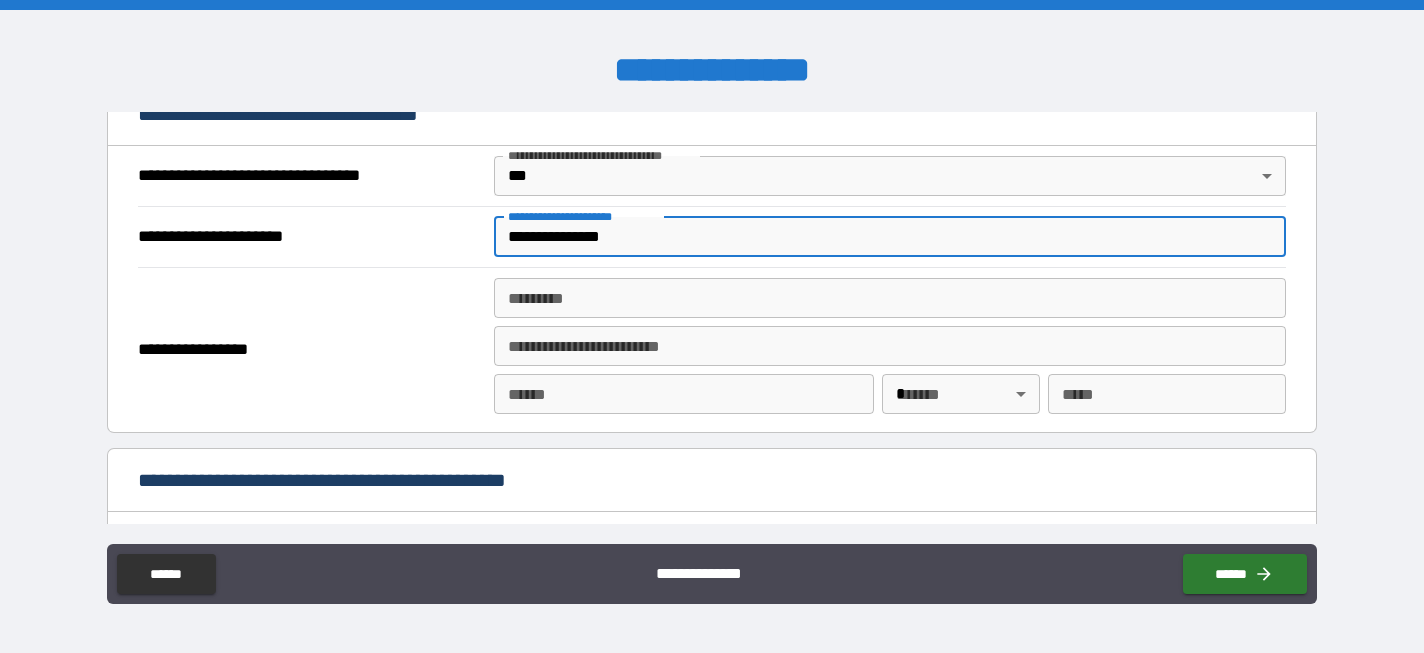 type on "**********" 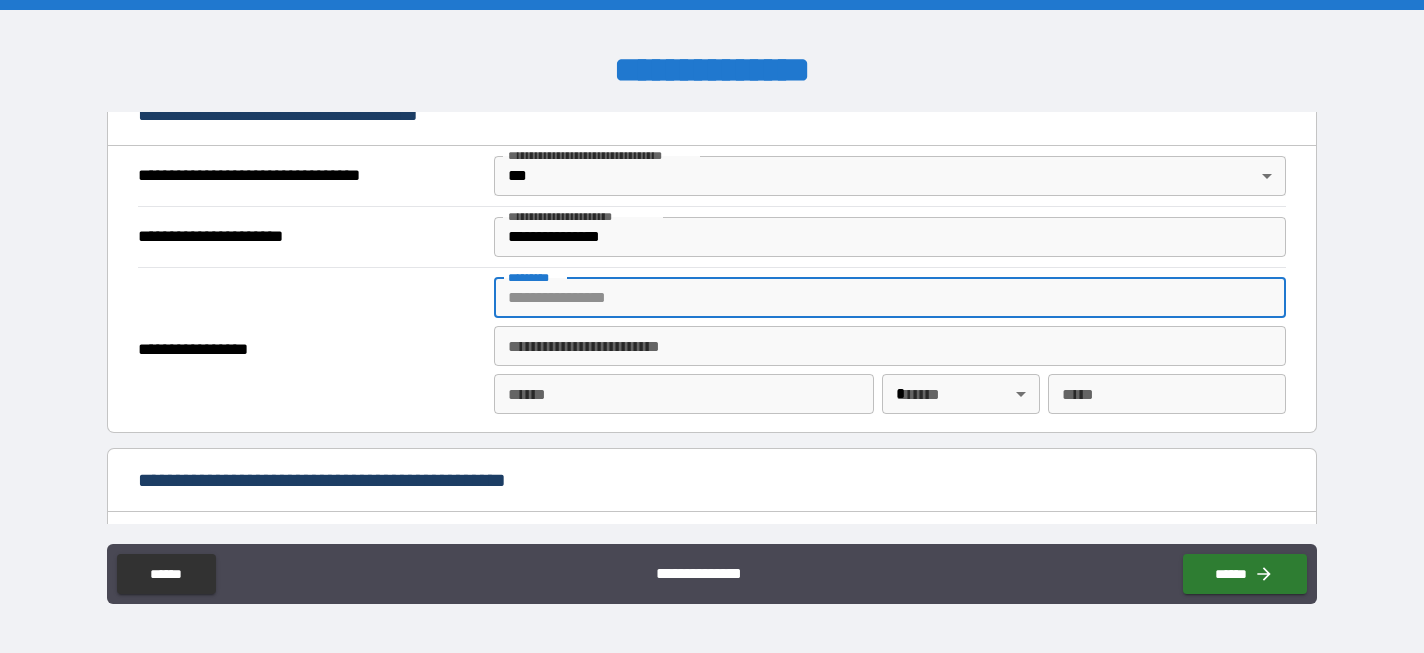 click on "*******   *" at bounding box center [890, 298] 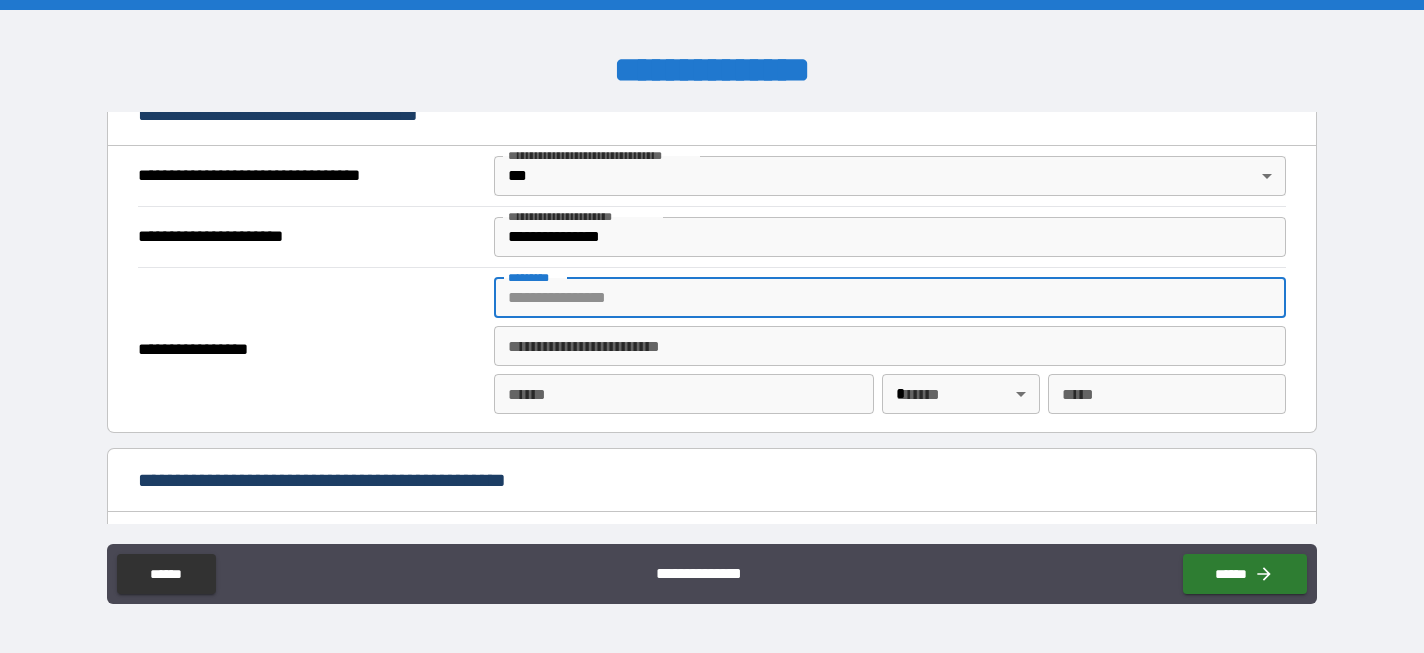 click on "*******   *" at bounding box center [890, 298] 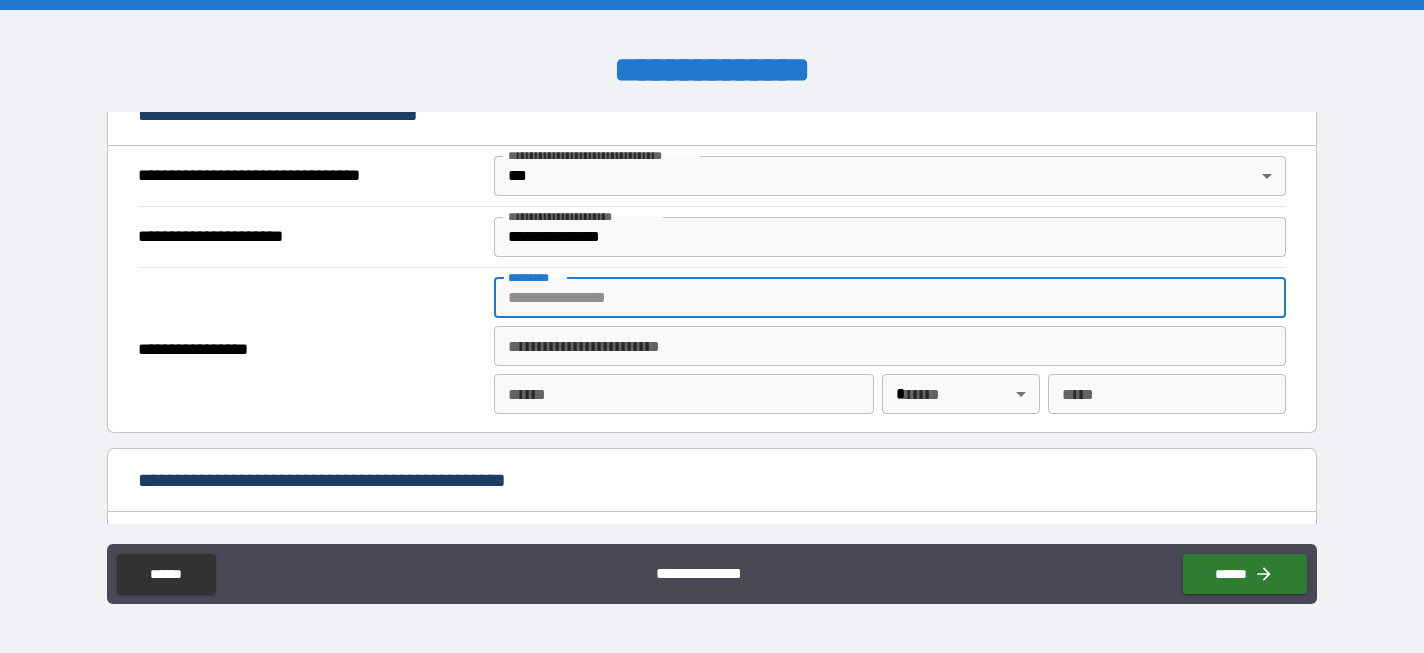 click on "*******   *" at bounding box center (890, 298) 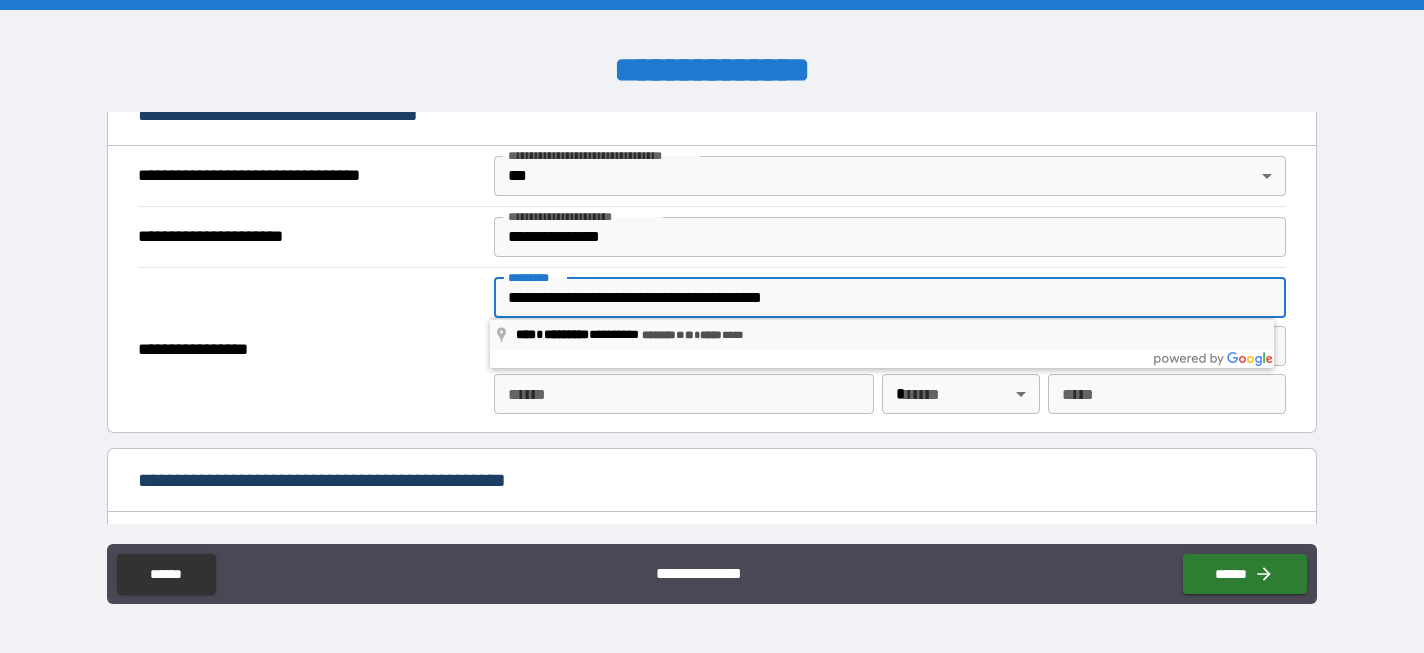 type on "**********" 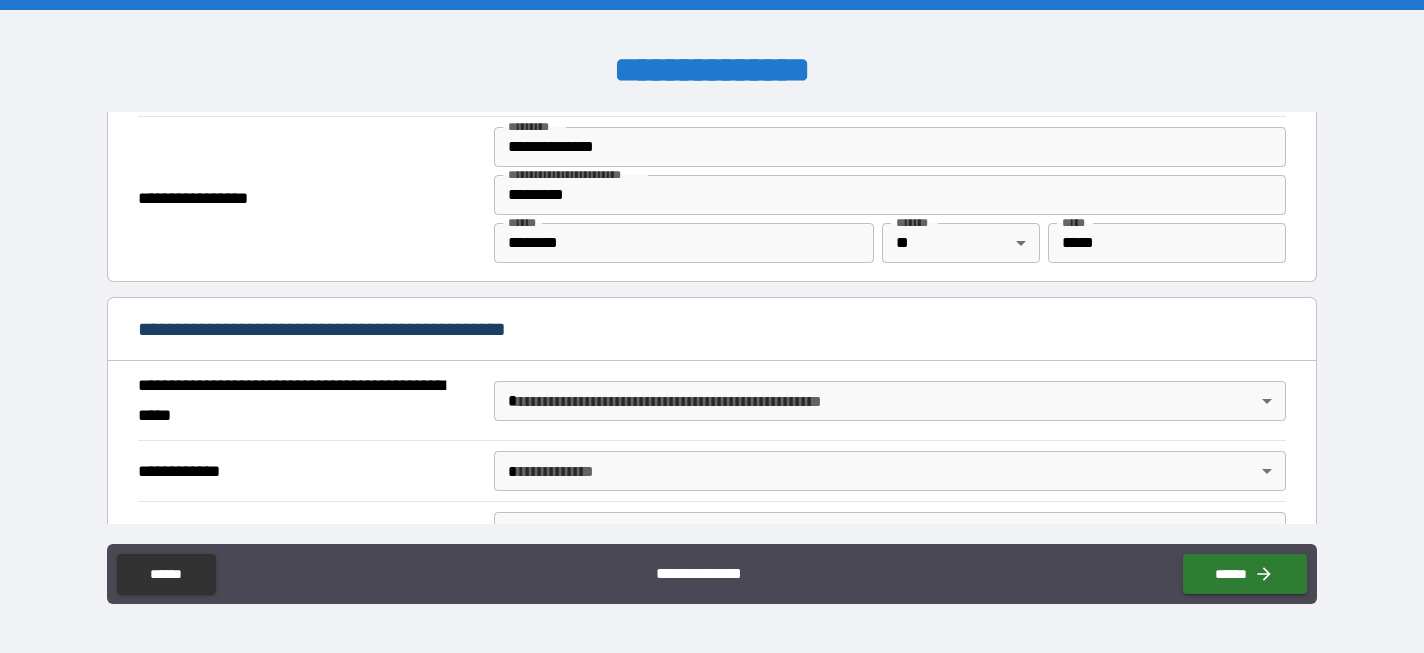 scroll, scrollTop: 1375, scrollLeft: 0, axis: vertical 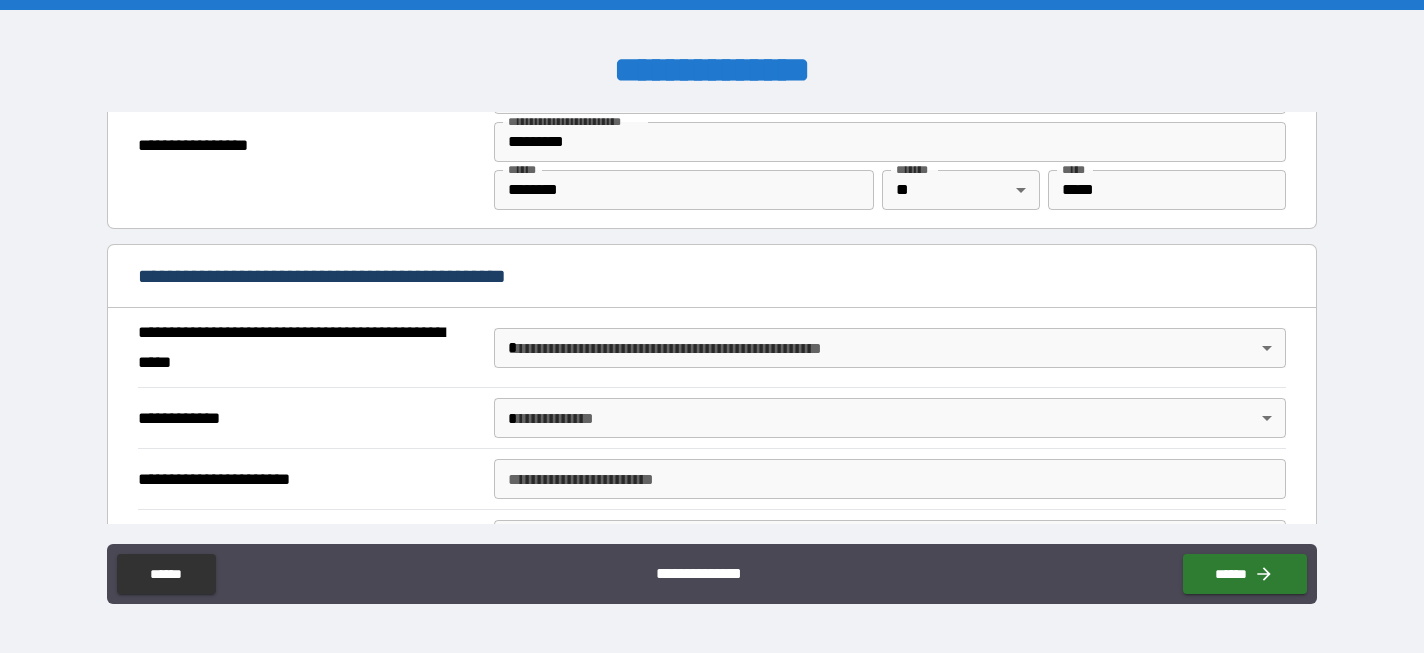 click on "**********" at bounding box center (712, 326) 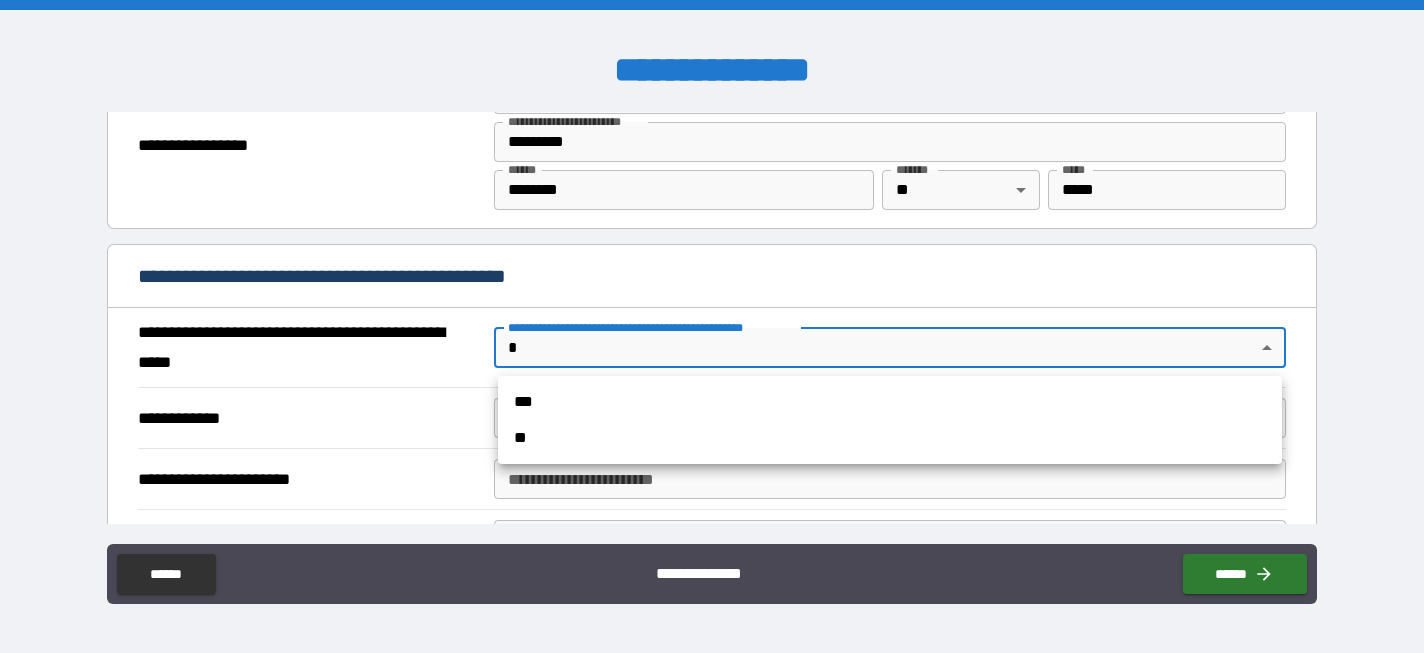 click on "**" at bounding box center [890, 438] 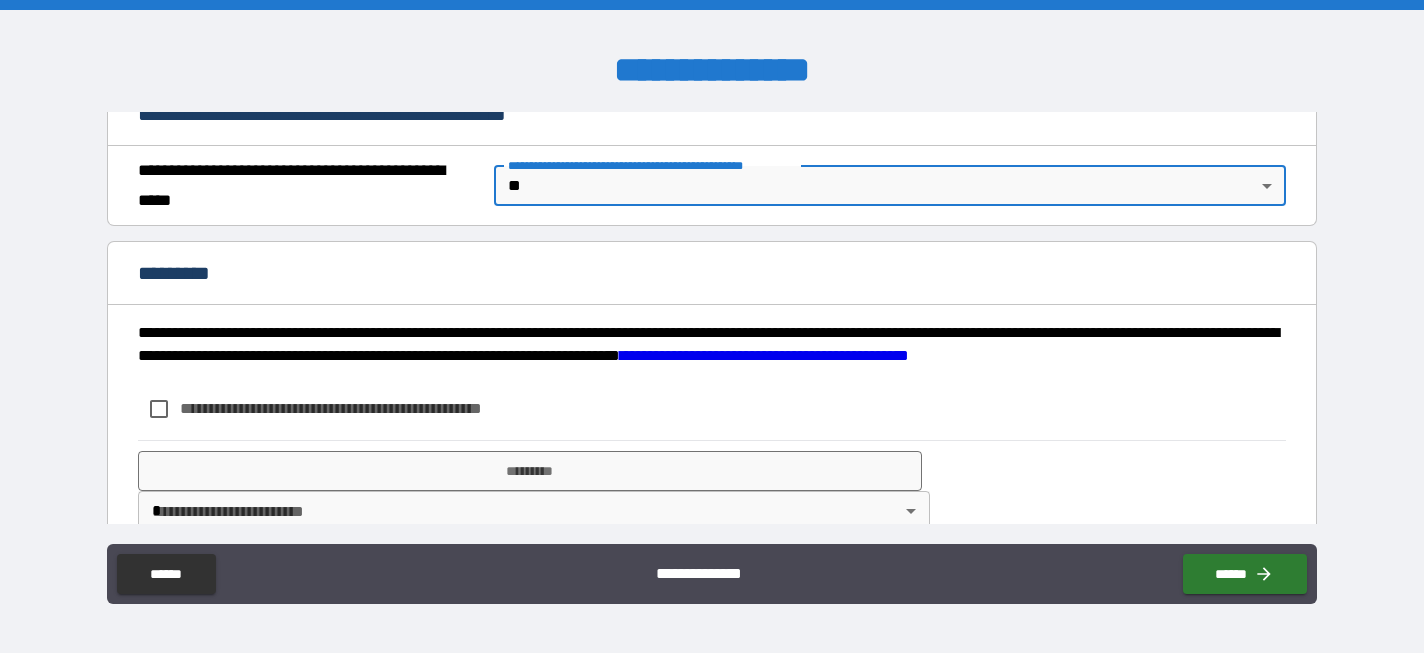 scroll, scrollTop: 1575, scrollLeft: 0, axis: vertical 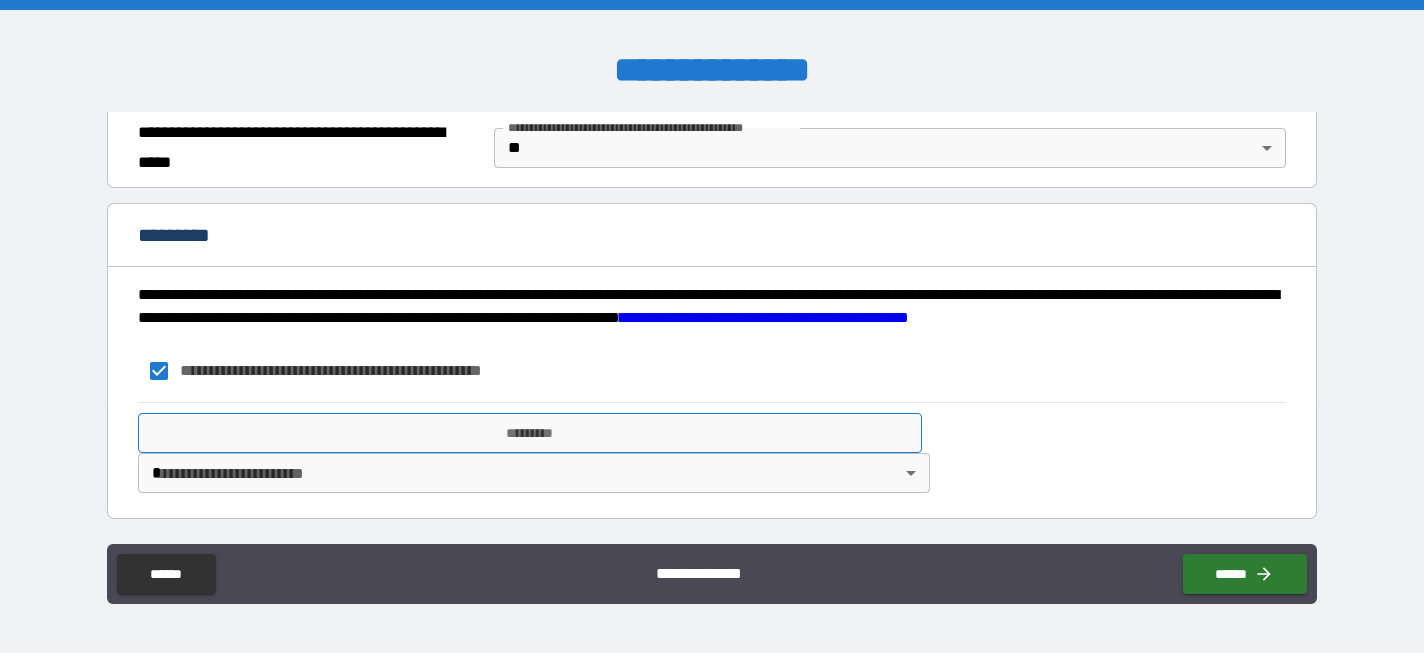 click on "*********" at bounding box center [530, 433] 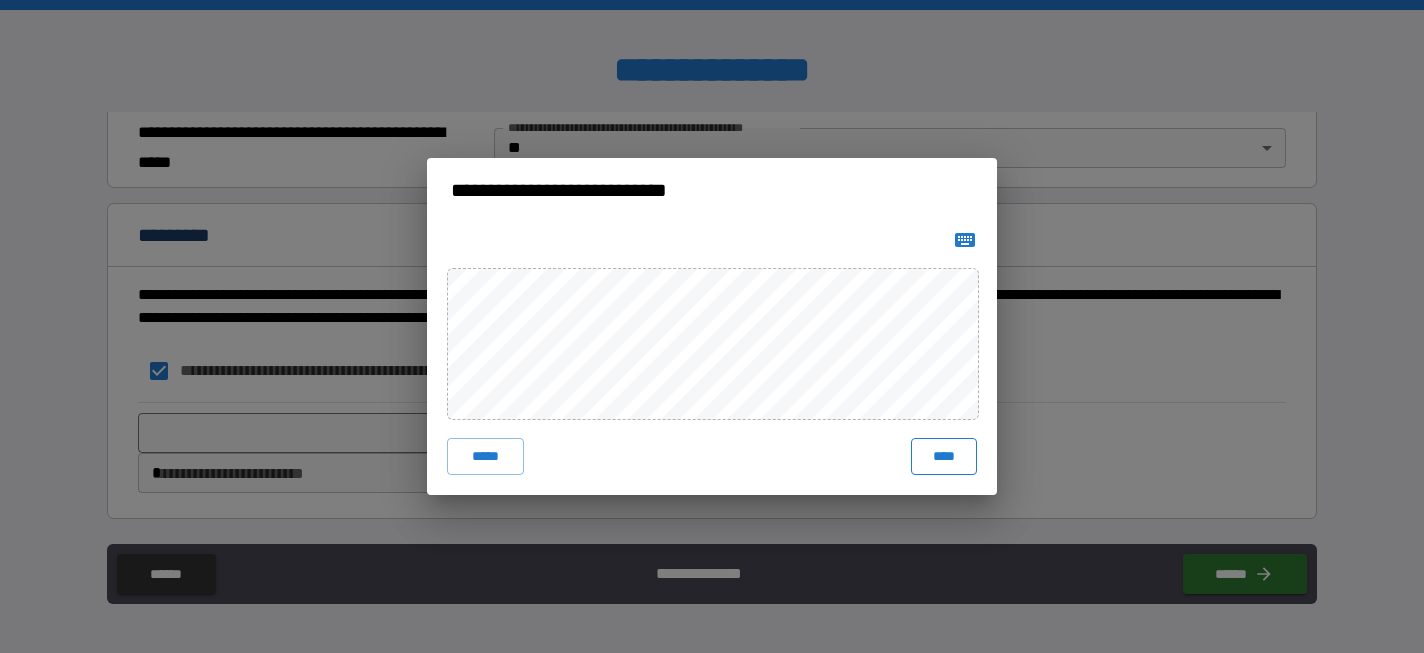 click on "****" at bounding box center (944, 456) 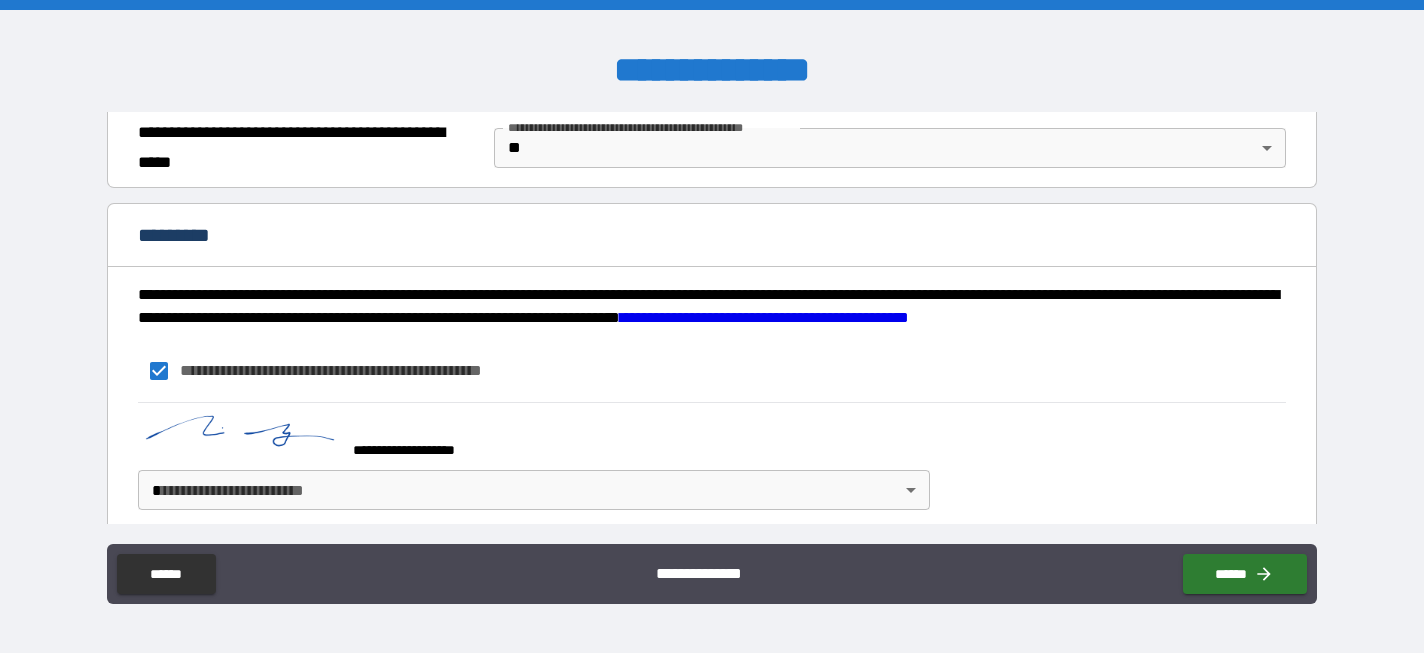 scroll, scrollTop: 1592, scrollLeft: 0, axis: vertical 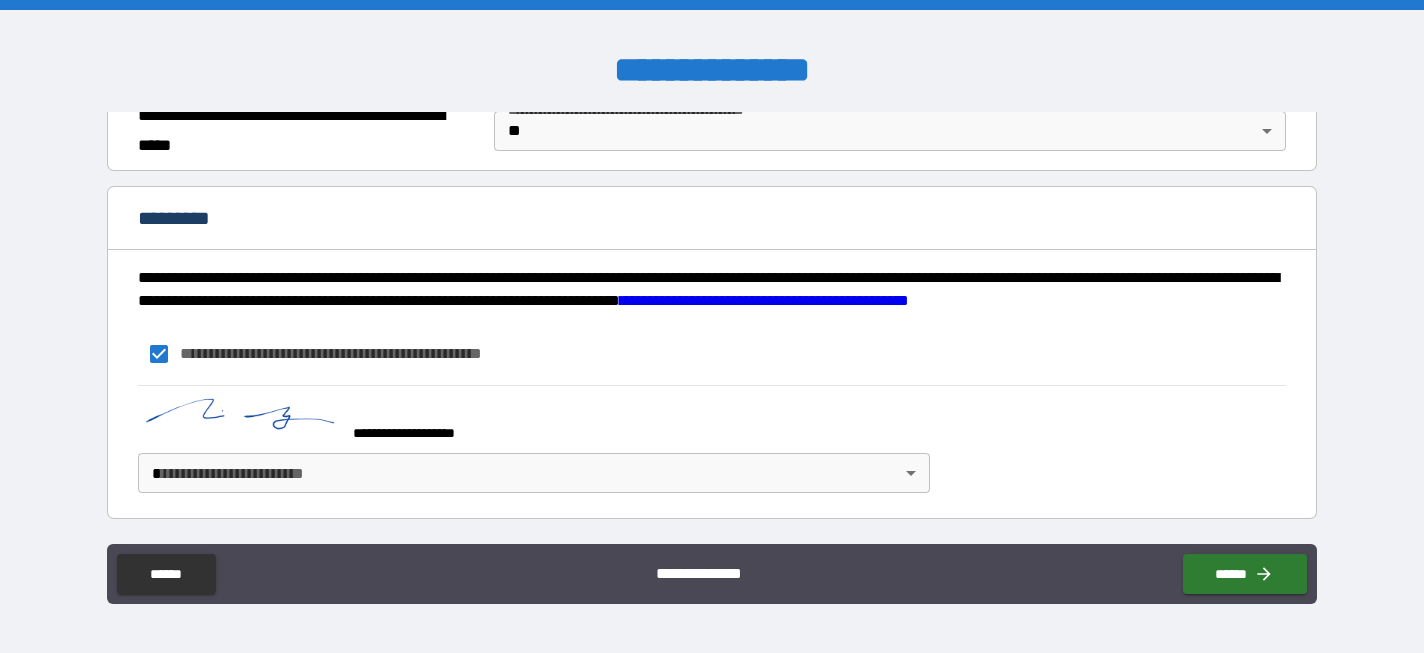 click on "**********" at bounding box center (712, 326) 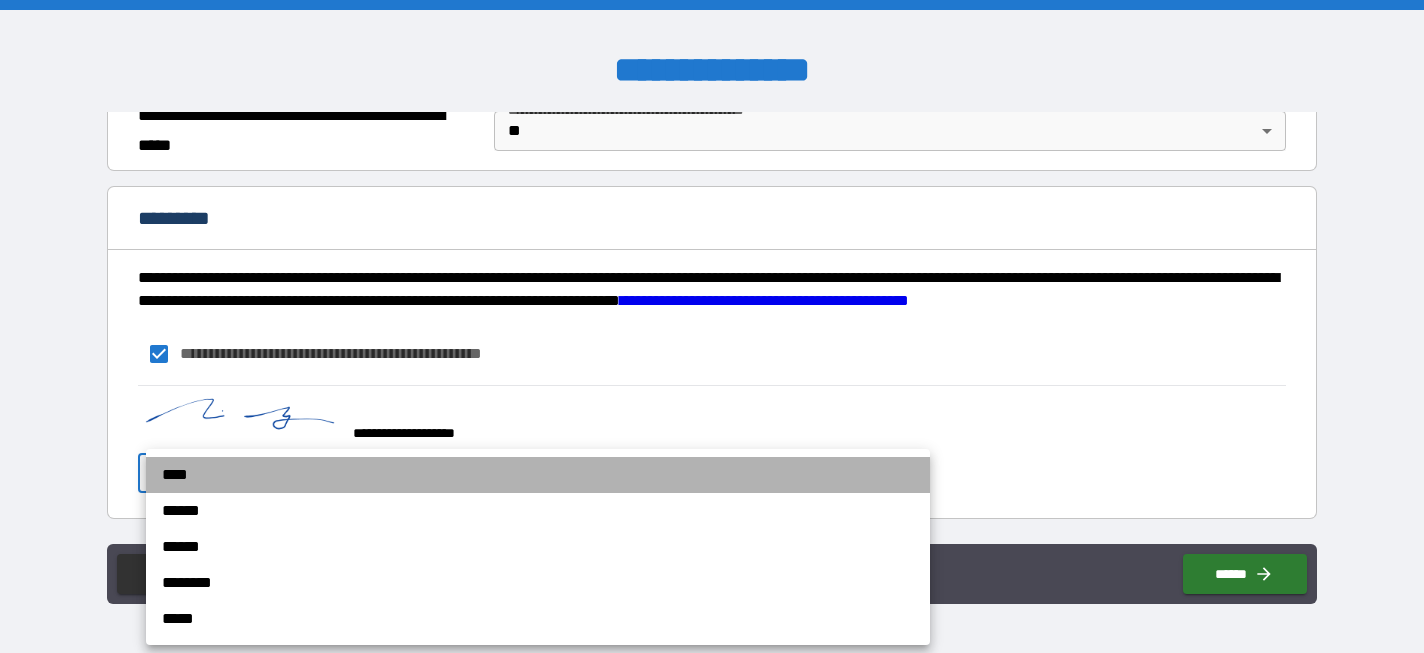 click on "****" at bounding box center (538, 475) 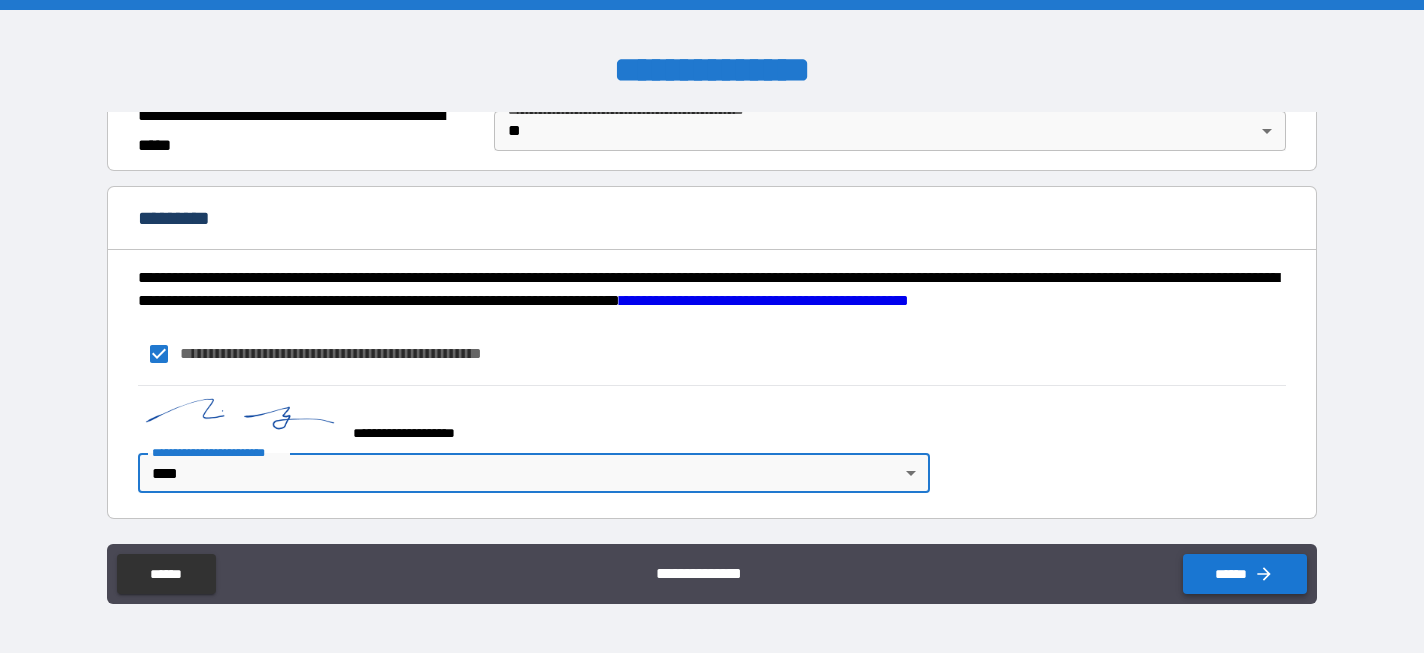click on "******" at bounding box center [1245, 574] 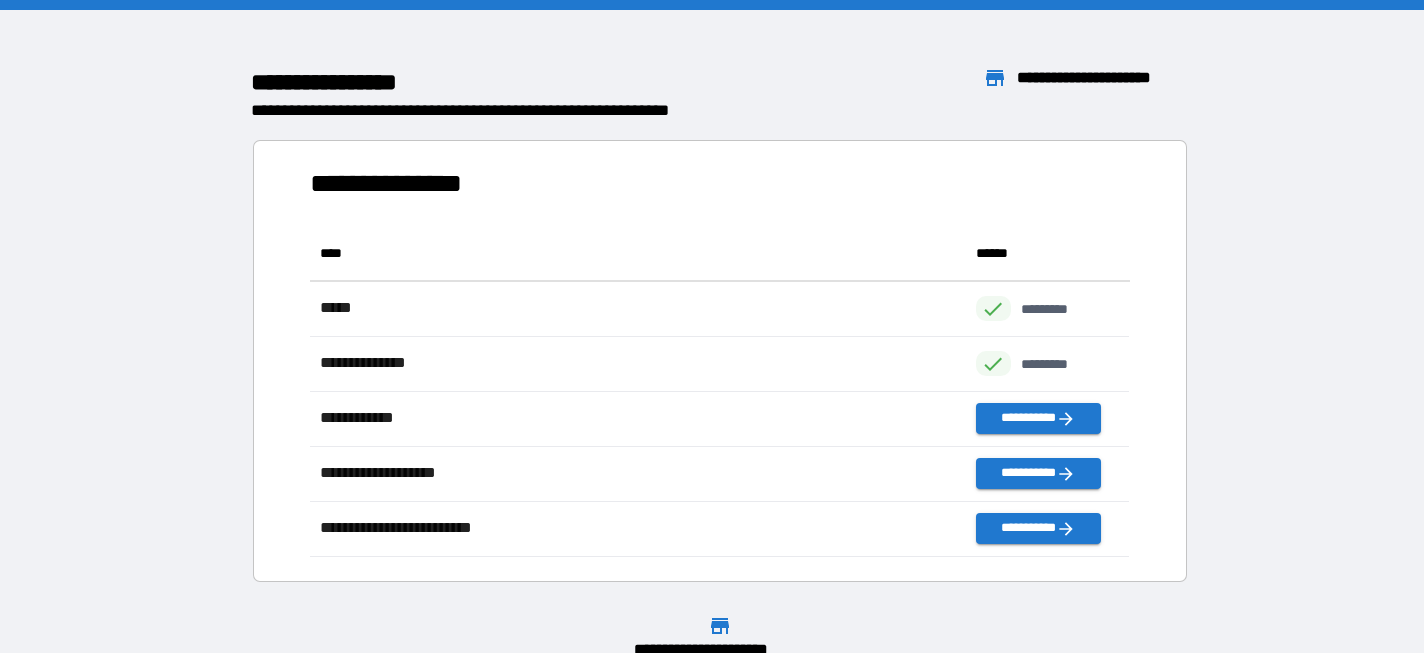 scroll, scrollTop: 1, scrollLeft: 0, axis: vertical 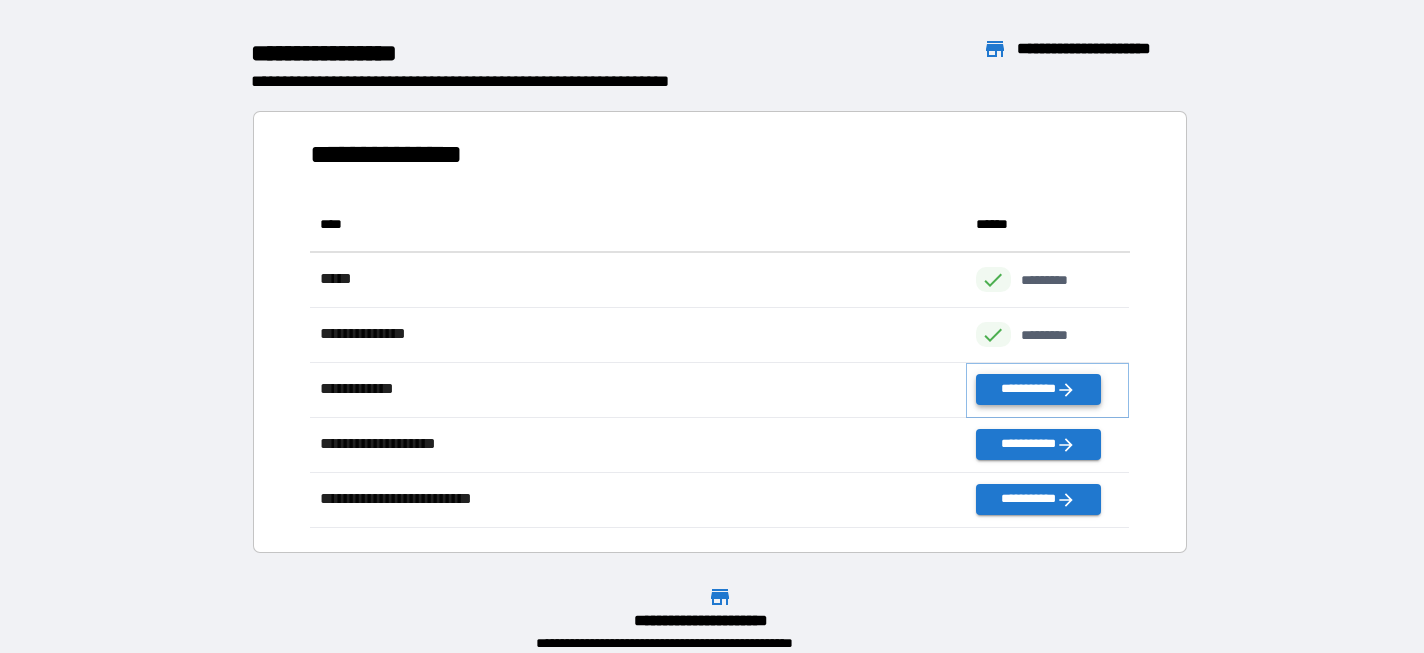 click on "**********" at bounding box center (1038, 389) 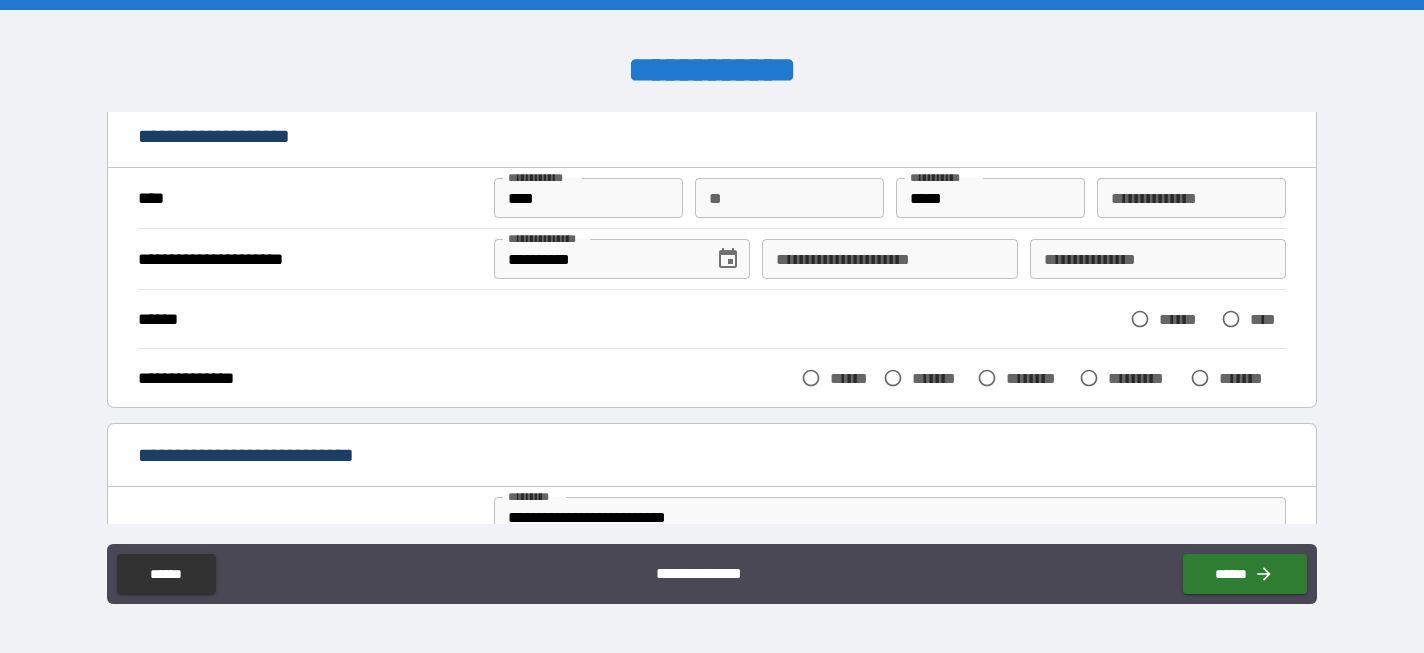 scroll, scrollTop: 97, scrollLeft: 0, axis: vertical 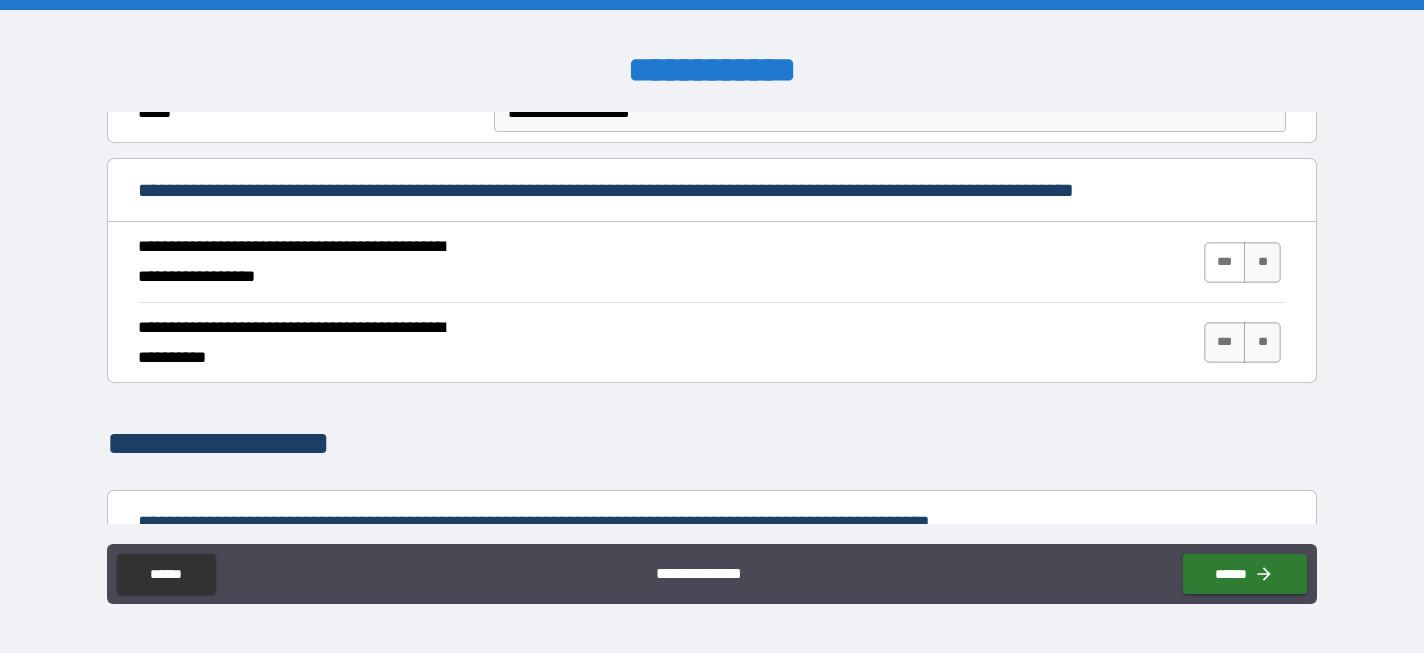 click on "***" at bounding box center (1225, 262) 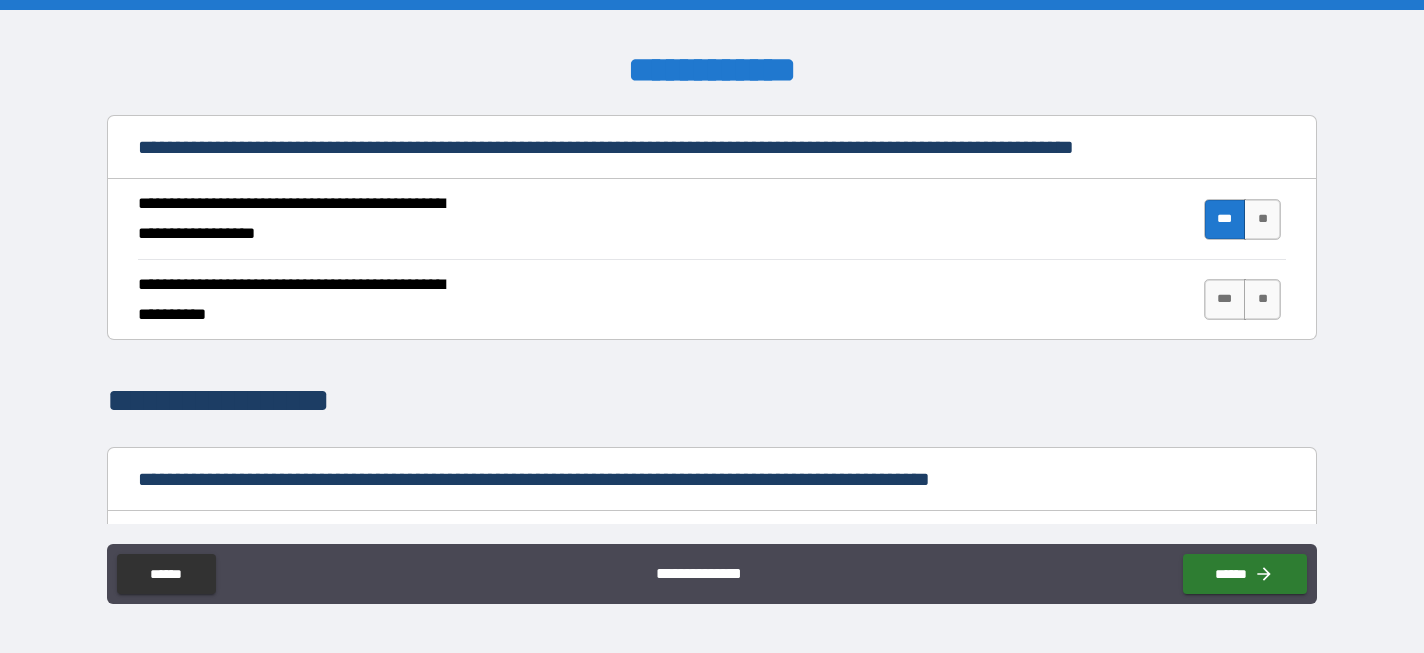 scroll, scrollTop: 794, scrollLeft: 0, axis: vertical 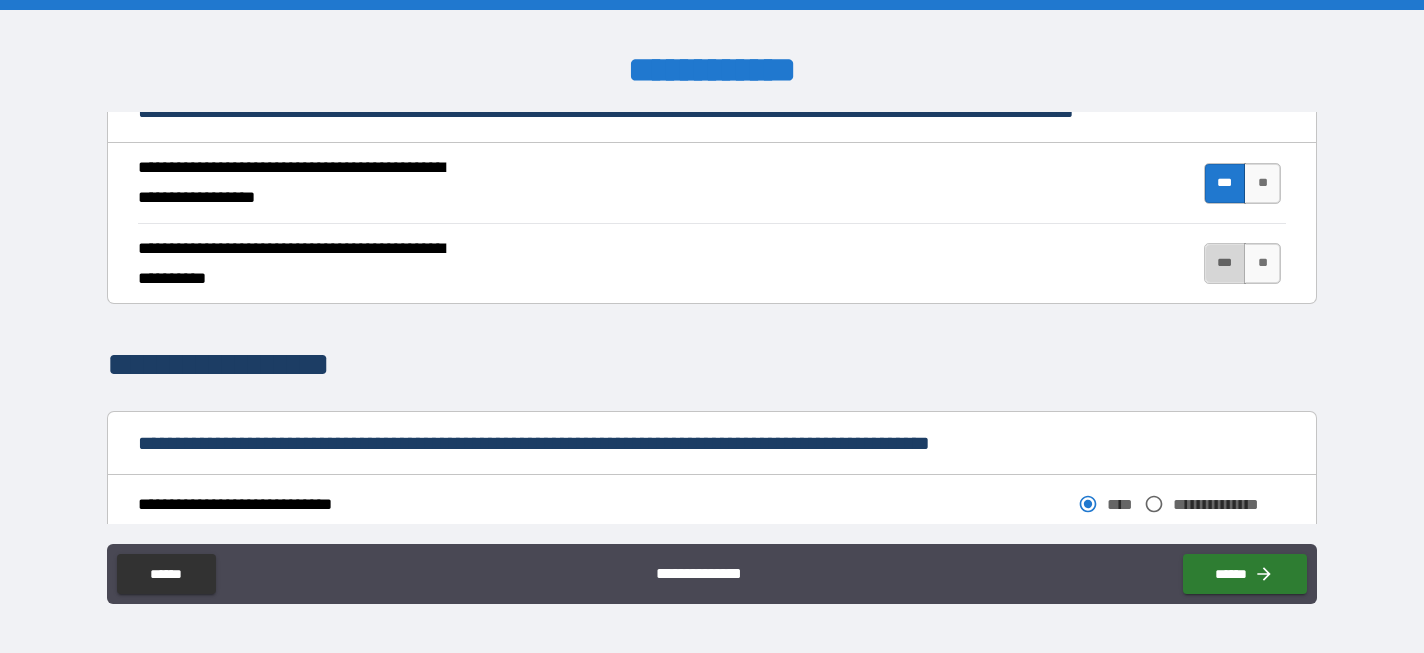 click on "***" at bounding box center (1225, 263) 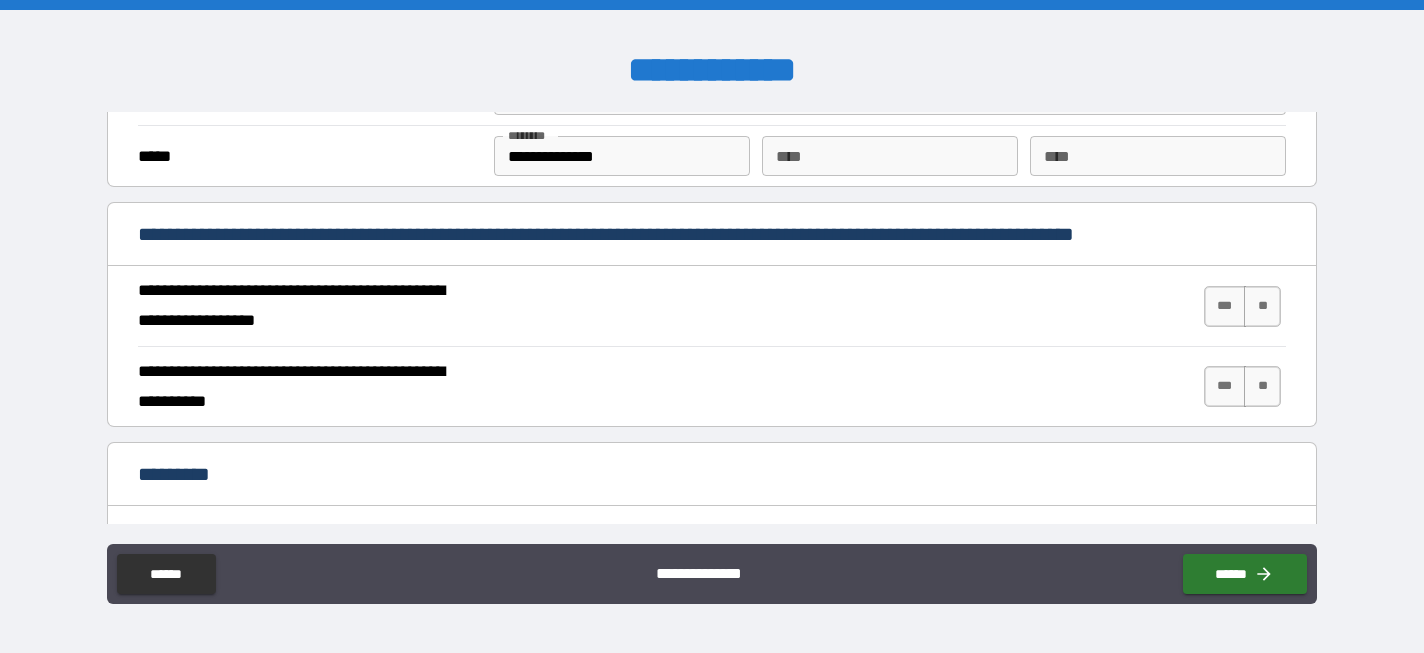 scroll, scrollTop: 1711, scrollLeft: 0, axis: vertical 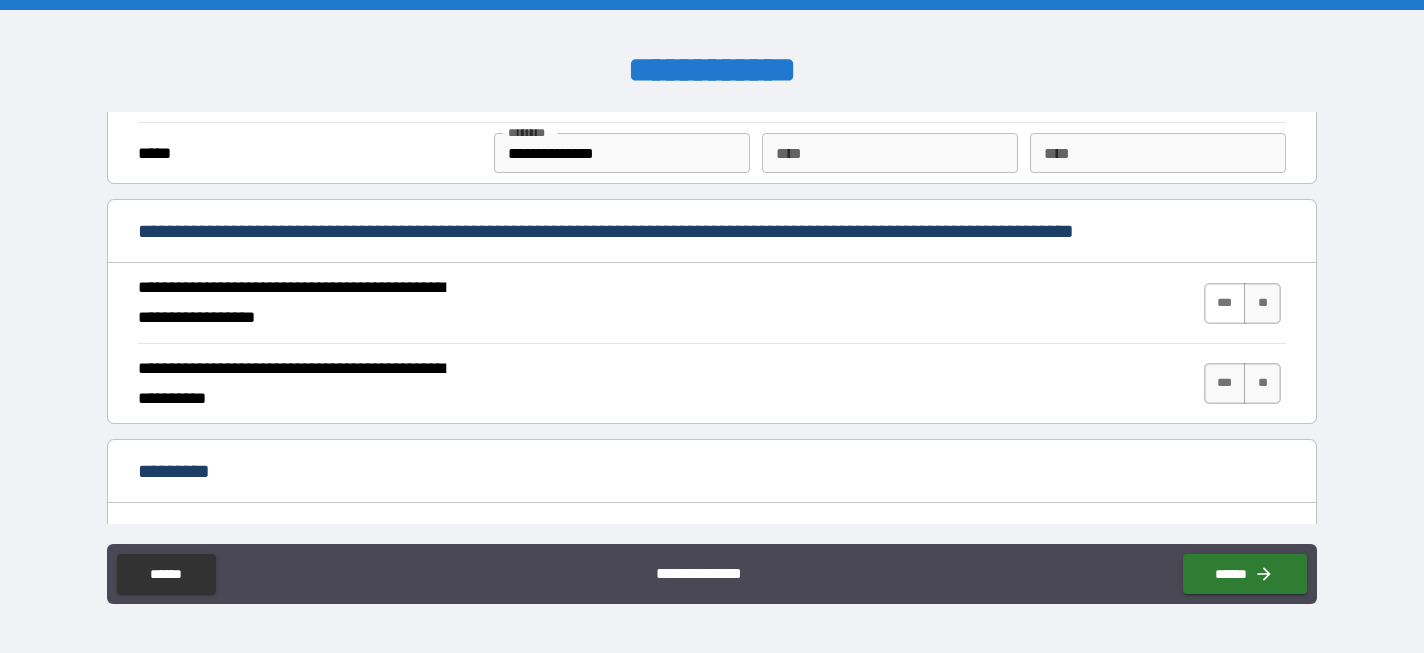 click on "***" at bounding box center (1225, 303) 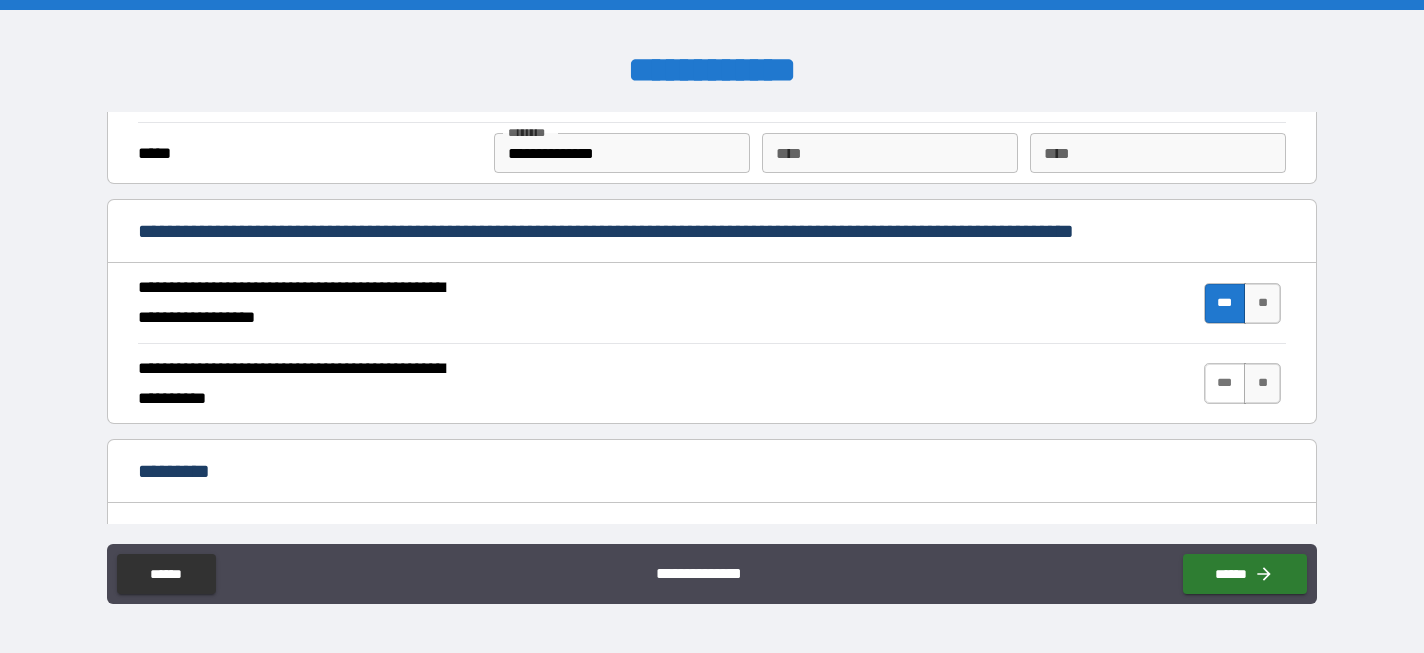click on "***" at bounding box center [1225, 383] 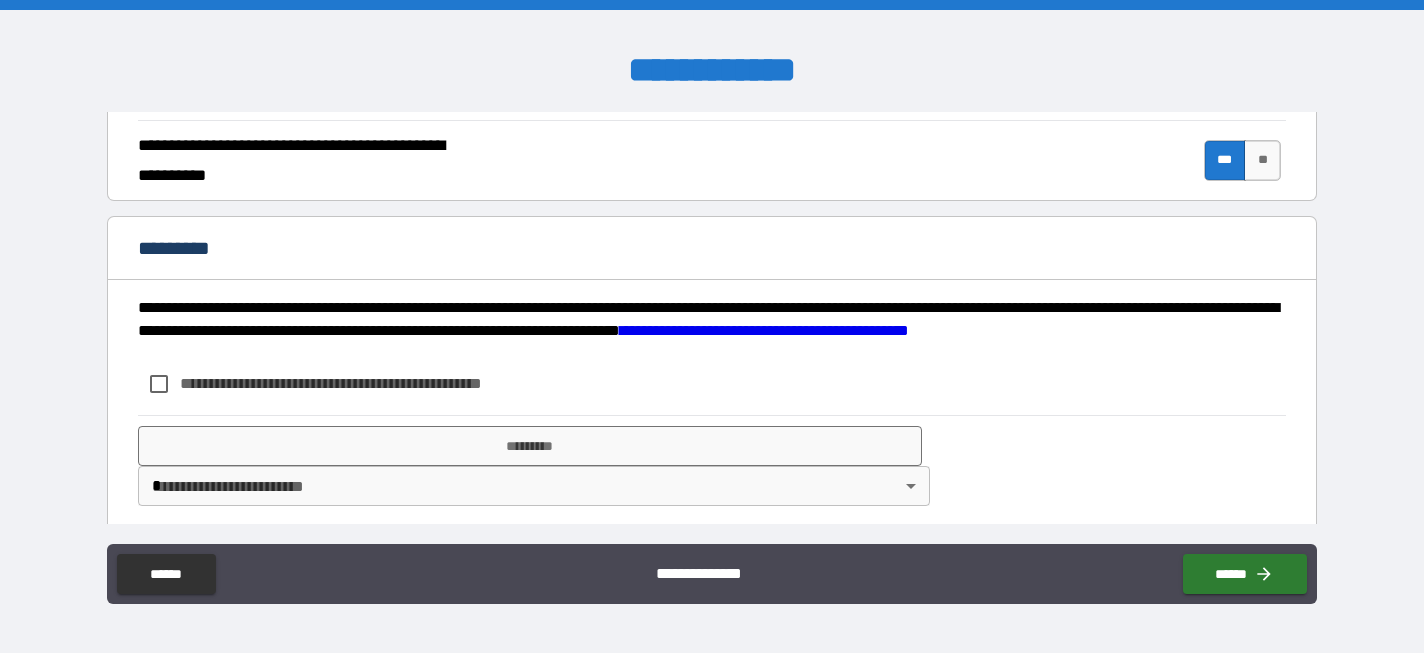 scroll, scrollTop: 1940, scrollLeft: 0, axis: vertical 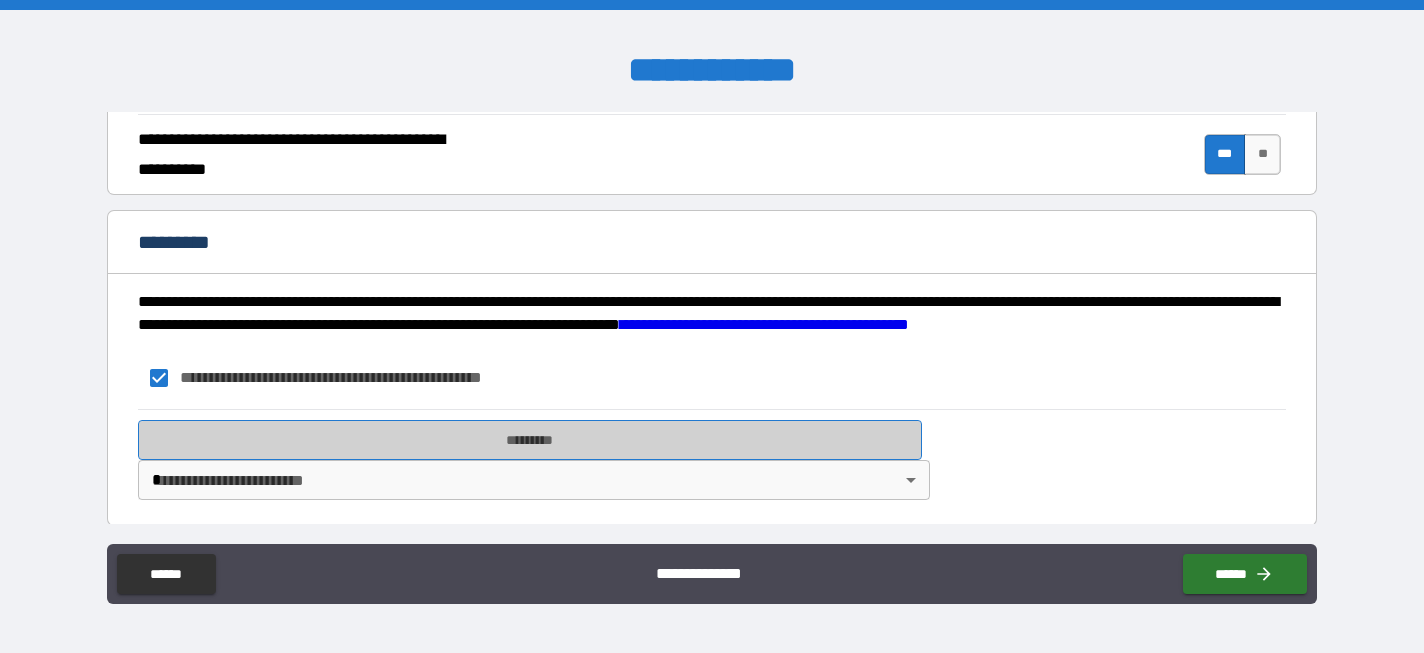 click on "*********" at bounding box center [530, 440] 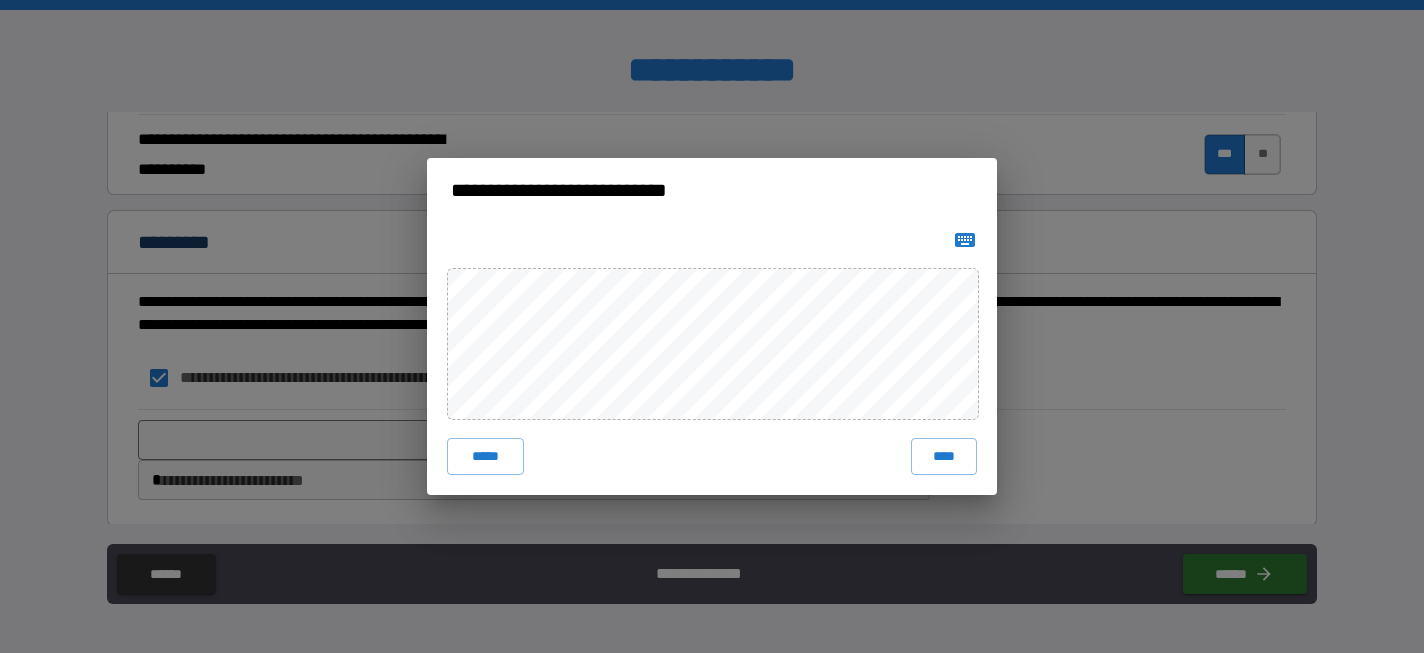 click on "**********" at bounding box center (712, 326) 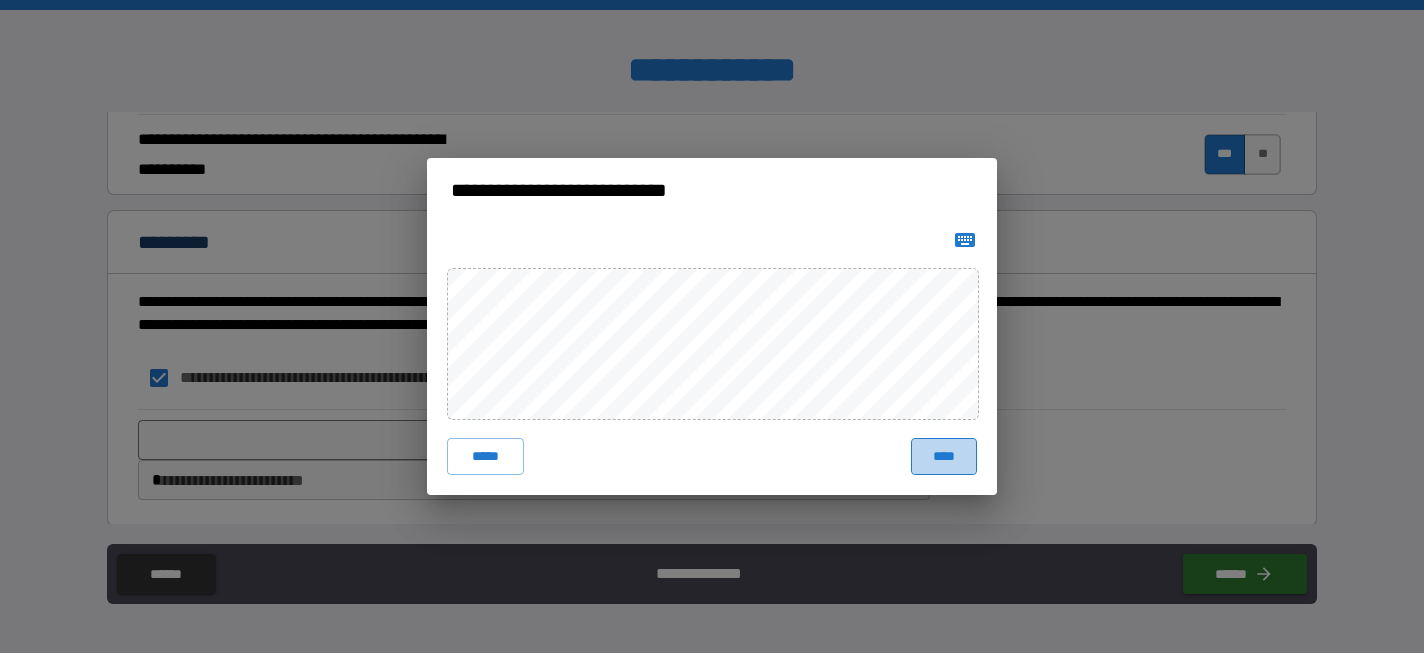 click on "****" at bounding box center [944, 456] 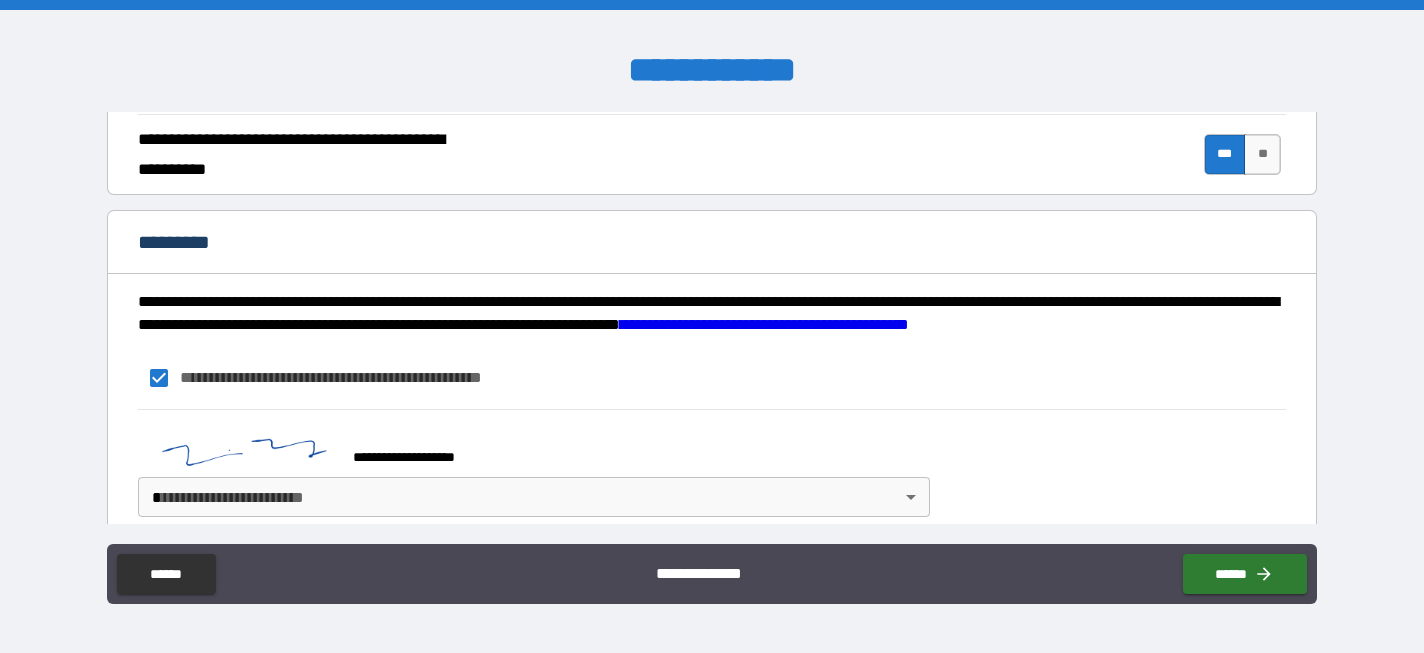 scroll, scrollTop: 1964, scrollLeft: 0, axis: vertical 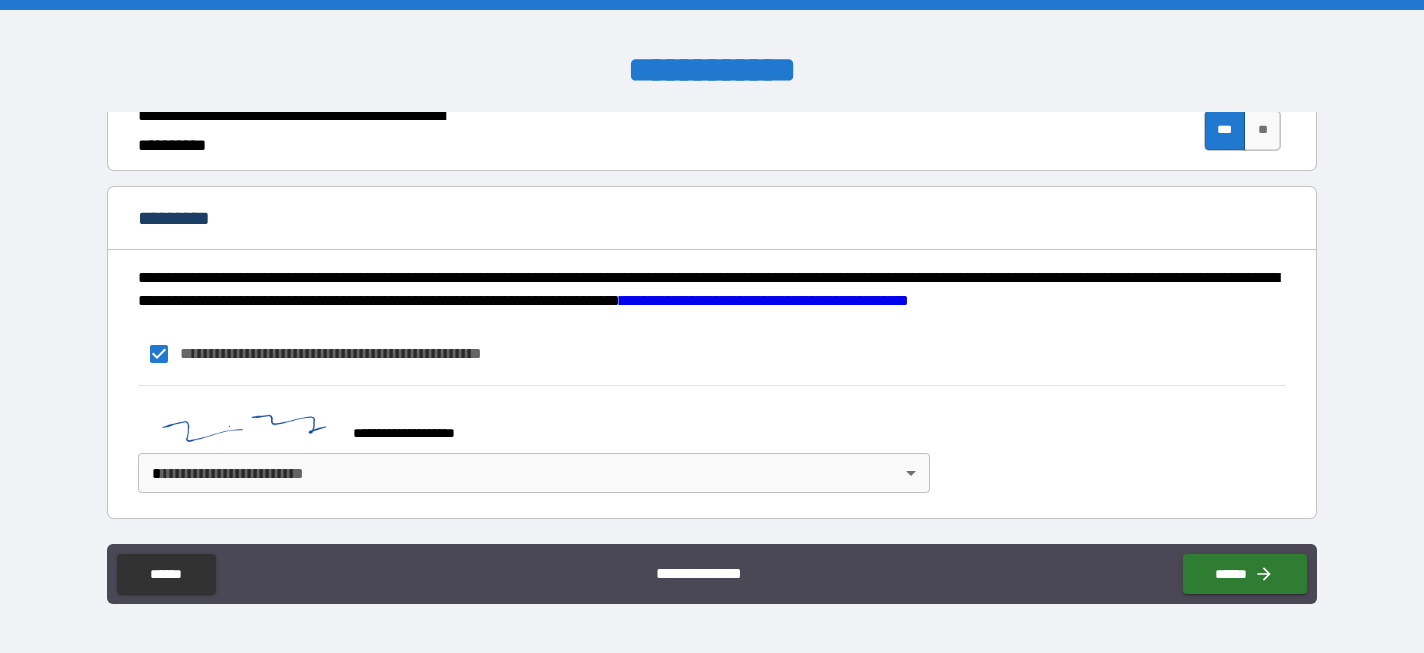 click on "**********" at bounding box center (712, 326) 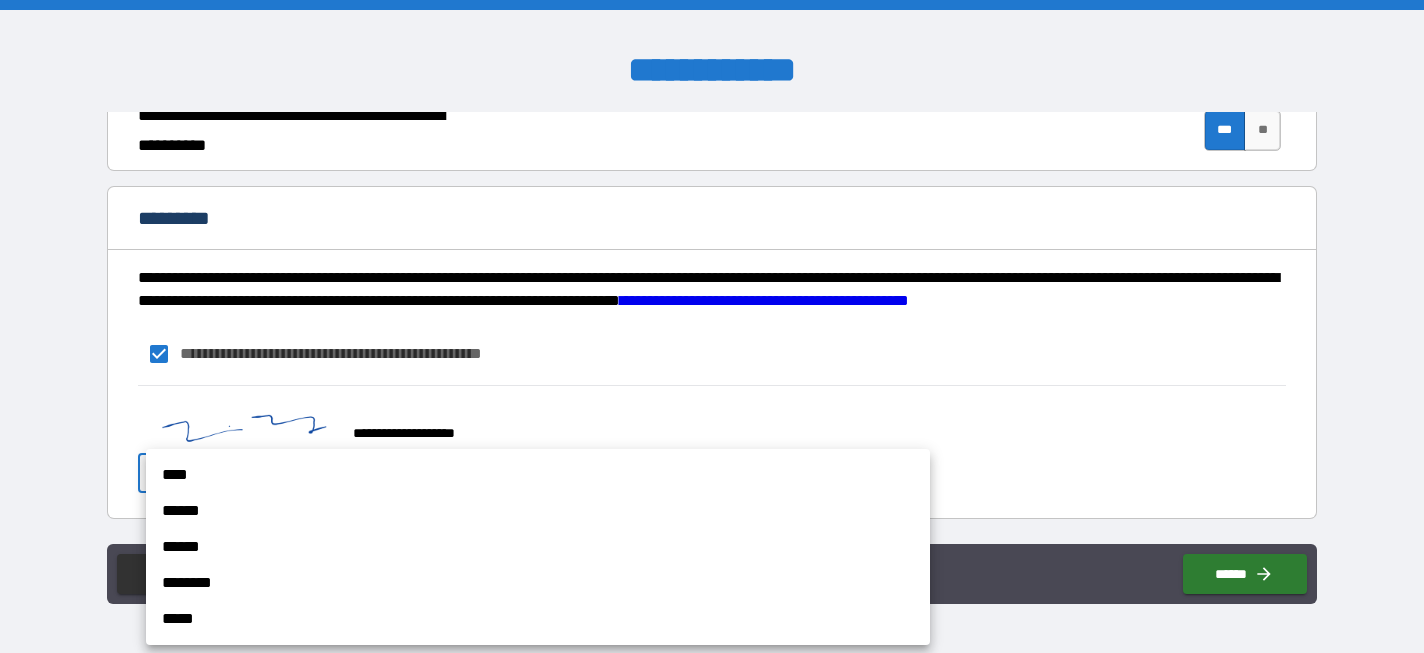 click on "****" at bounding box center [538, 475] 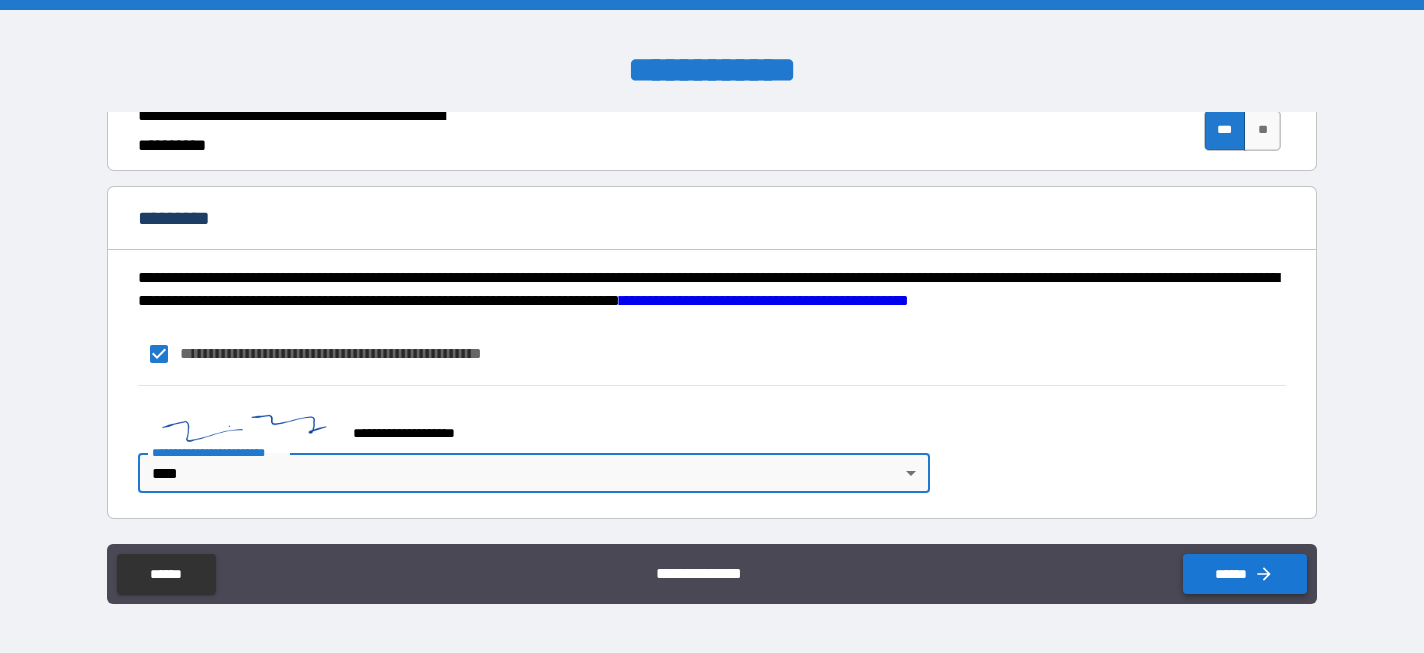 click on "******" at bounding box center [1245, 574] 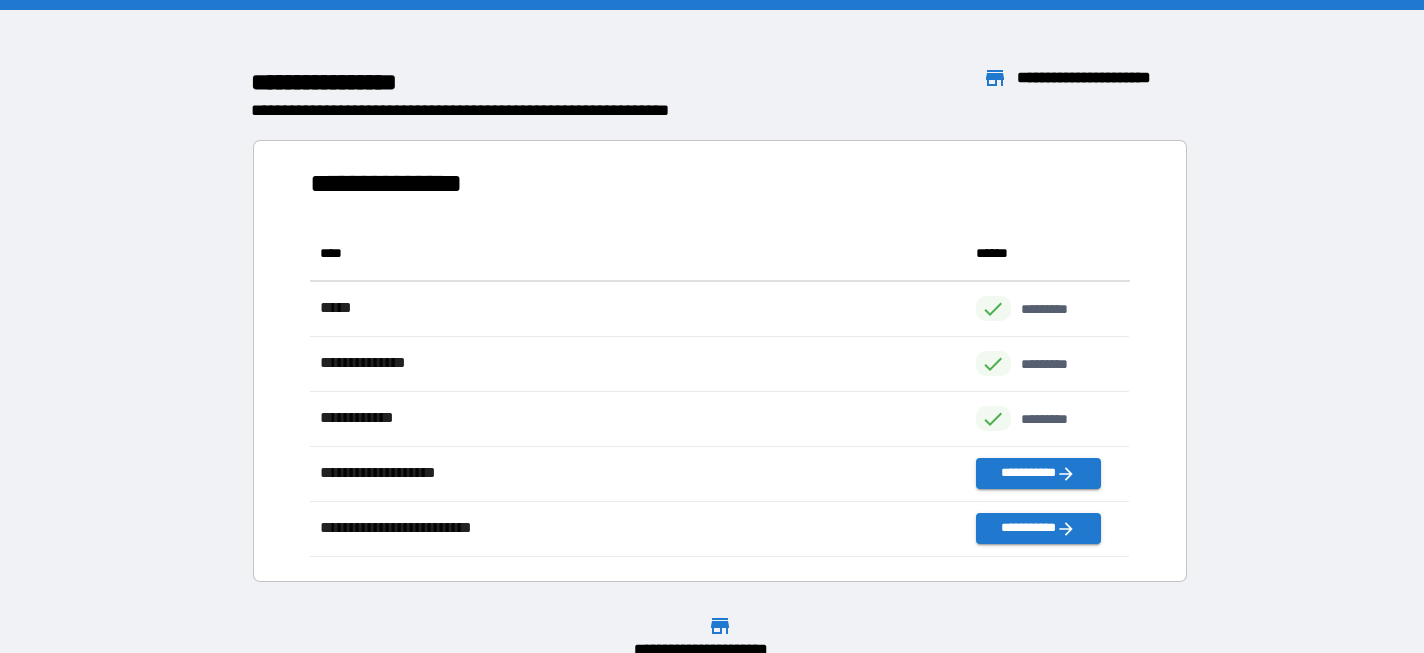scroll, scrollTop: 1, scrollLeft: 0, axis: vertical 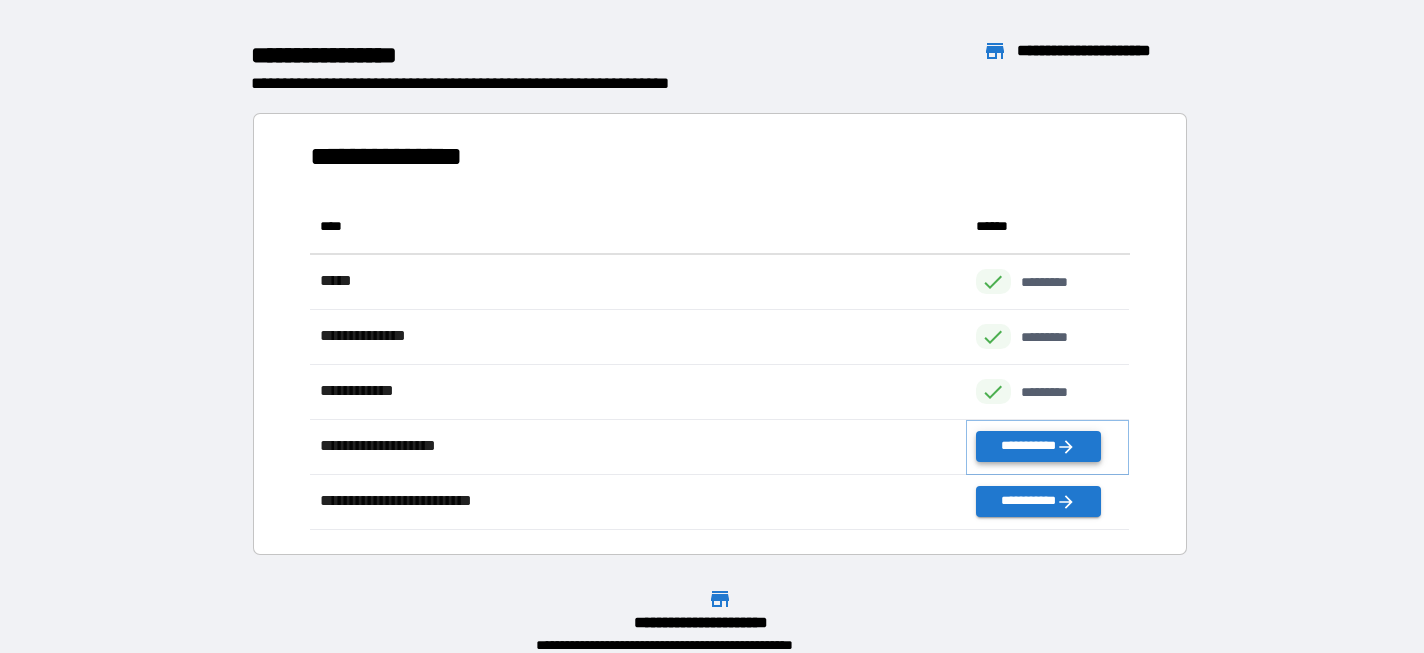 click on "**********" at bounding box center [1038, 446] 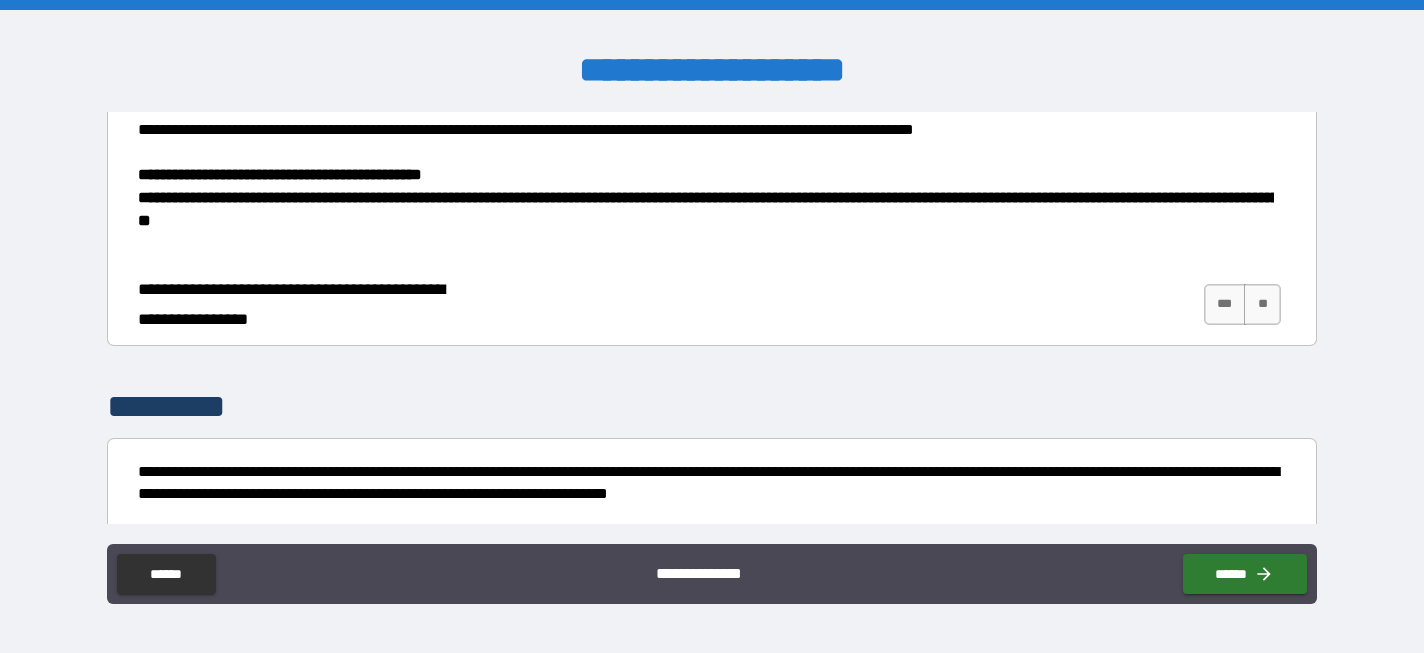 scroll, scrollTop: 761, scrollLeft: 0, axis: vertical 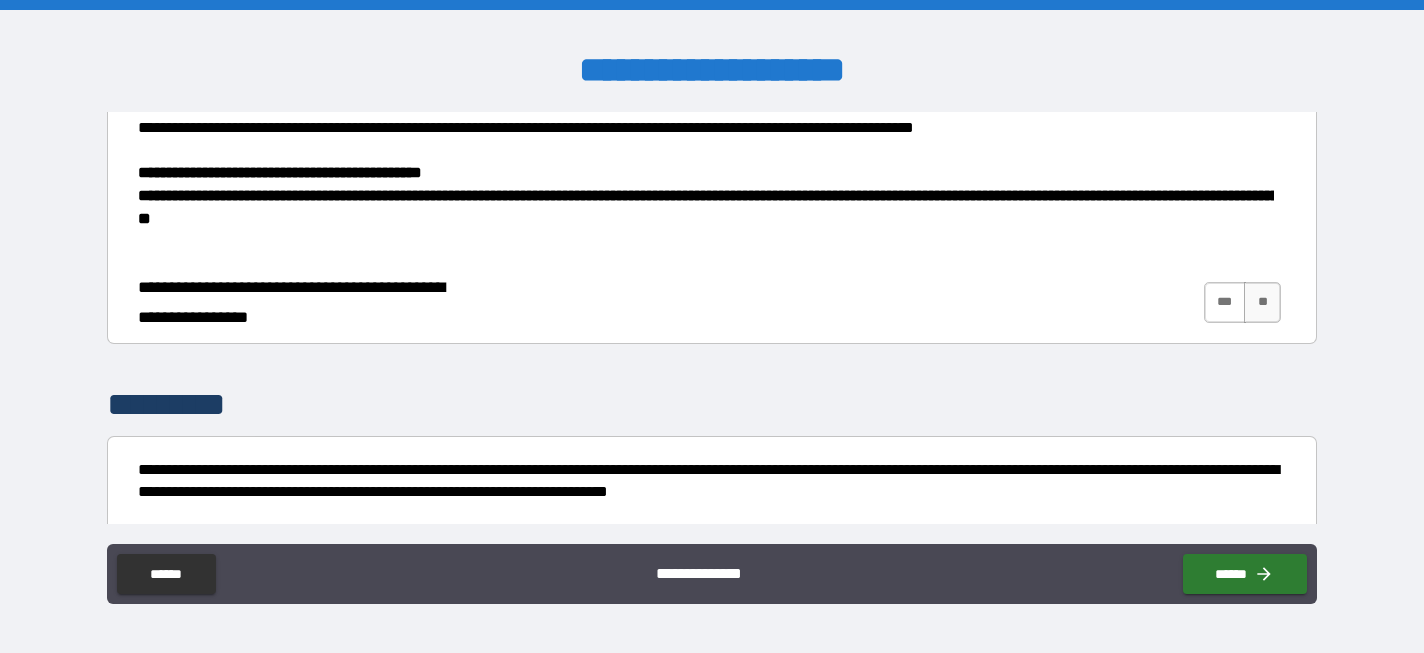 click on "***" at bounding box center (1225, 302) 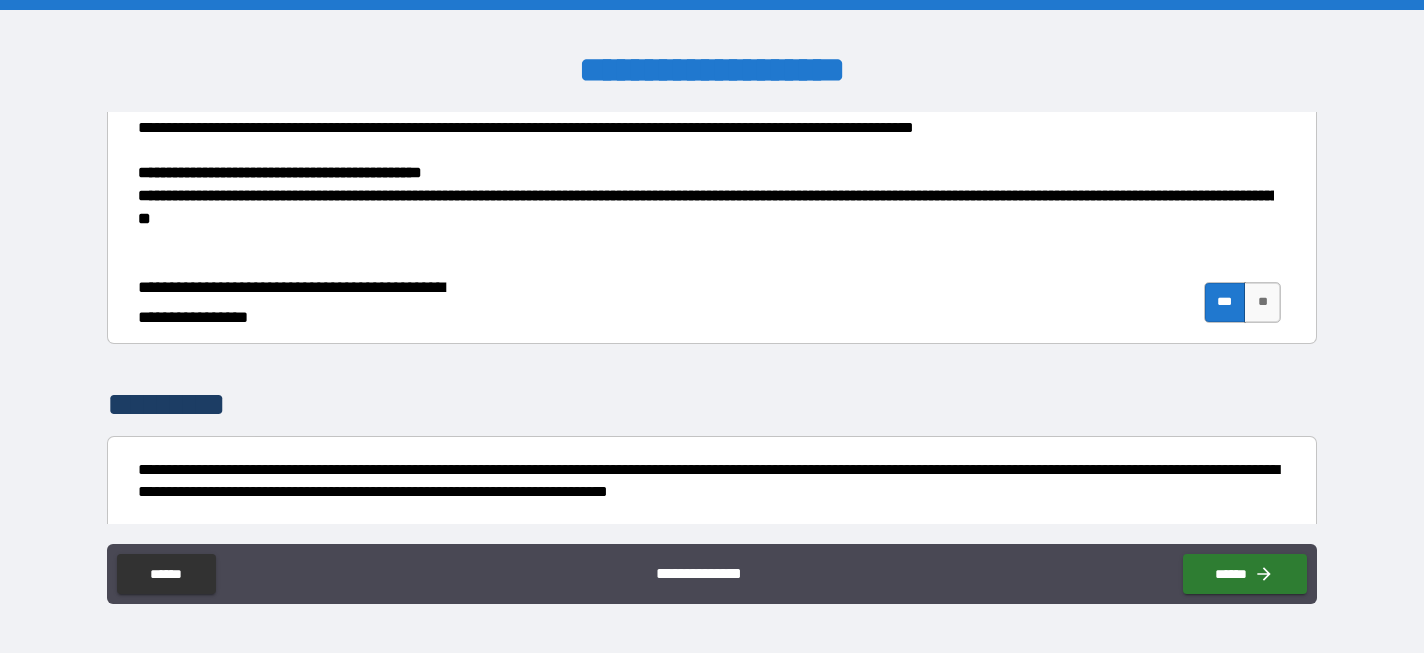 scroll, scrollTop: 935, scrollLeft: 0, axis: vertical 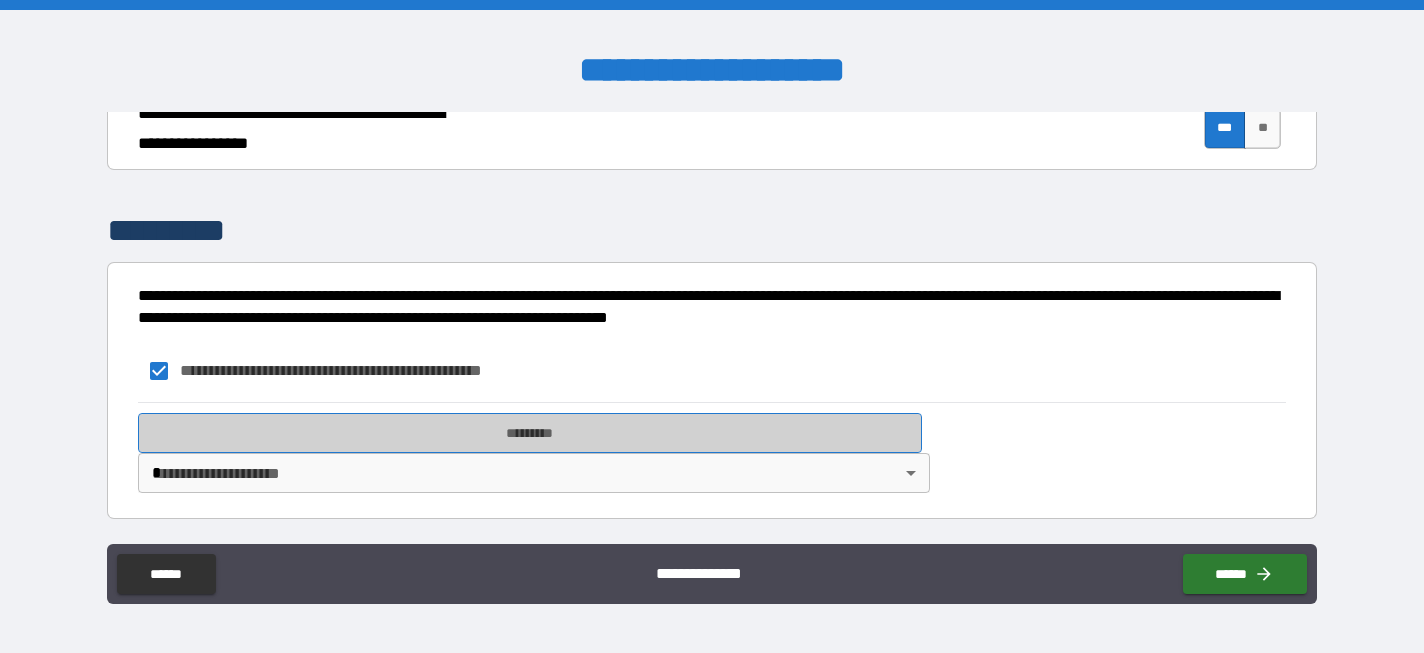 click on "*********" at bounding box center [530, 433] 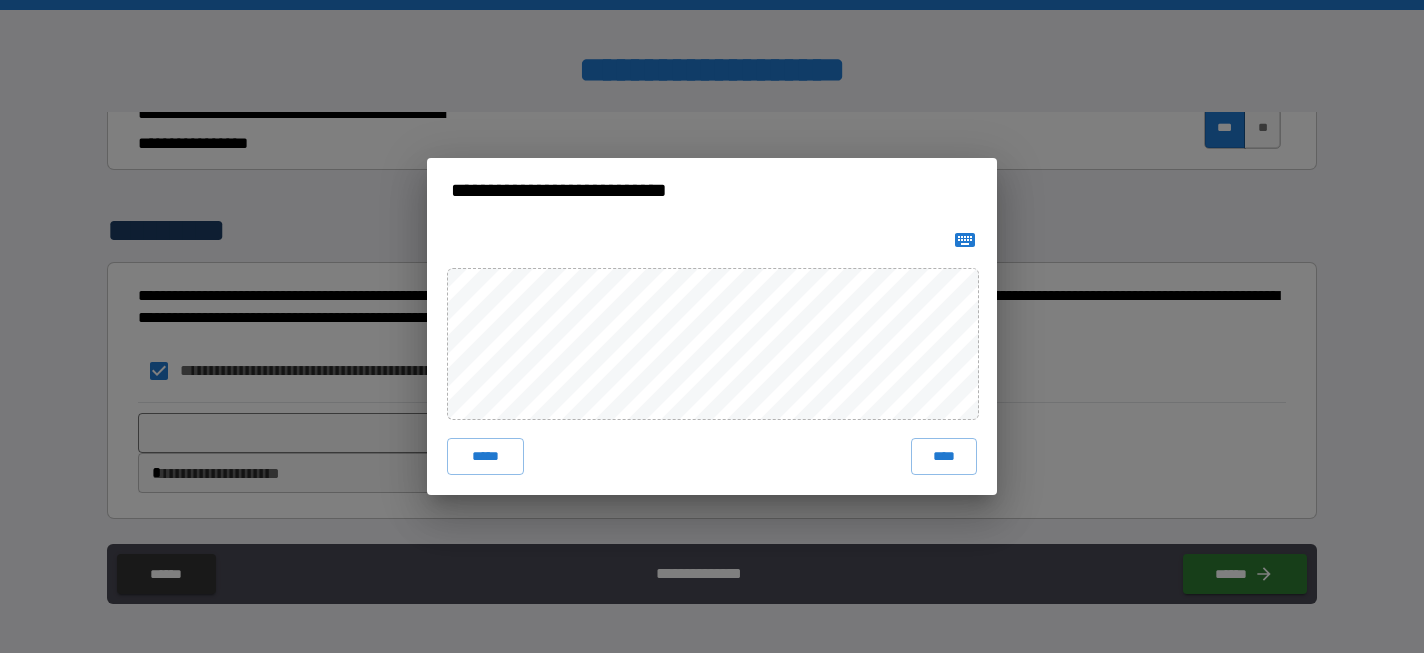 click on "**********" at bounding box center [712, 326] 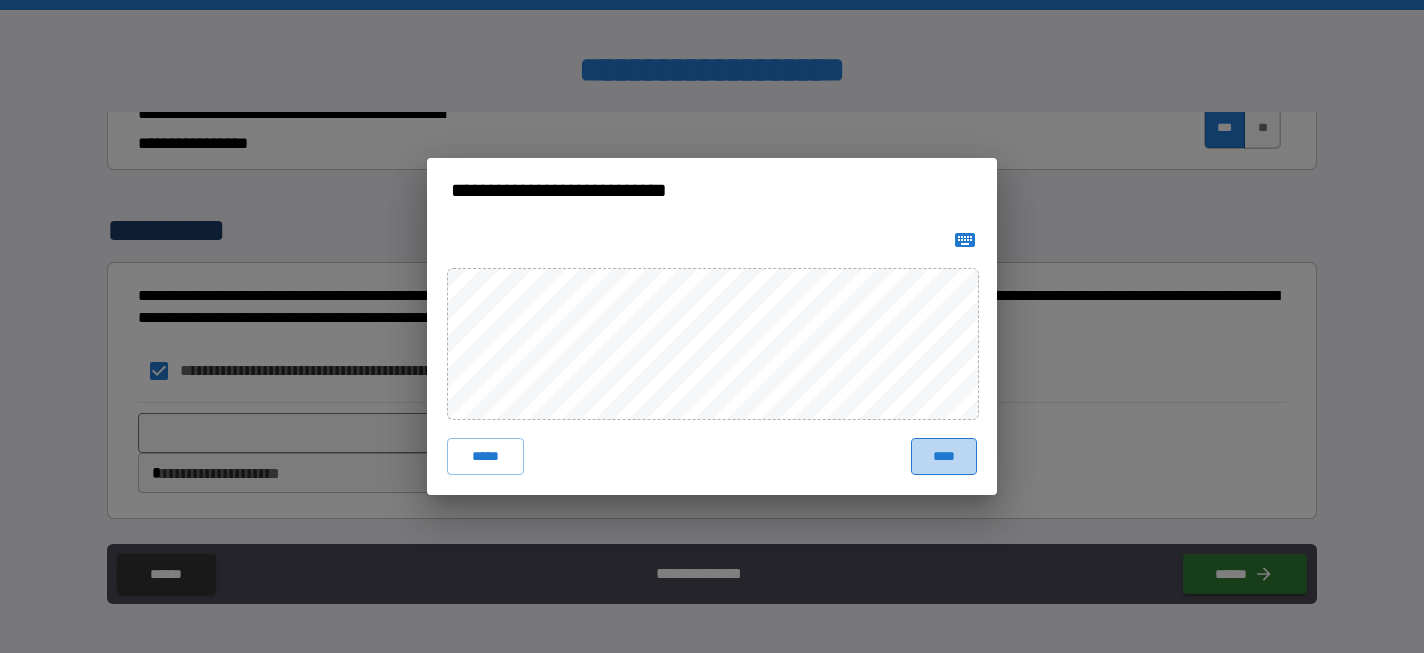 click on "****" at bounding box center (944, 456) 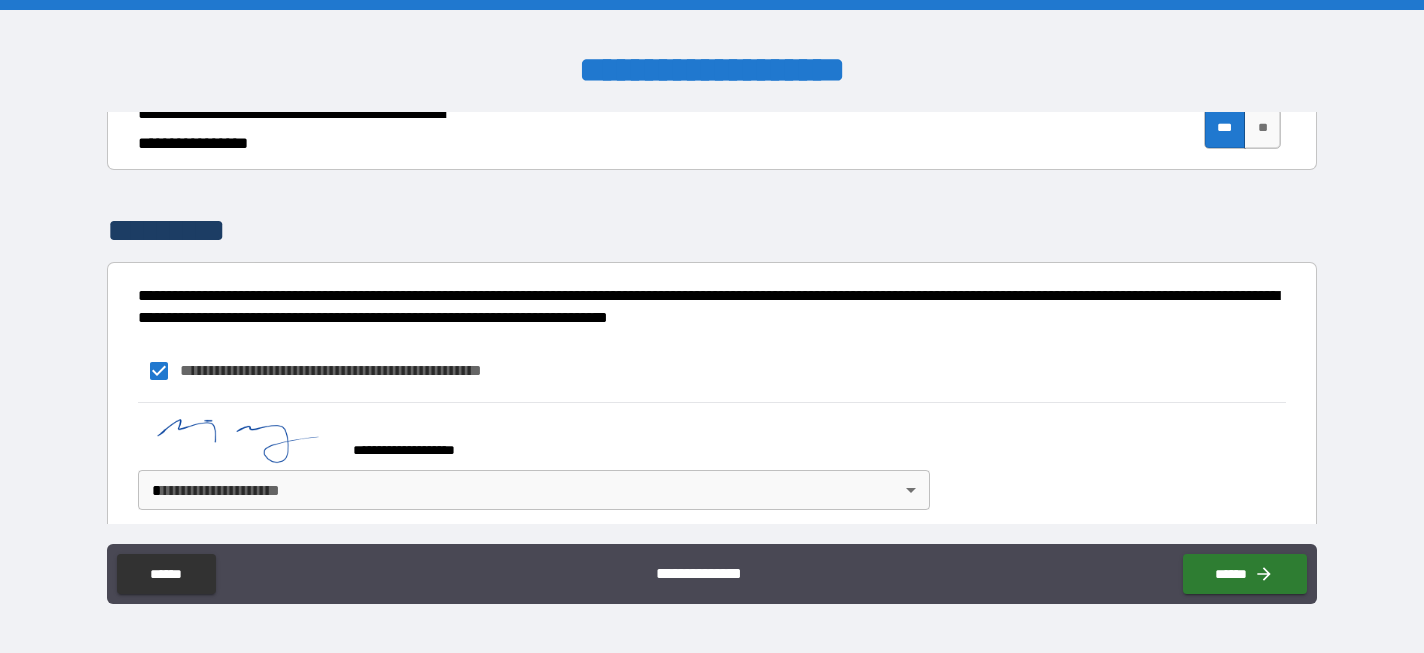 click on "**********" at bounding box center [712, 326] 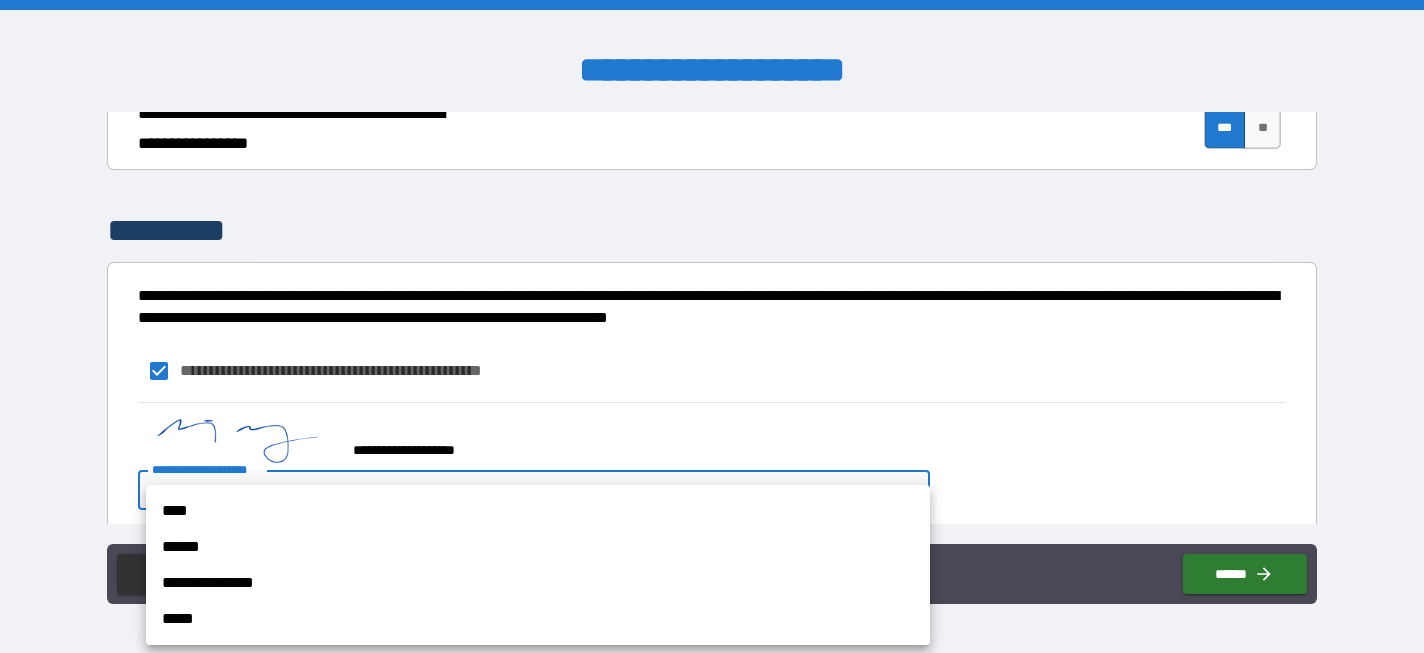 click on "****" at bounding box center [538, 511] 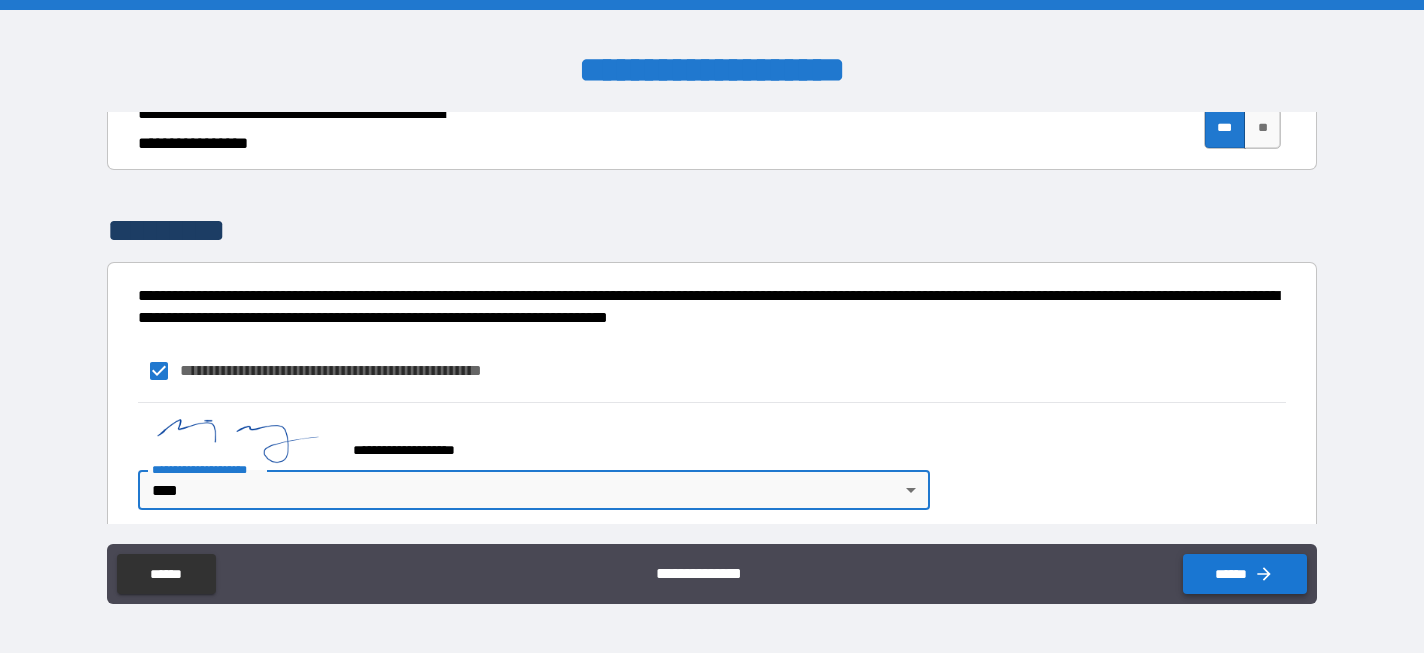 click on "******" at bounding box center (1245, 574) 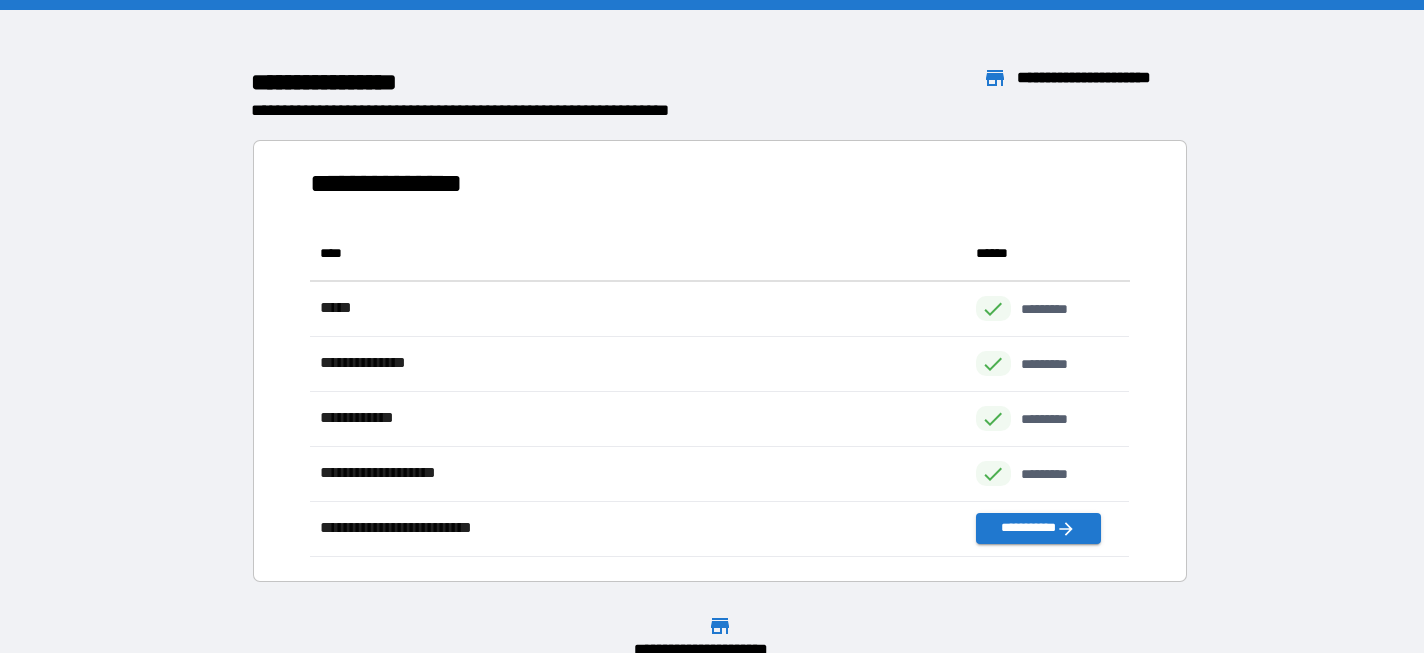 scroll, scrollTop: 1, scrollLeft: 0, axis: vertical 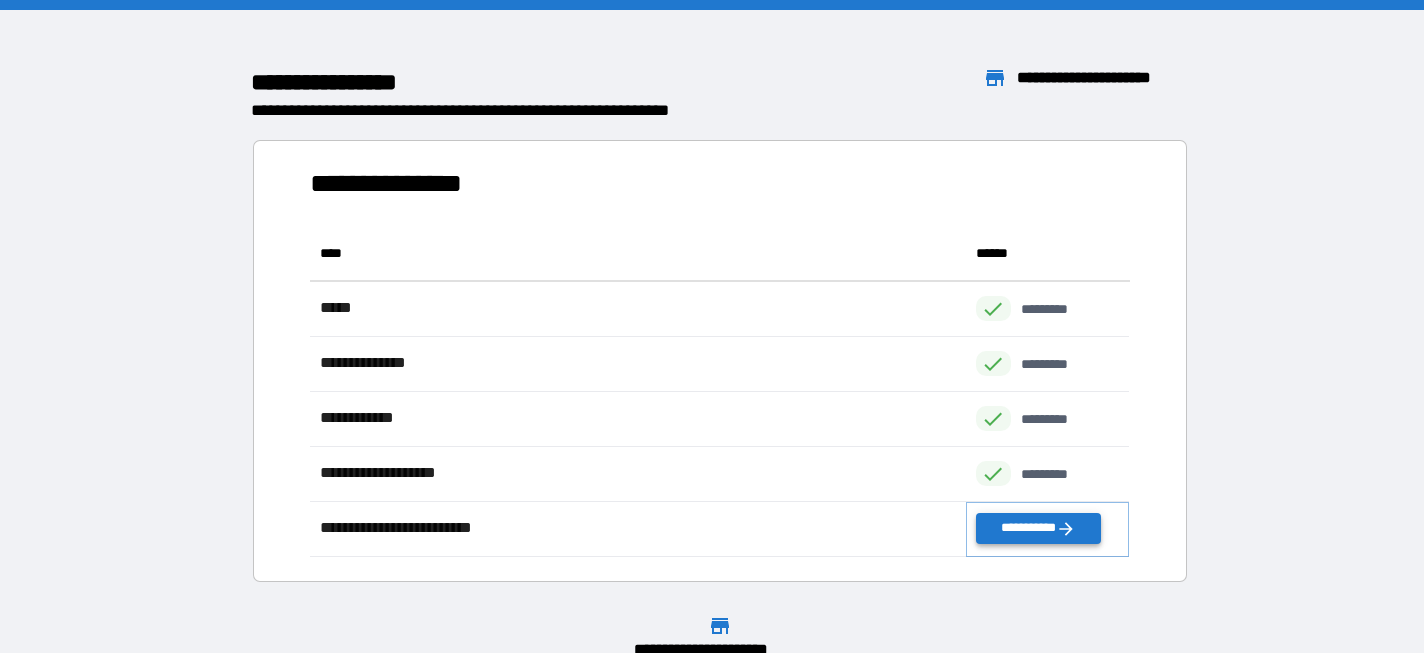 click on "**********" at bounding box center [1038, 528] 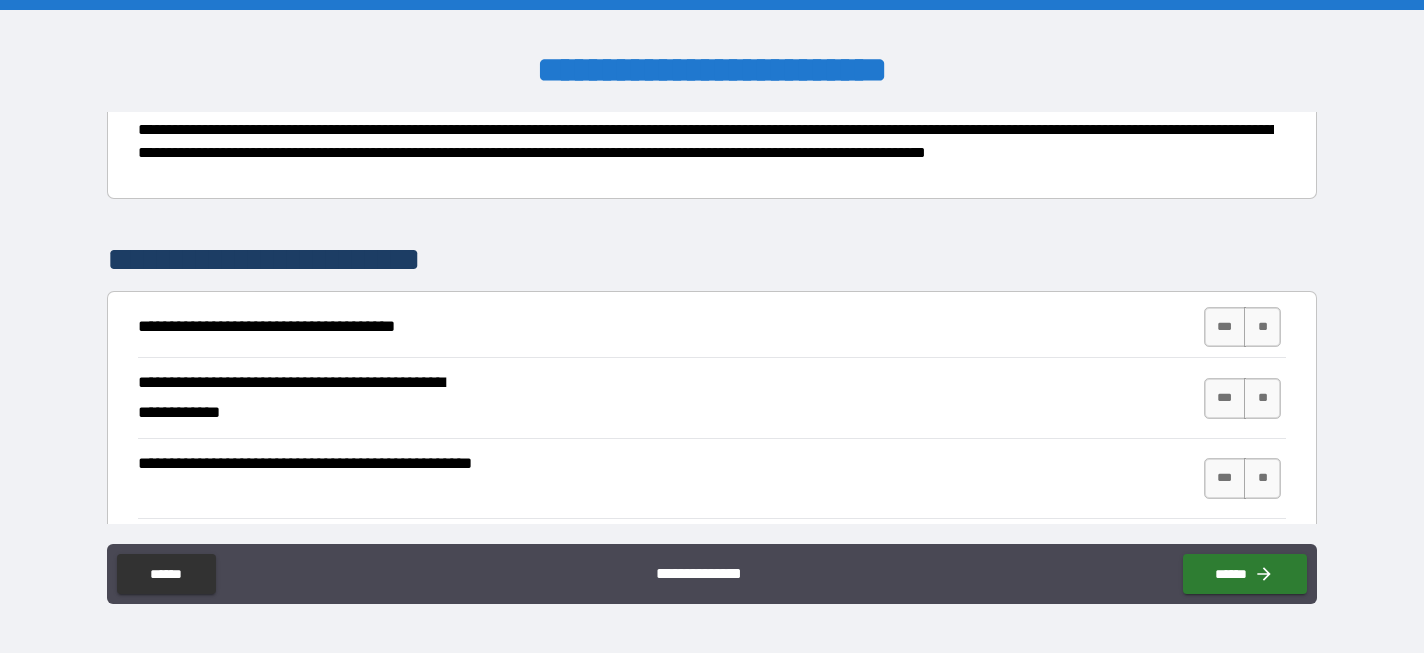 scroll, scrollTop: 235, scrollLeft: 0, axis: vertical 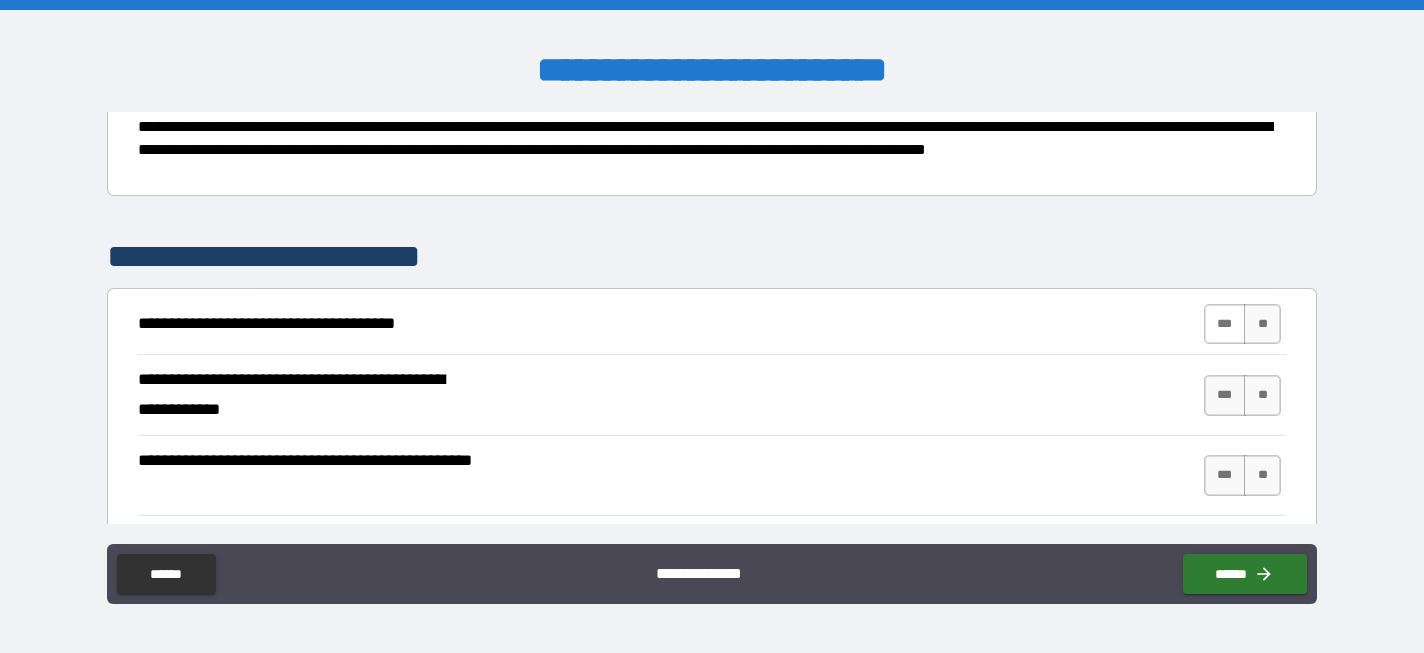 click on "***" at bounding box center [1225, 324] 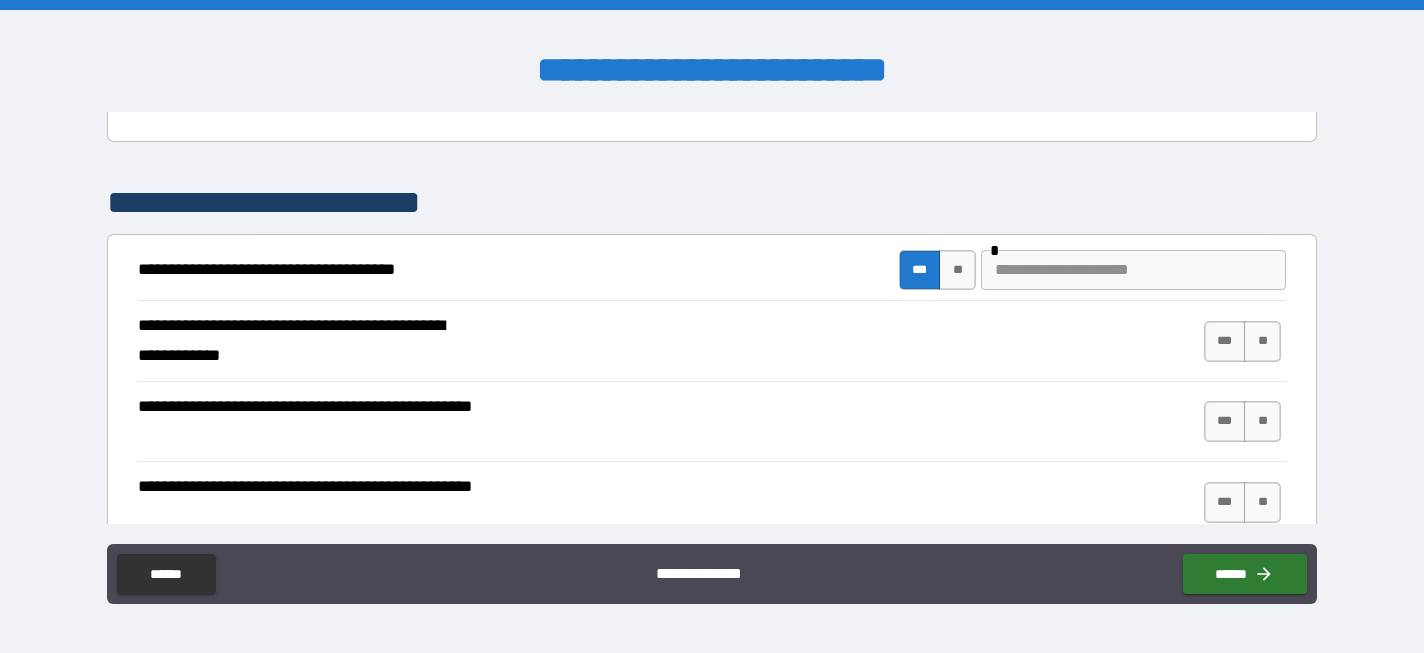 scroll, scrollTop: 295, scrollLeft: 0, axis: vertical 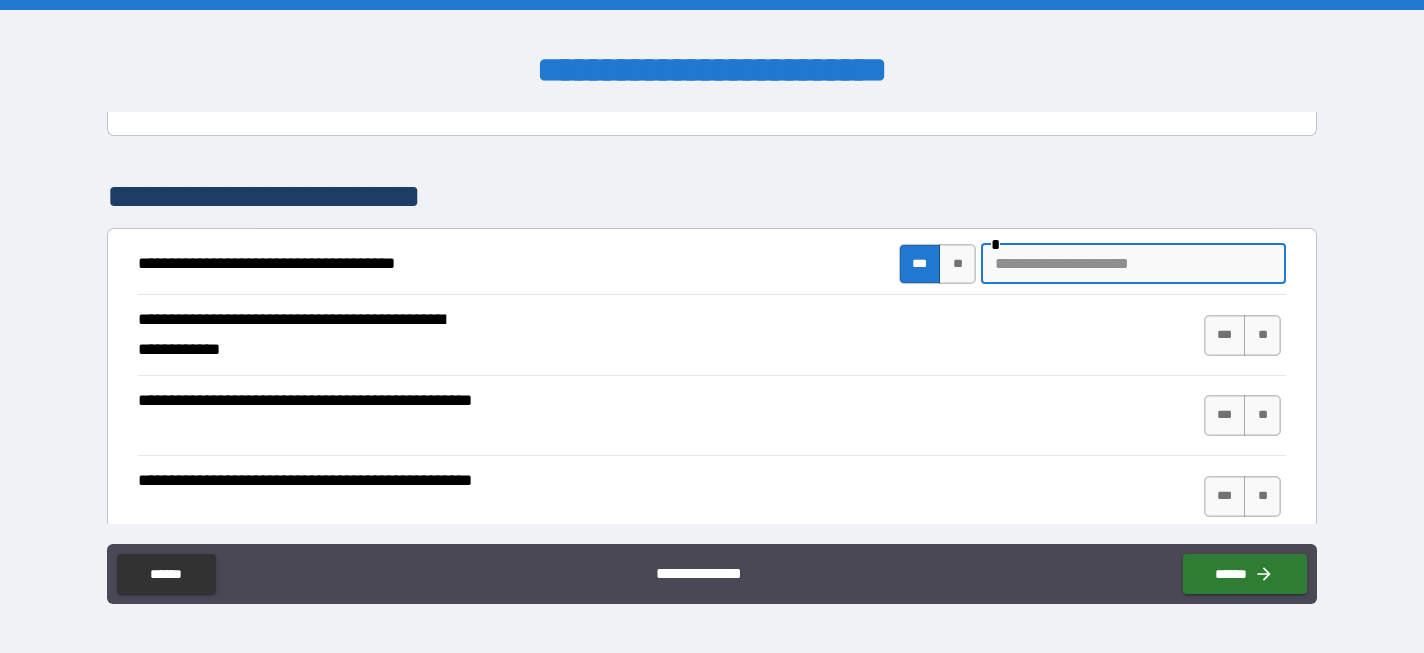 click at bounding box center (1133, 264) 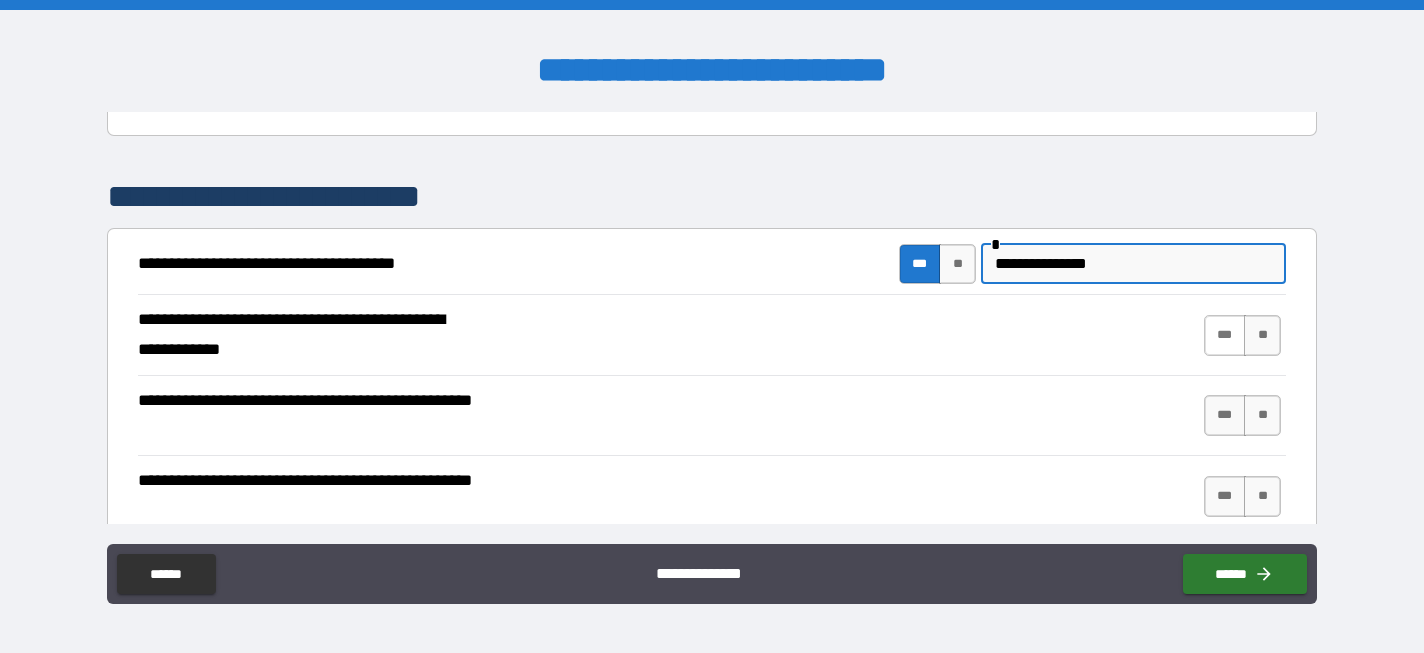 type on "**********" 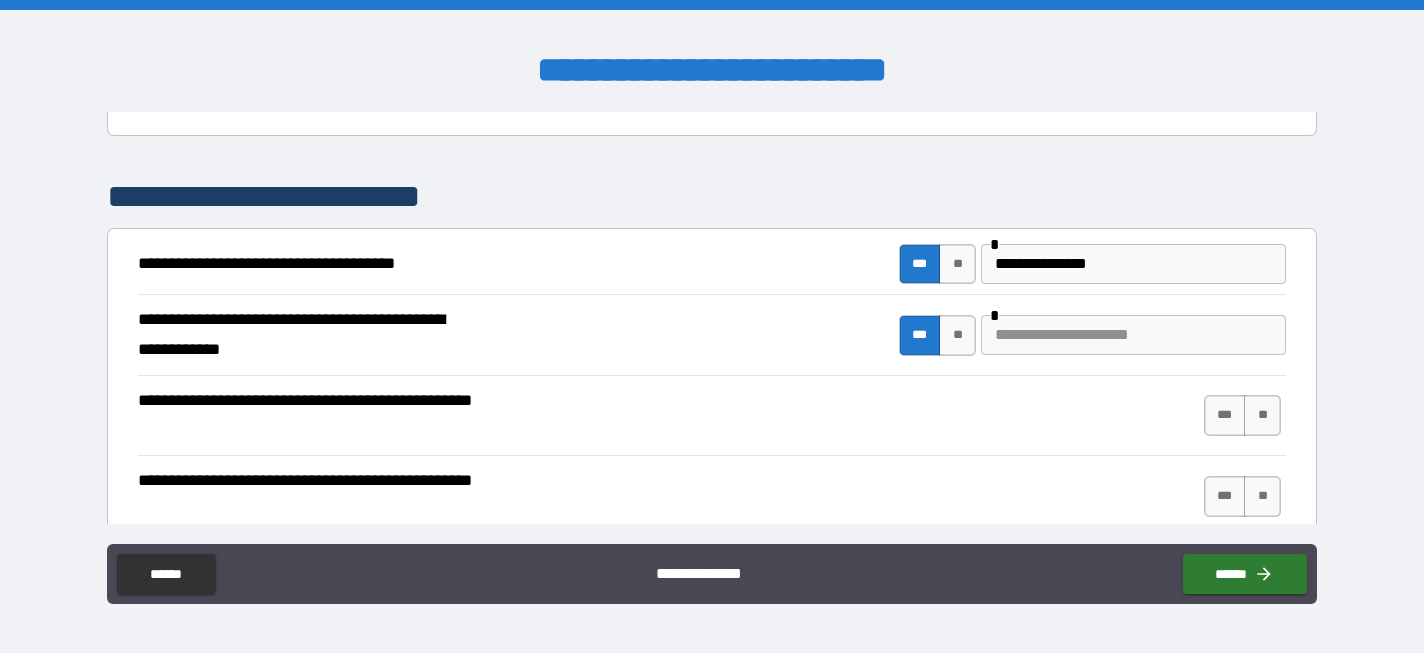 click at bounding box center (1133, 335) 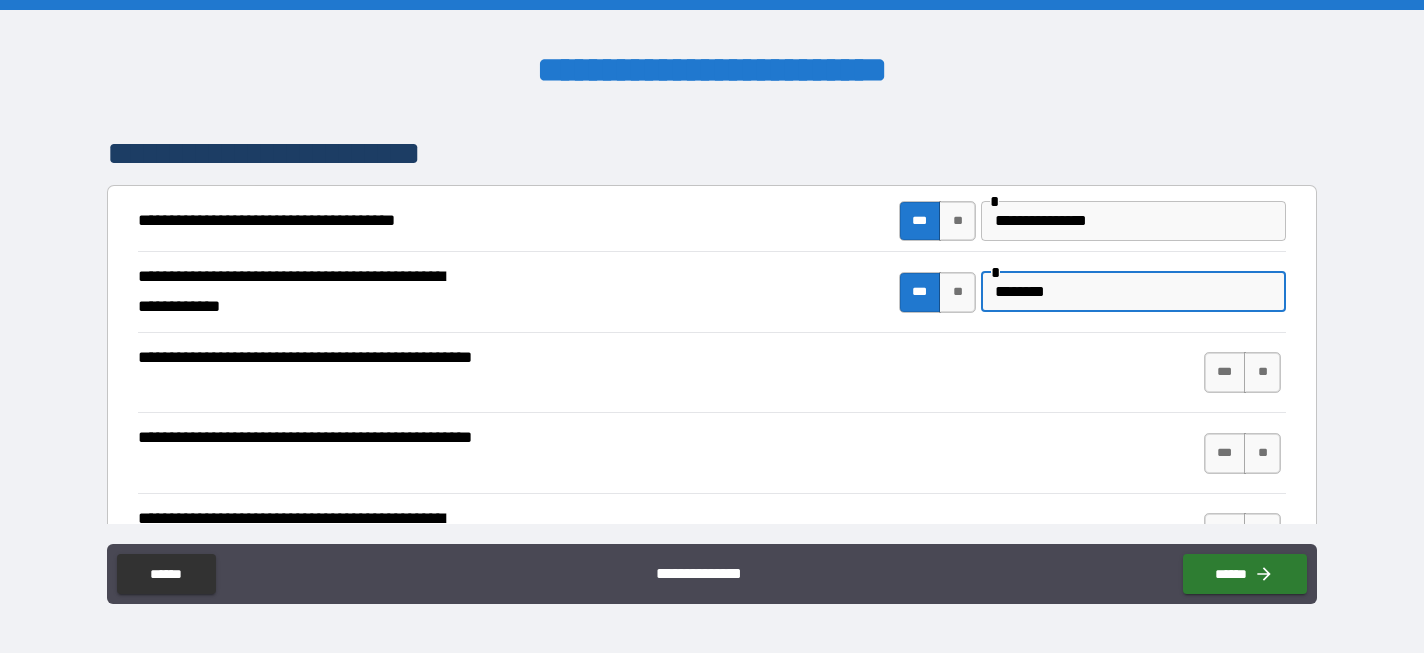 scroll, scrollTop: 353, scrollLeft: 0, axis: vertical 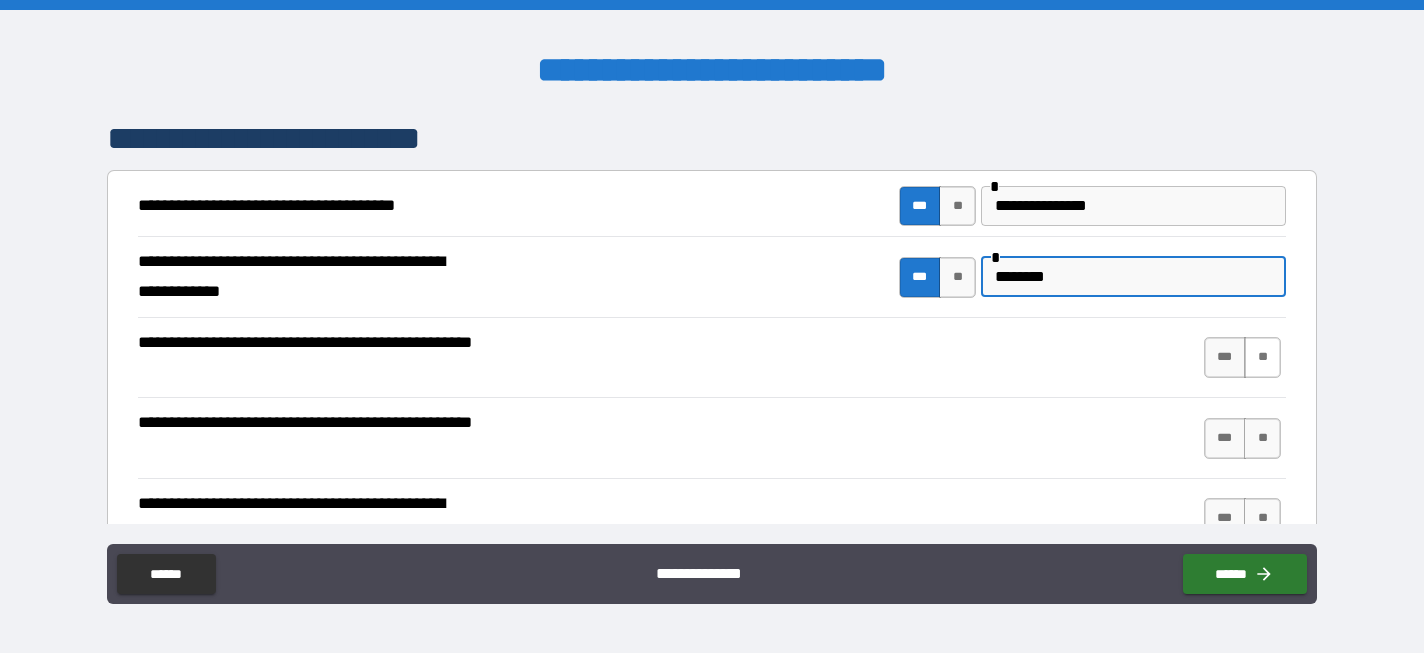 type on "********" 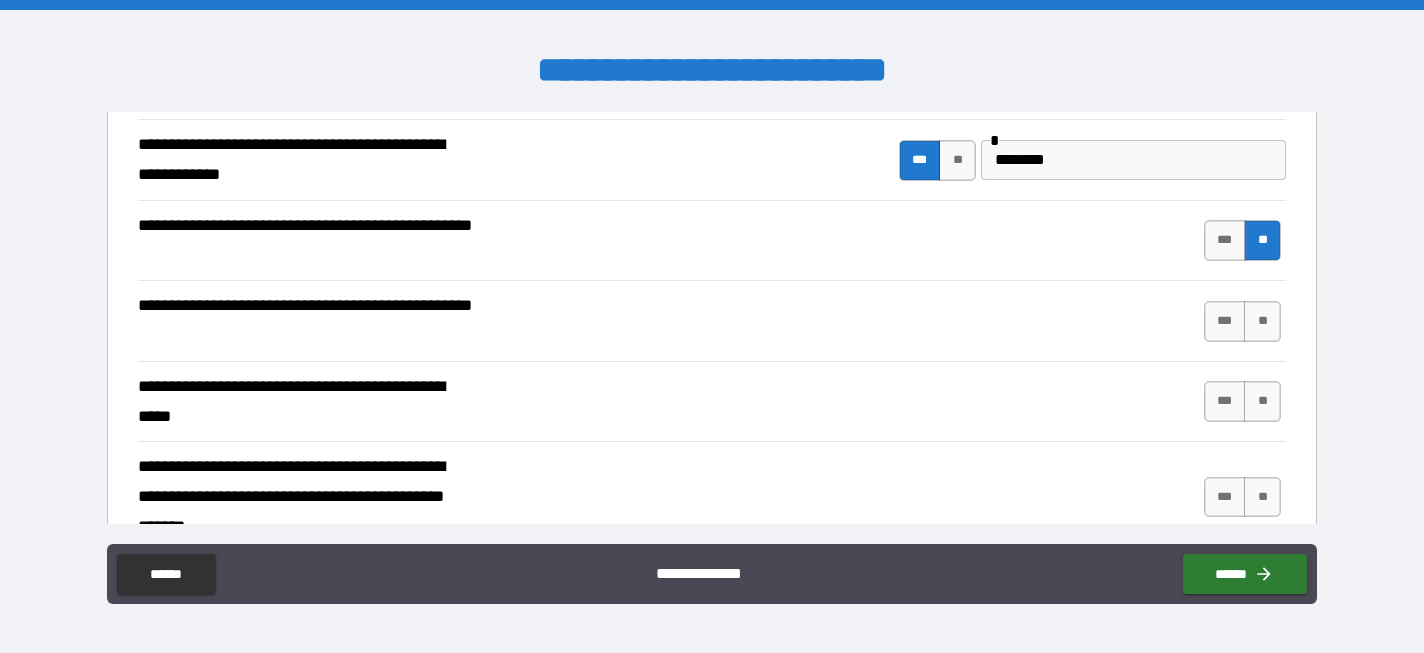 scroll, scrollTop: 488, scrollLeft: 0, axis: vertical 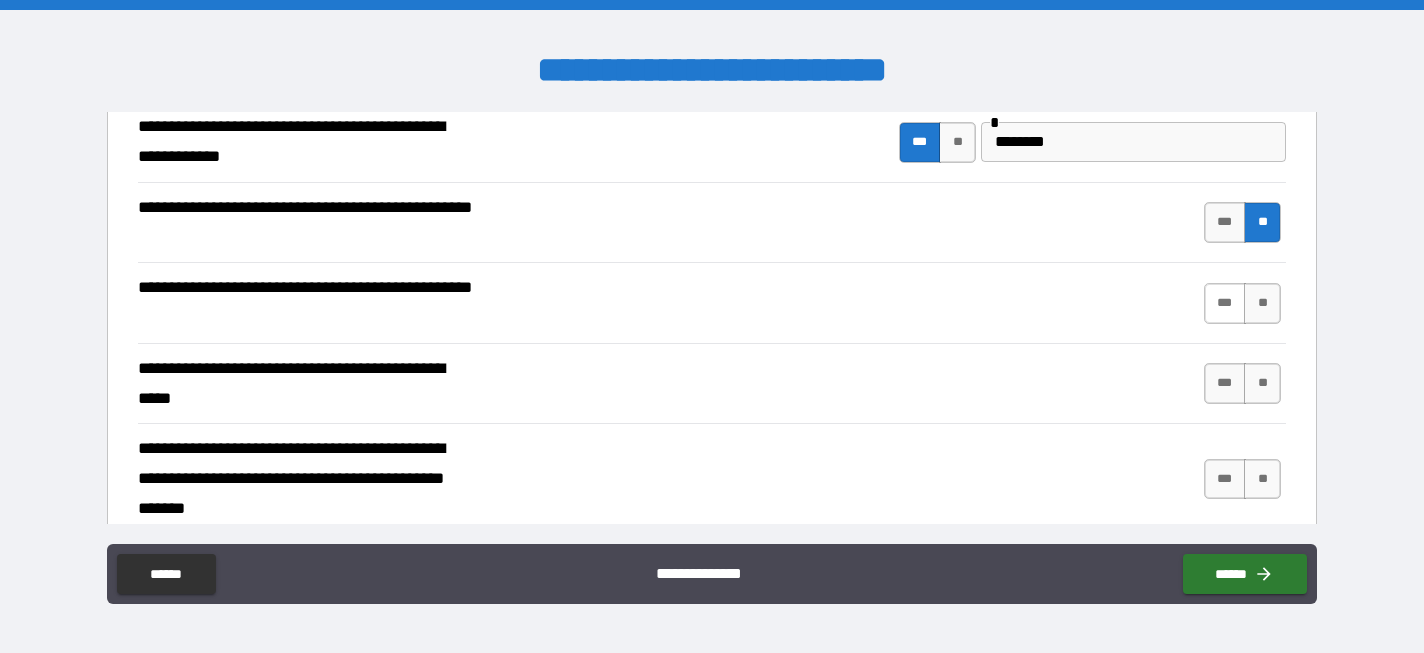 click on "***" at bounding box center (1225, 303) 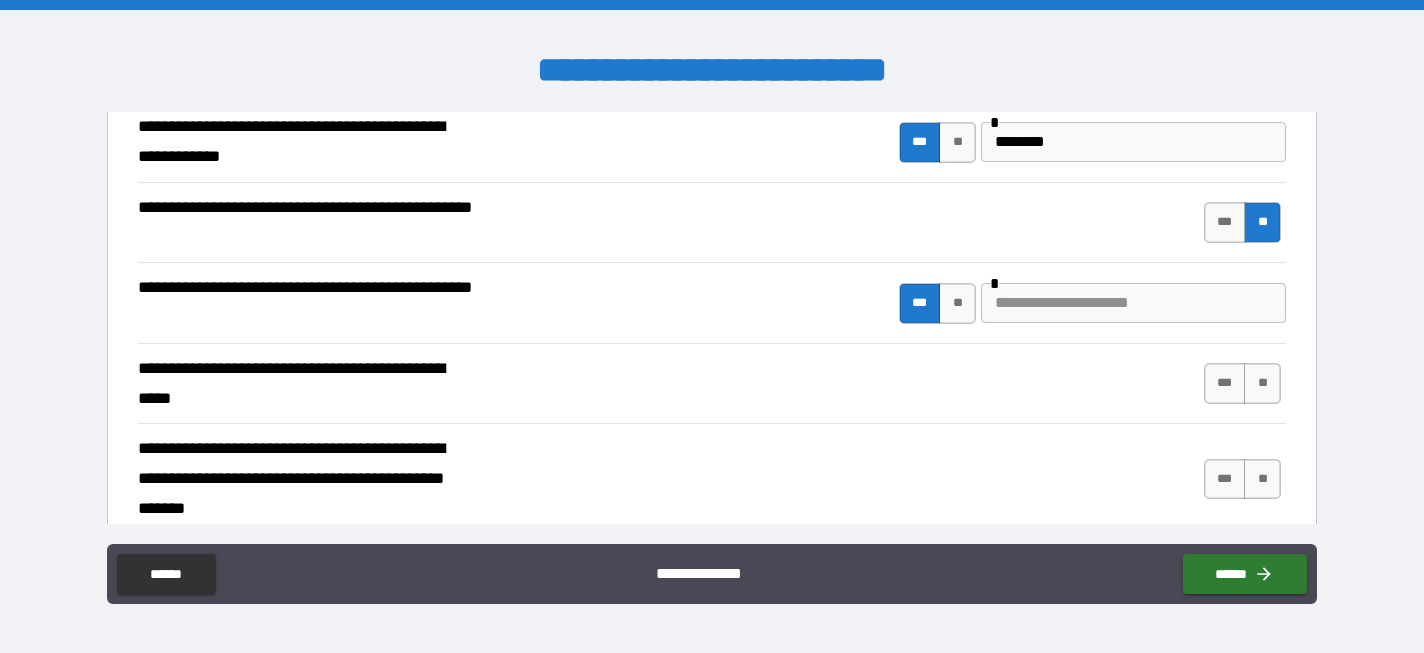click at bounding box center (1133, 303) 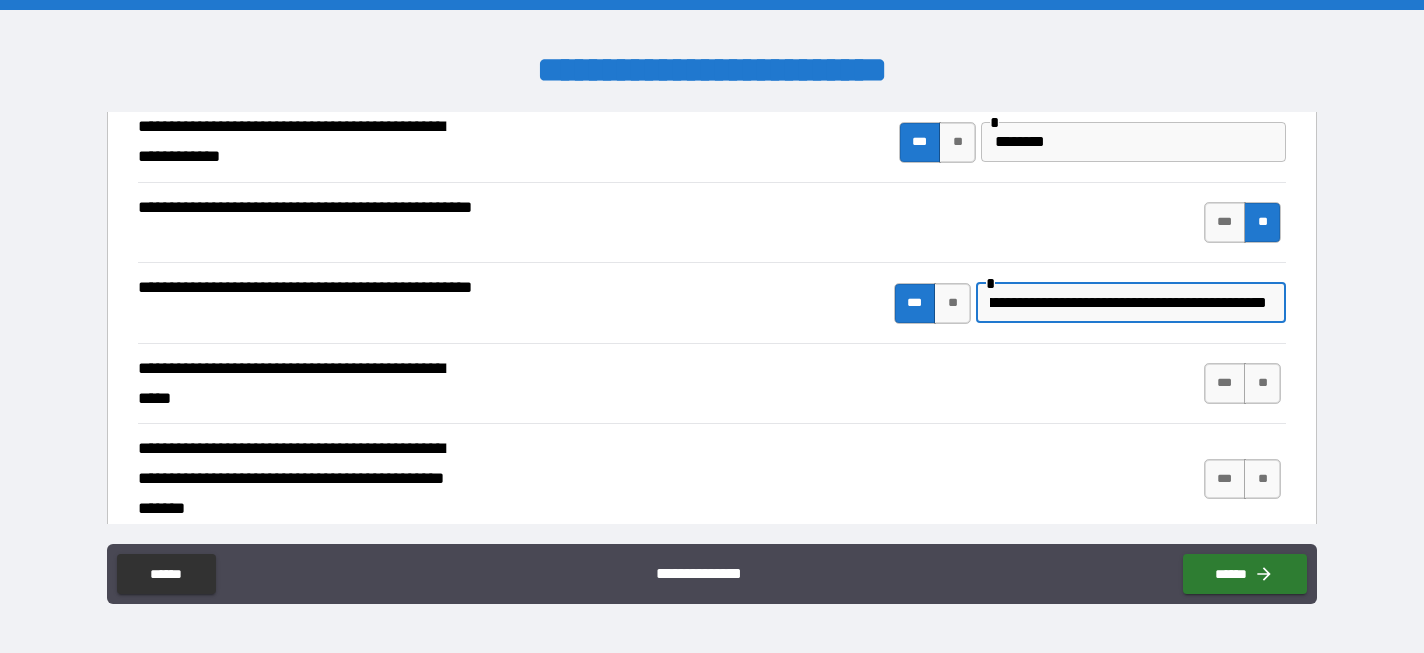 scroll, scrollTop: 0, scrollLeft: 91, axis: horizontal 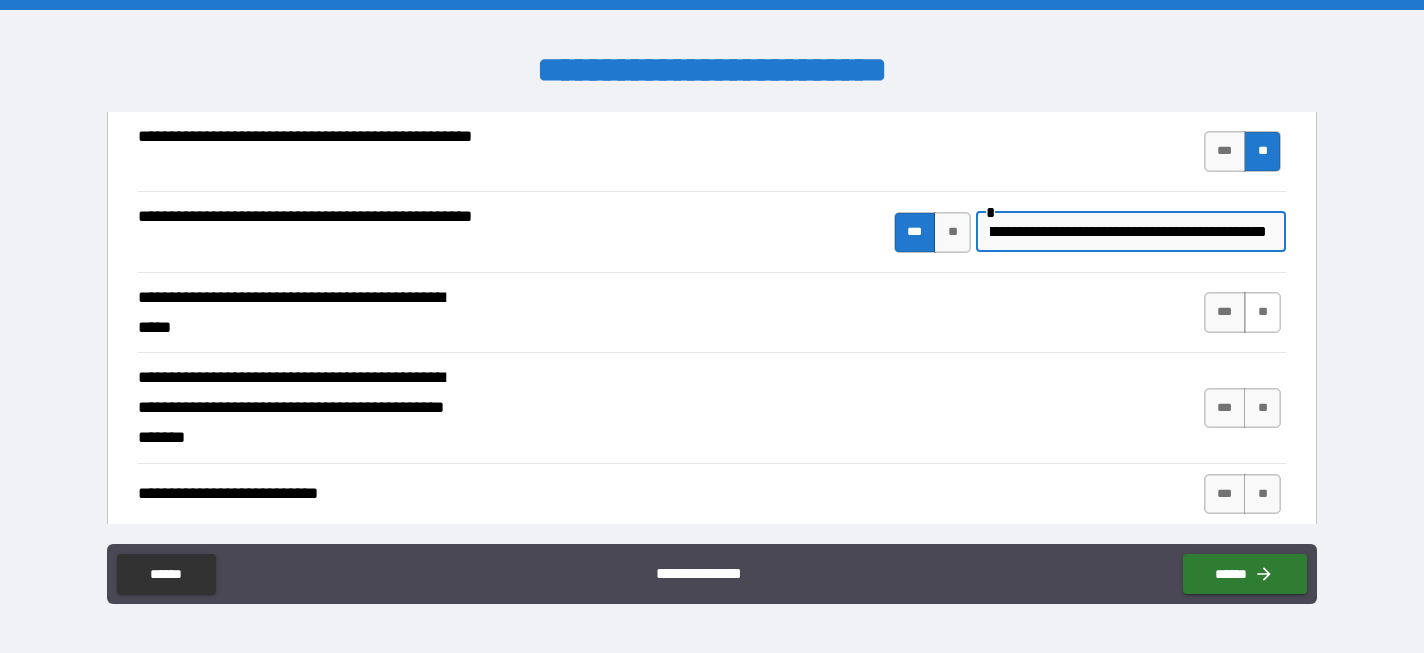 type on "**********" 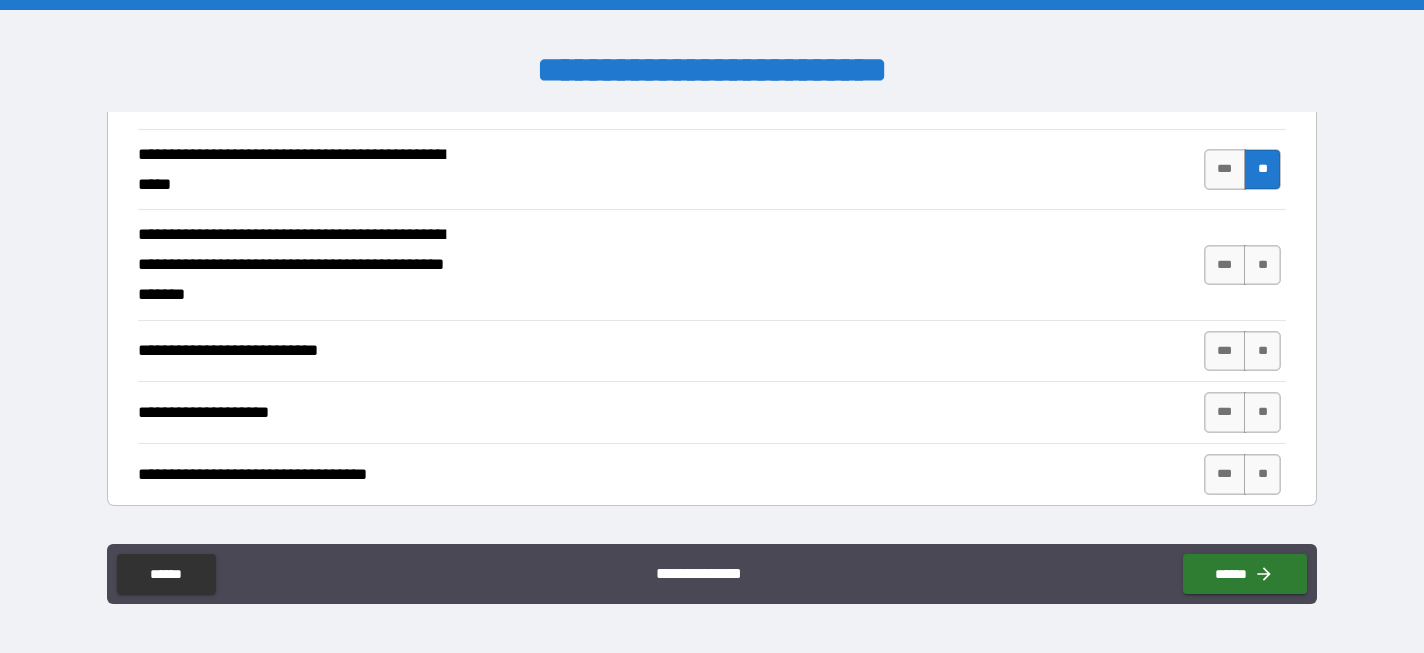 scroll, scrollTop: 703, scrollLeft: 0, axis: vertical 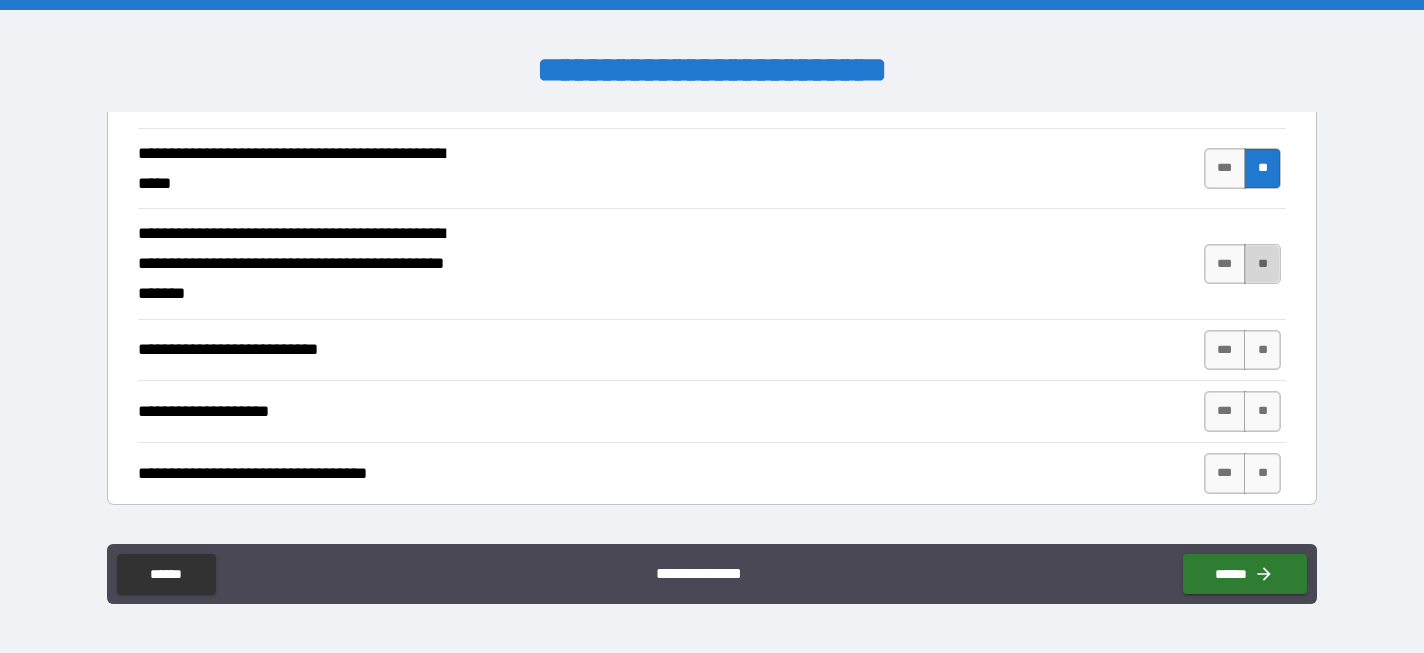 click on "**" at bounding box center (1262, 264) 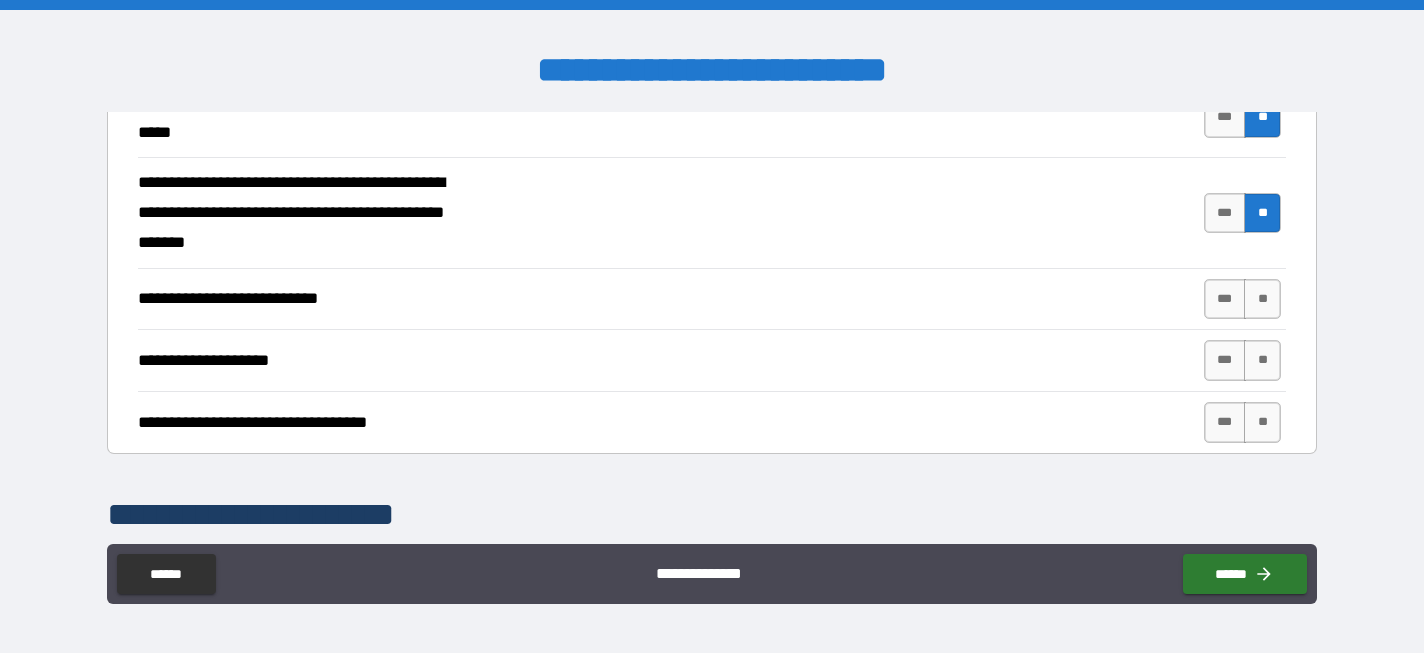 scroll, scrollTop: 787, scrollLeft: 0, axis: vertical 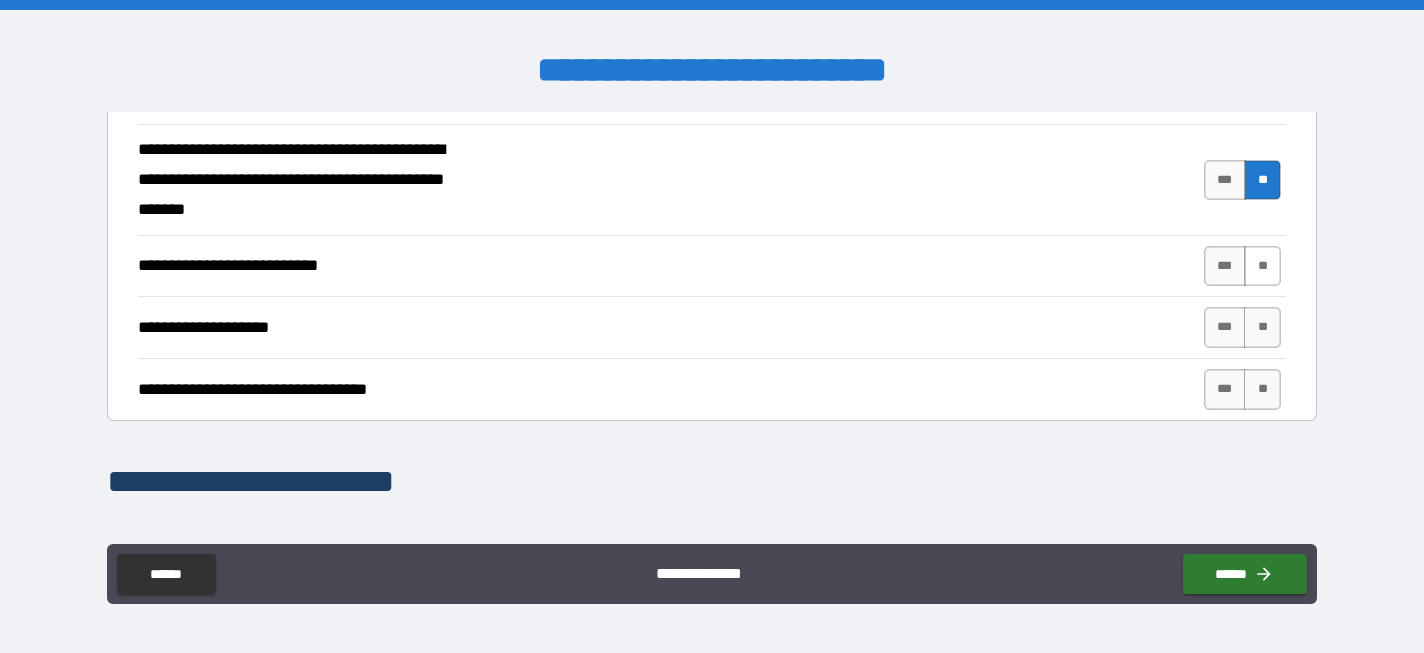 click on "**" at bounding box center (1262, 266) 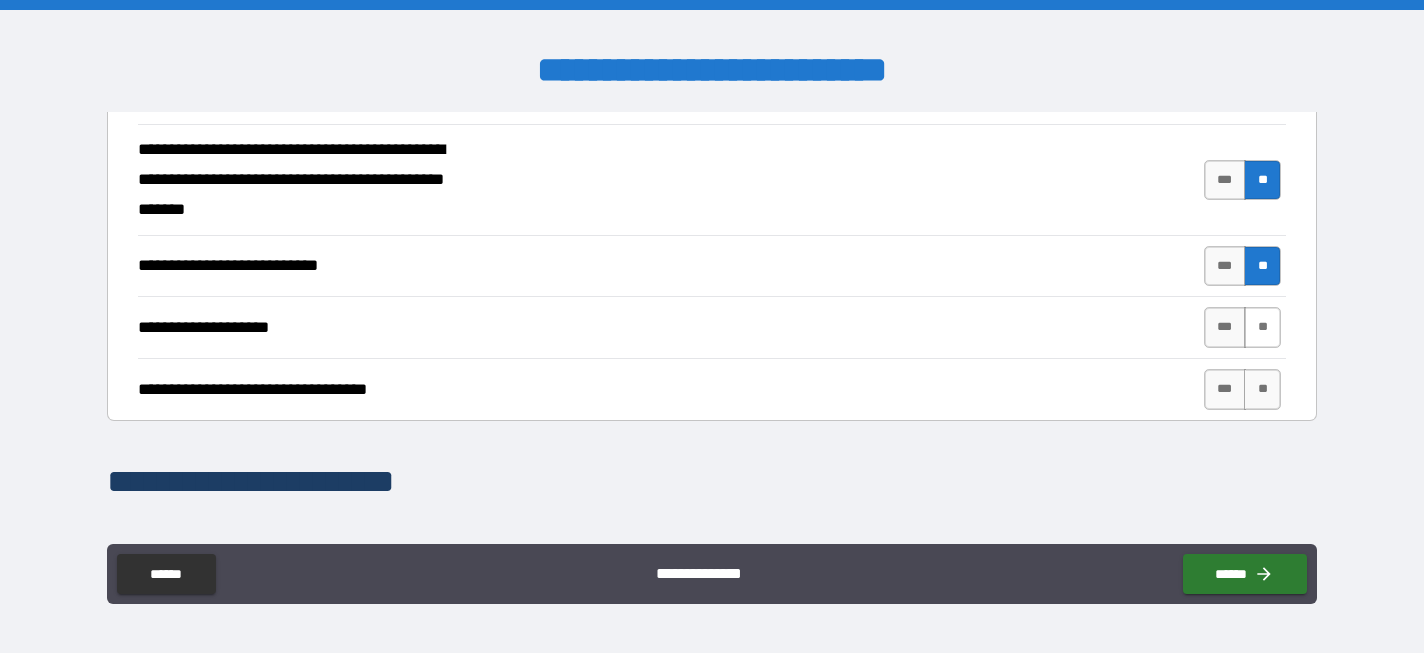 click on "**" at bounding box center [1262, 327] 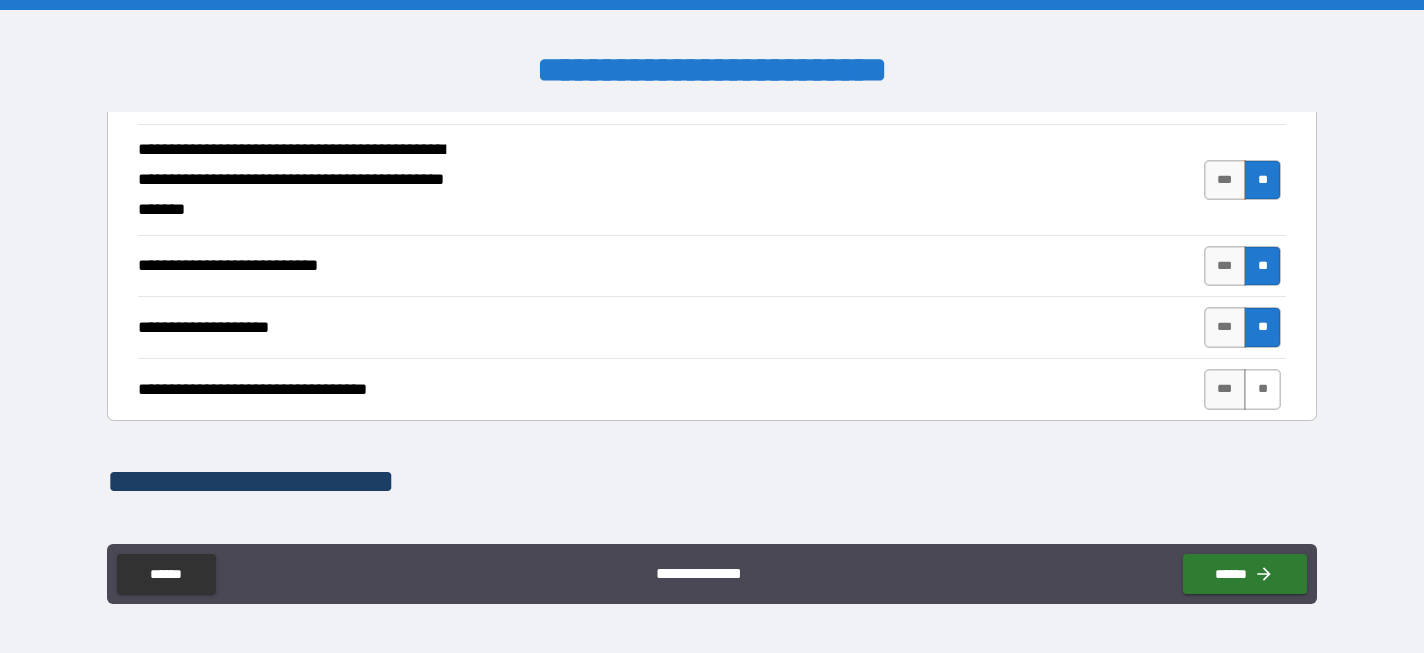 click on "**" at bounding box center [1262, 389] 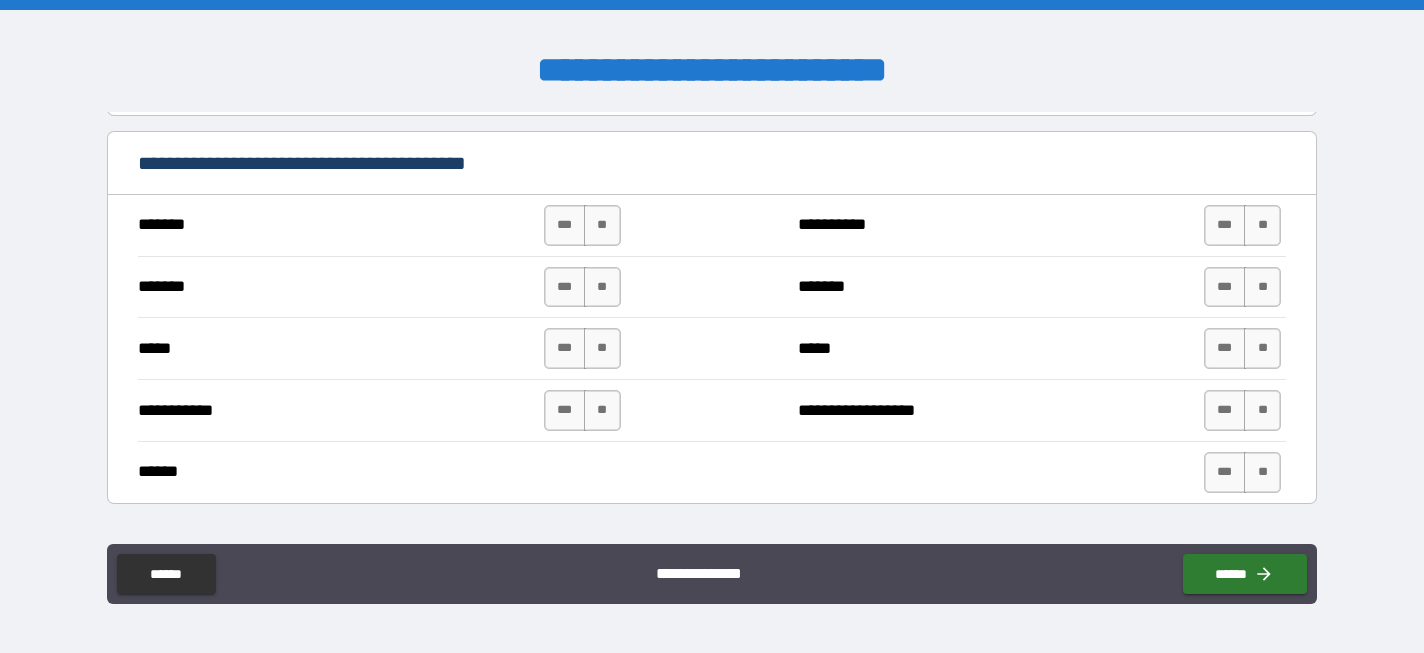 scroll, scrollTop: 1437, scrollLeft: 0, axis: vertical 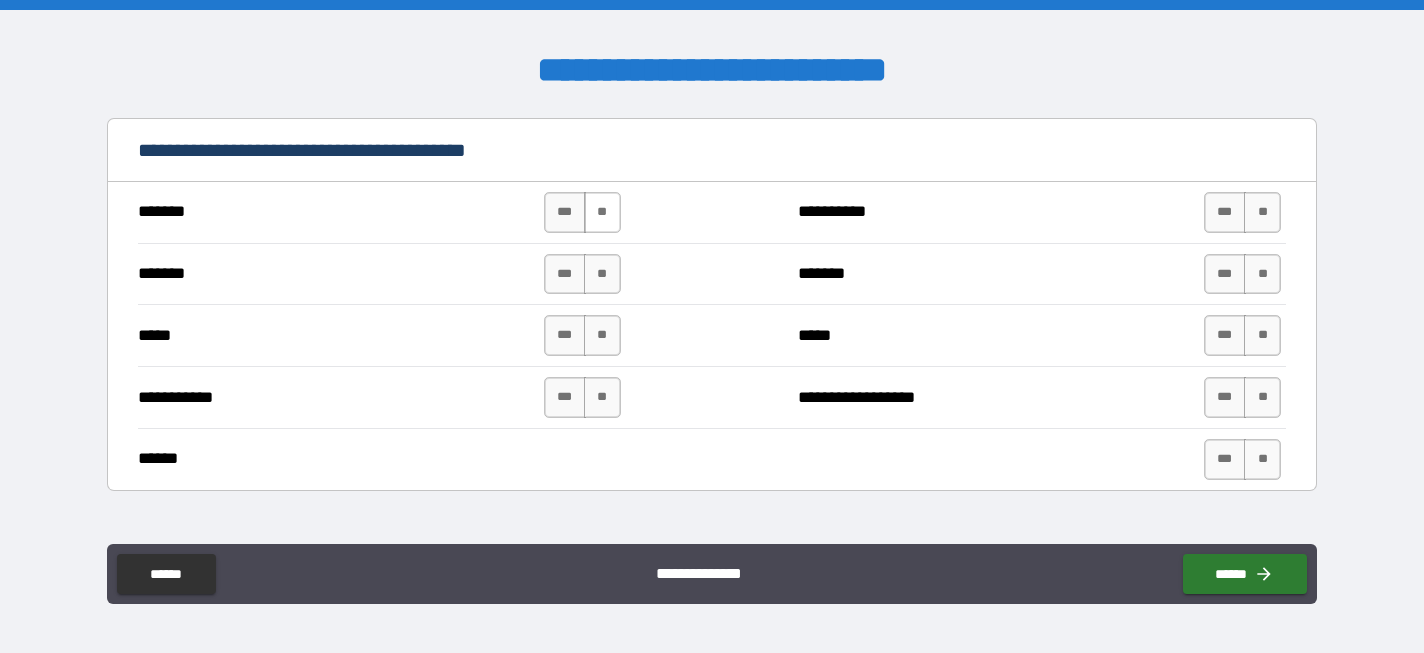 click on "**" at bounding box center (602, 212) 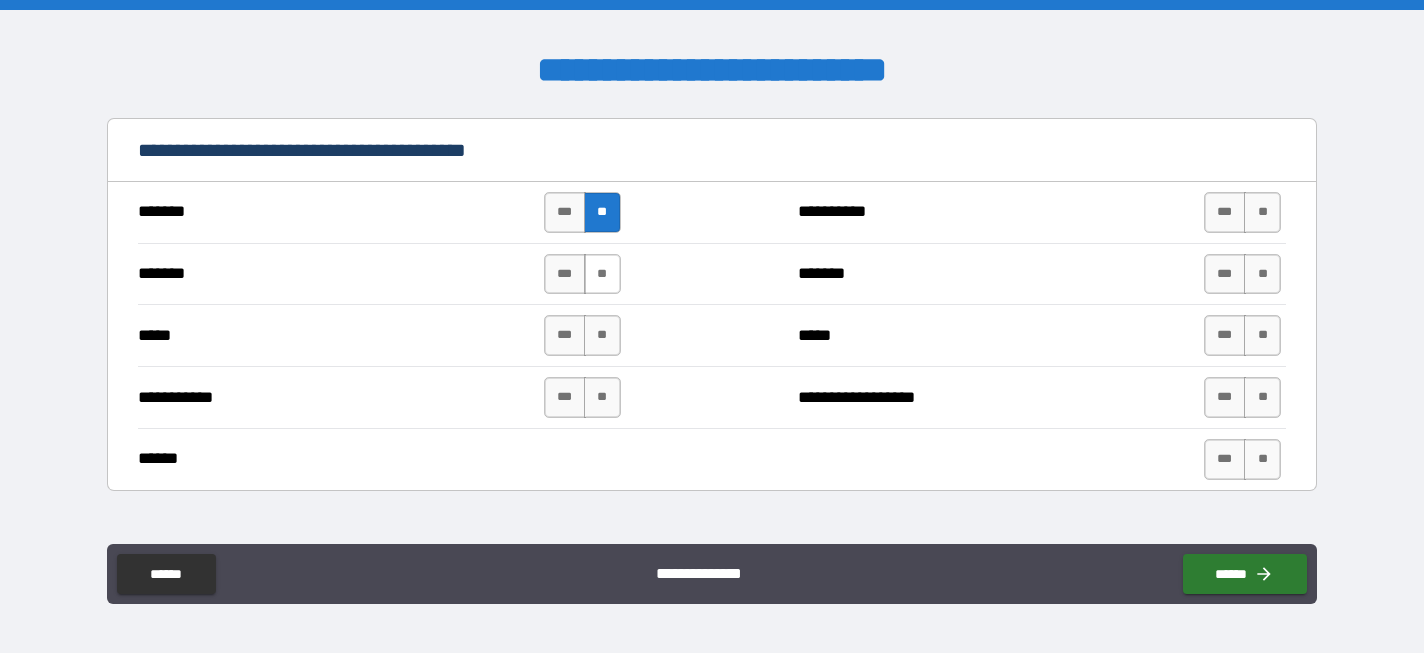 click on "**" at bounding box center [602, 274] 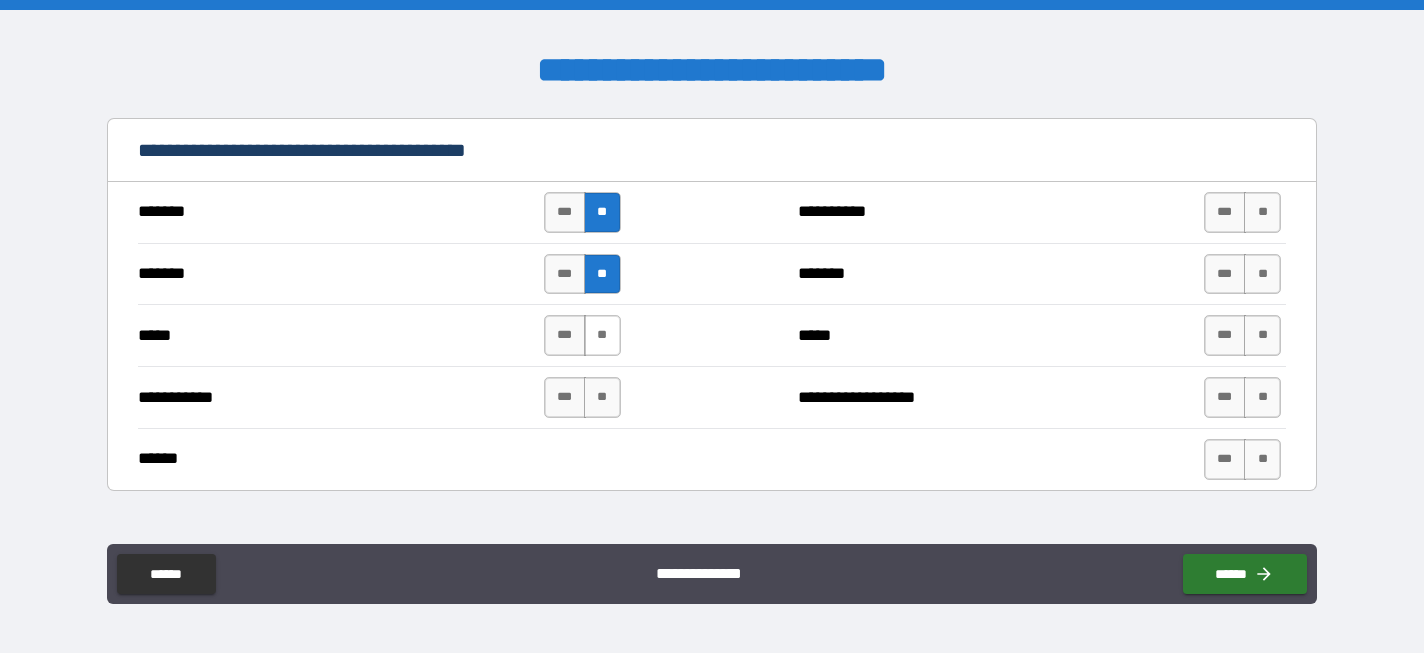 click on "**" at bounding box center [602, 335] 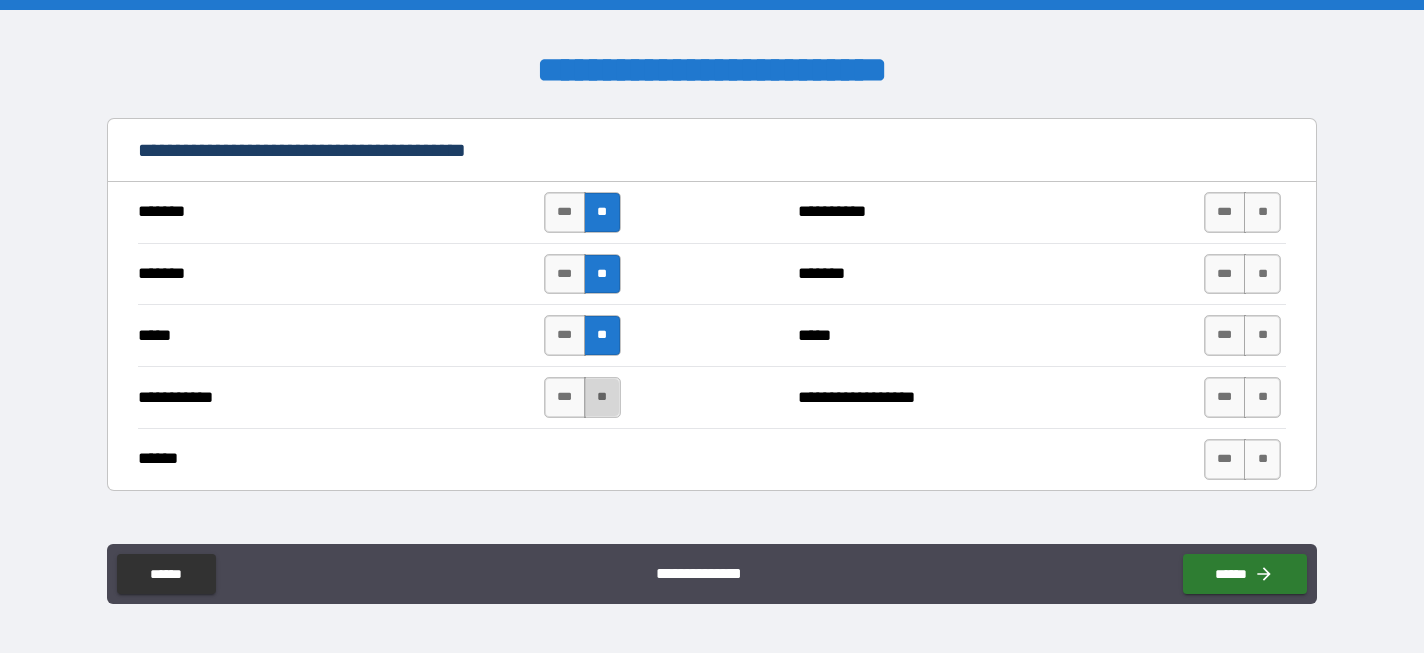 click on "**" at bounding box center [602, 397] 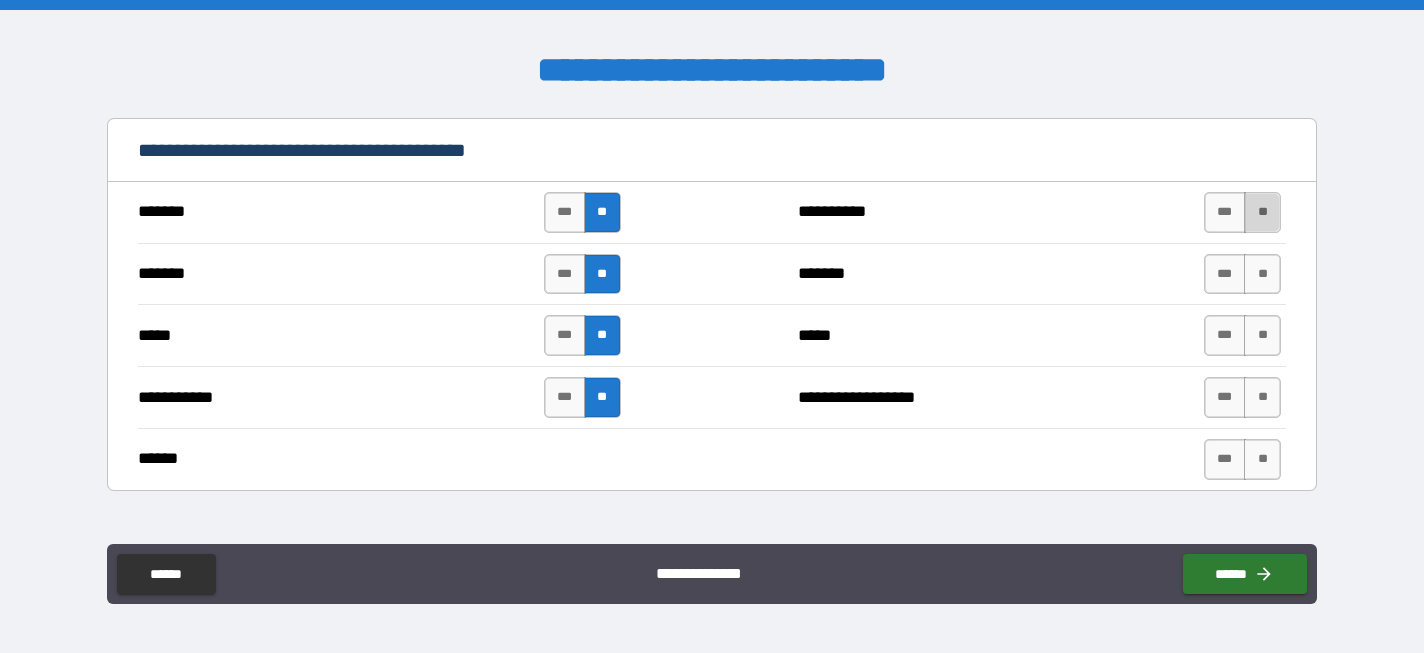 click on "**" at bounding box center [1262, 212] 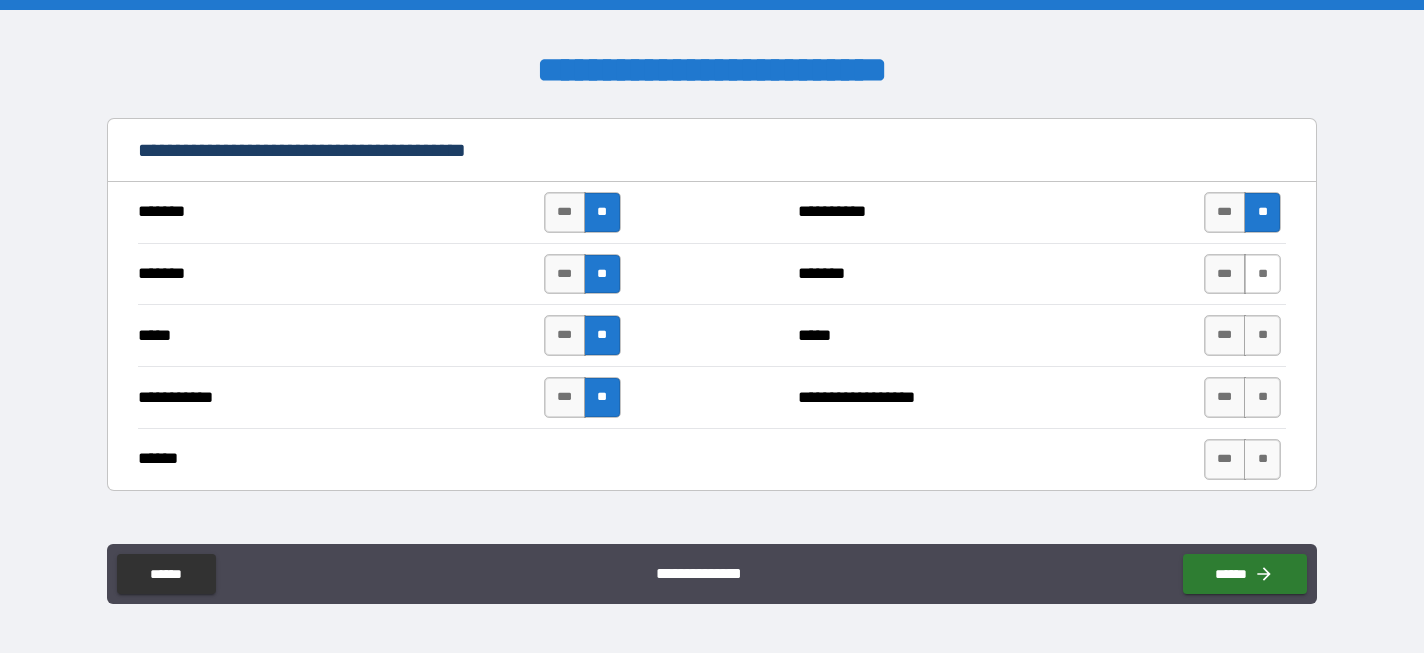 click on "**" at bounding box center [1262, 274] 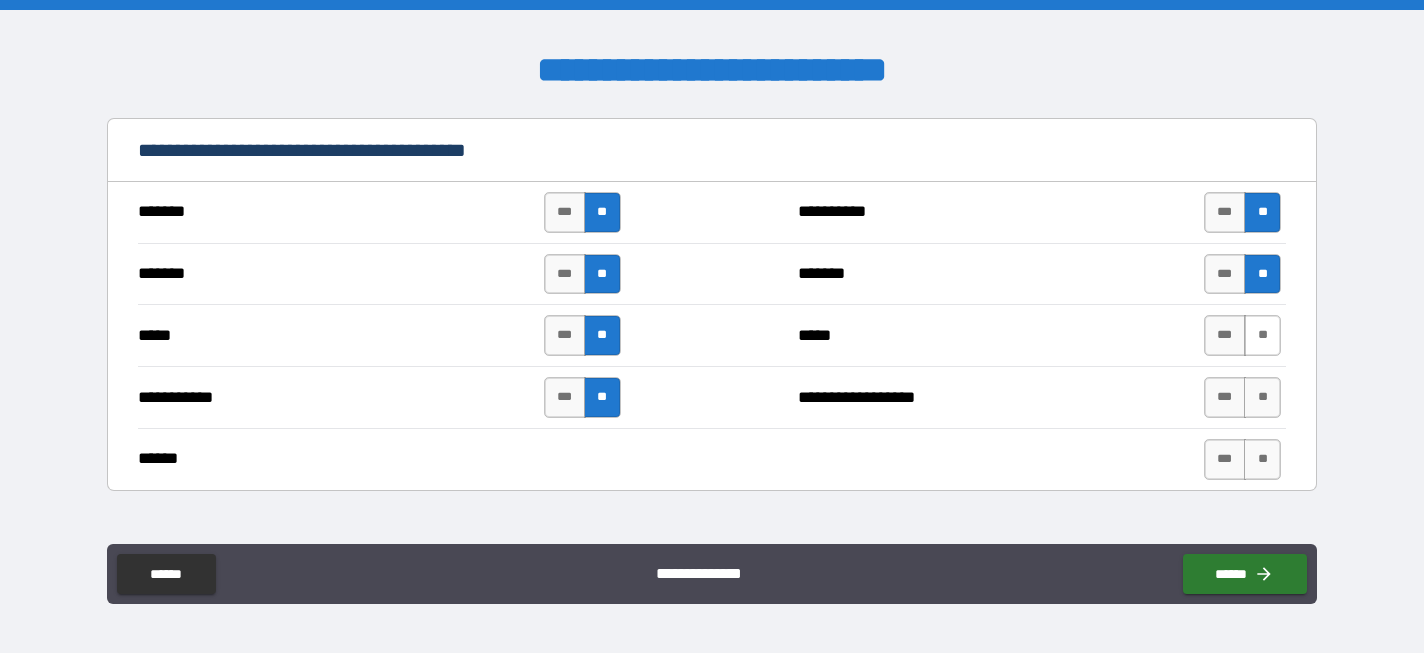 click on "**" at bounding box center [1262, 335] 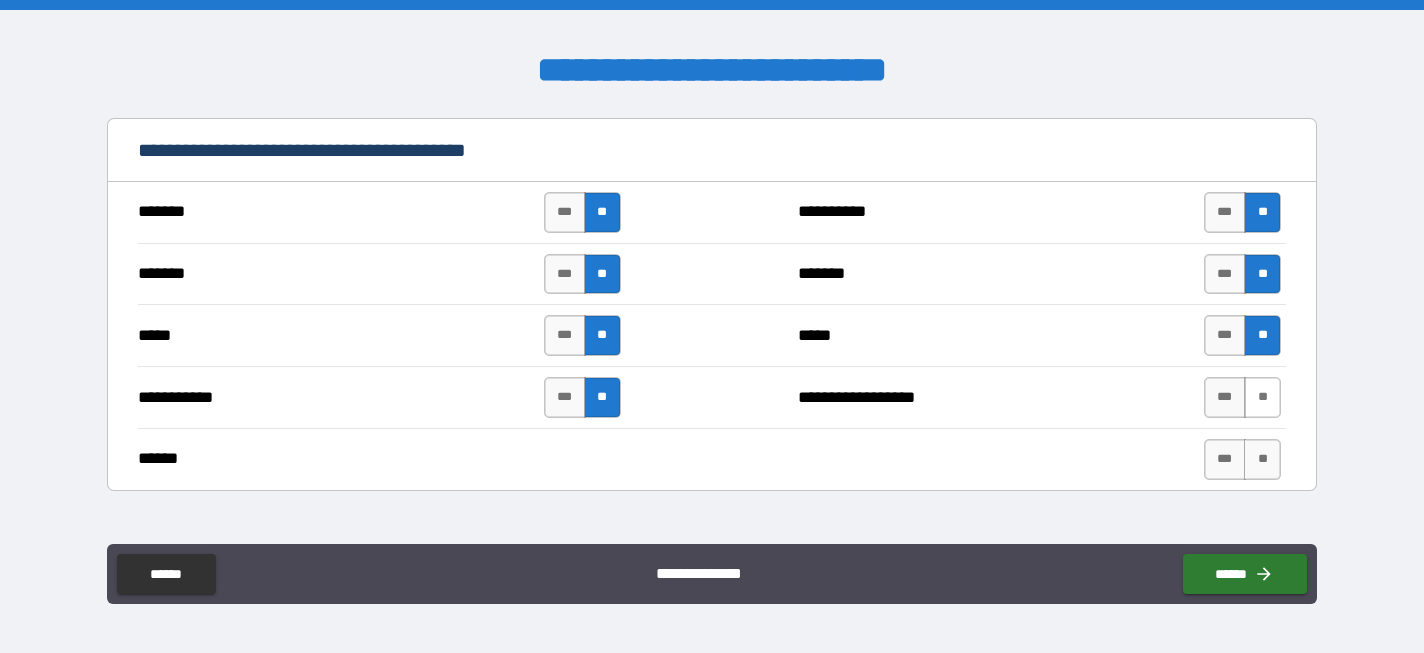 click on "**" at bounding box center (1262, 397) 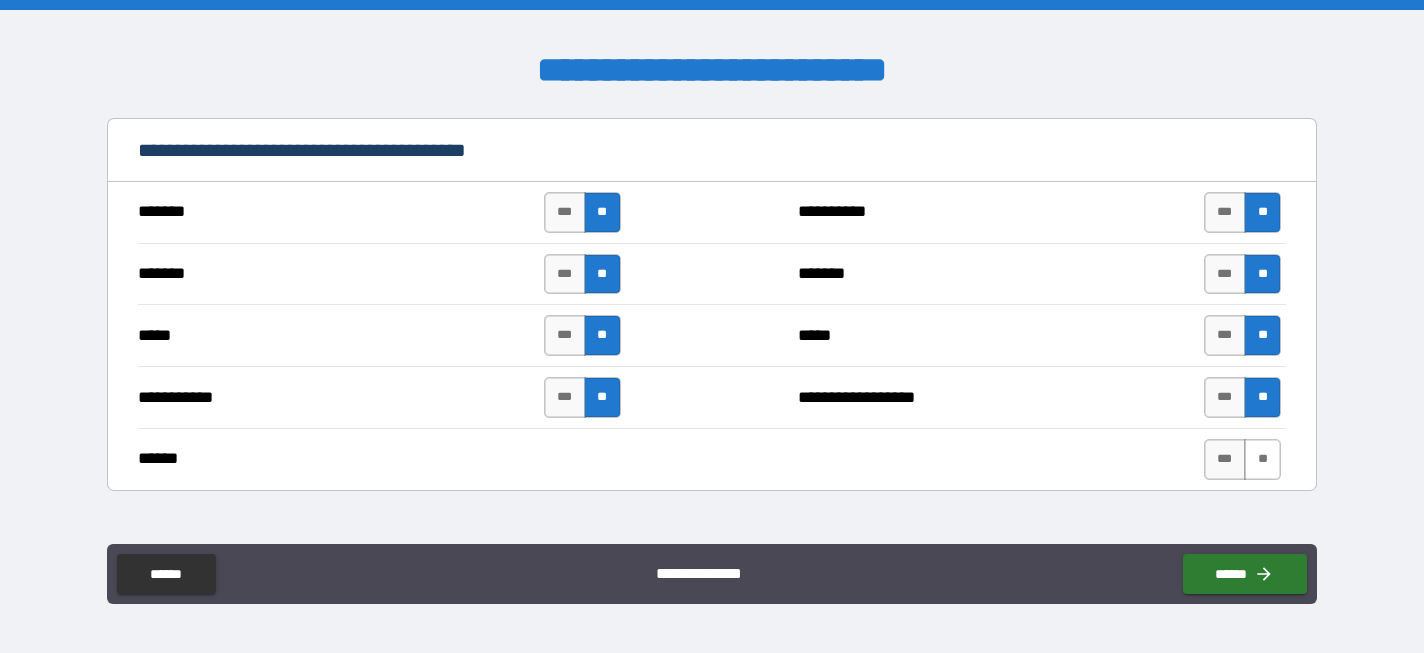 click on "**" at bounding box center (1262, 459) 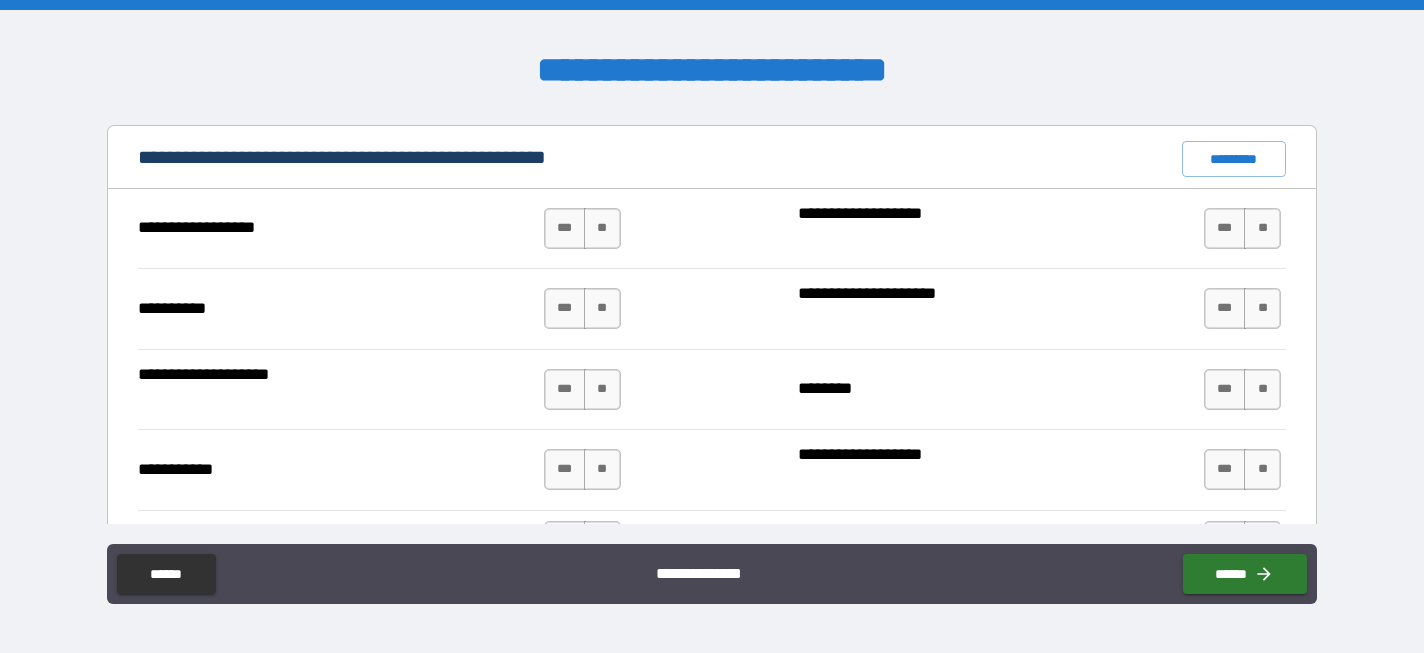 scroll, scrollTop: 1920, scrollLeft: 0, axis: vertical 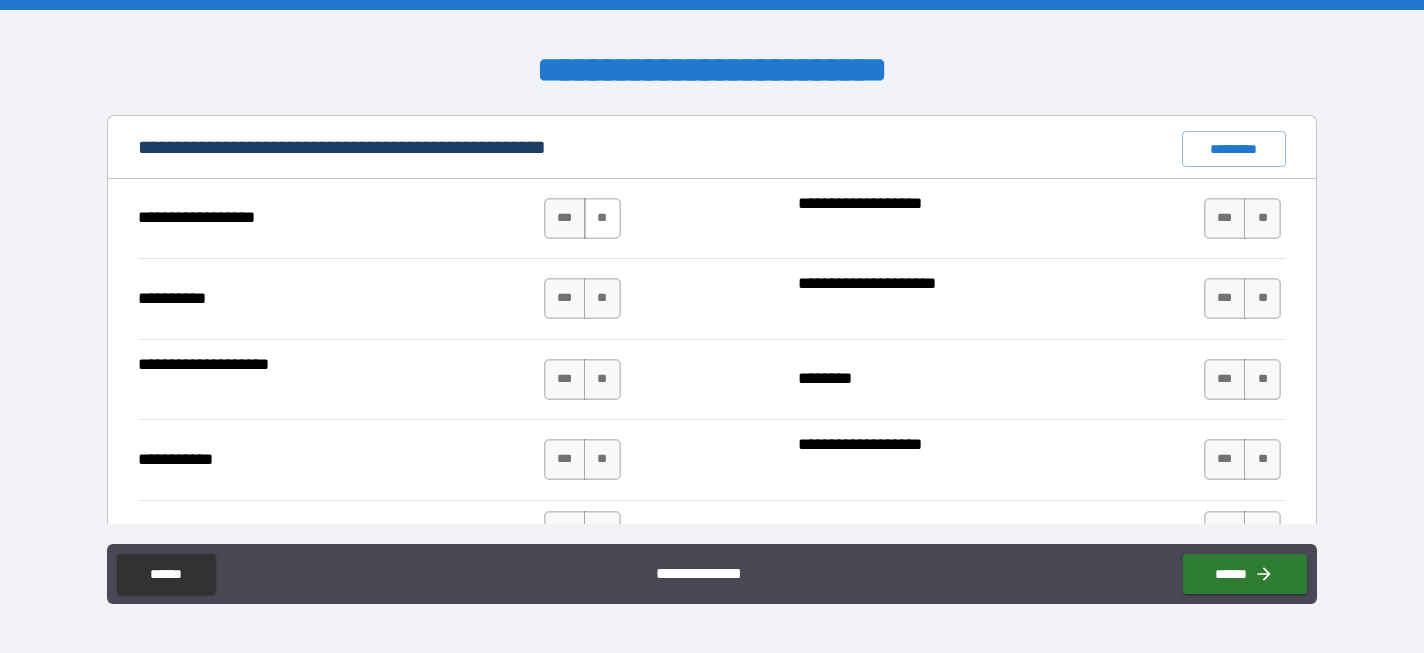 click on "**" at bounding box center [602, 218] 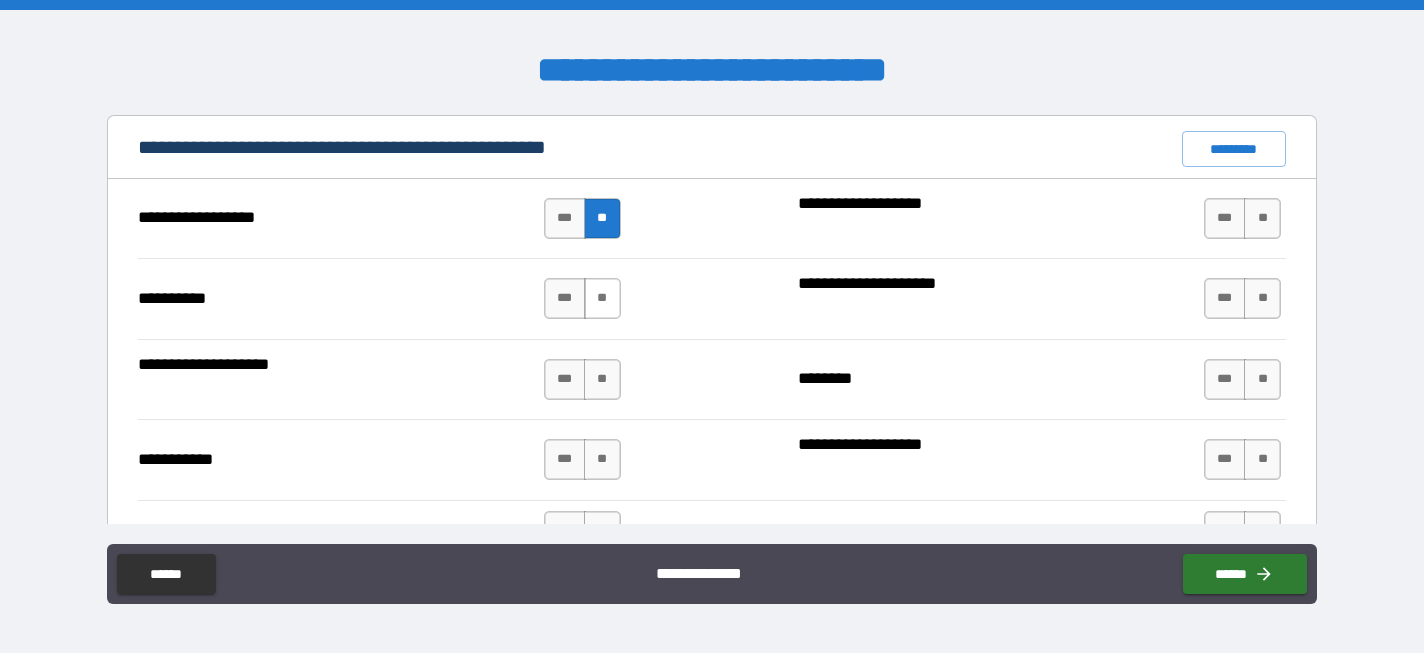 click on "**" at bounding box center (602, 298) 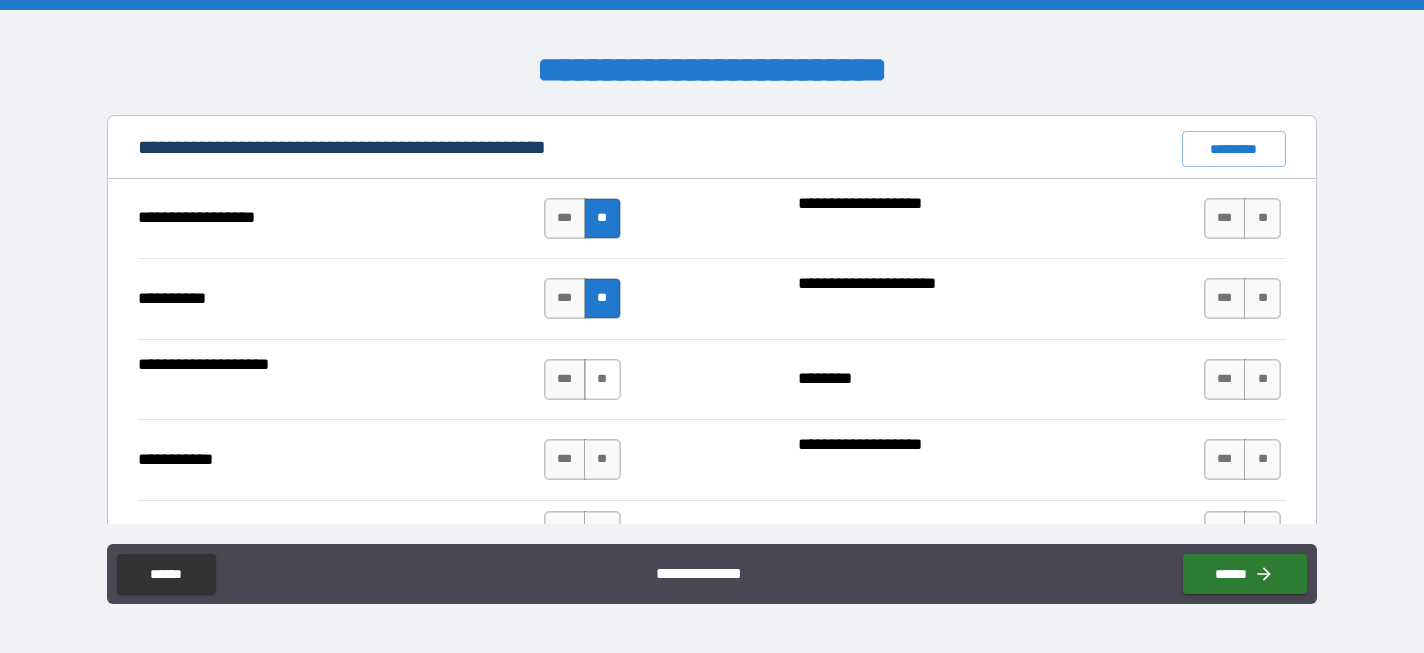 click on "**" at bounding box center [602, 379] 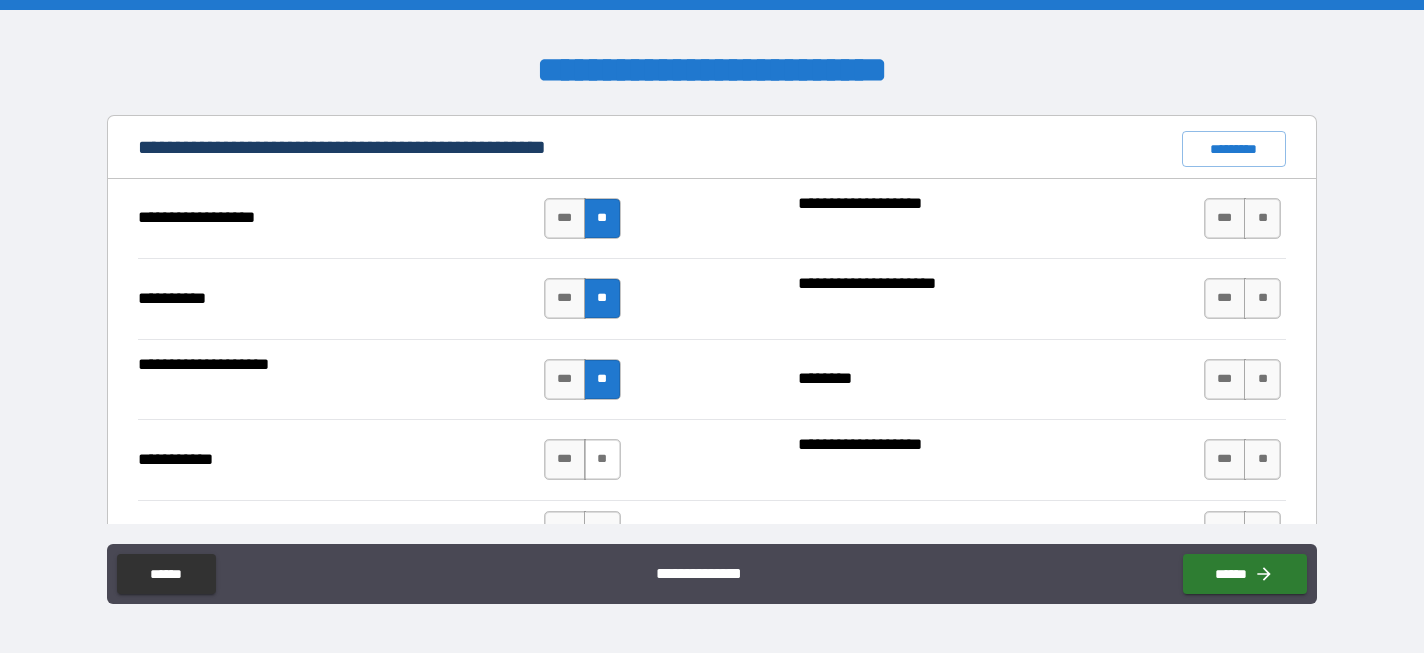 click on "**" at bounding box center [602, 459] 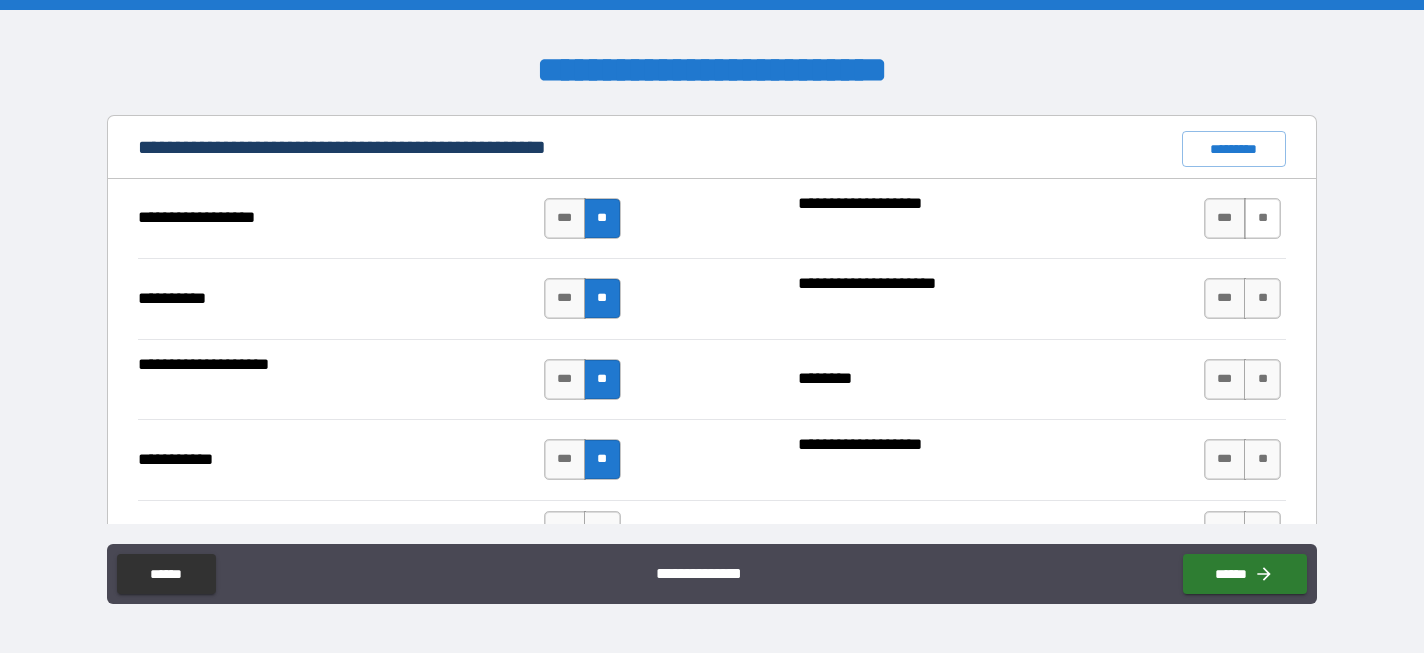 click on "**" at bounding box center (1262, 218) 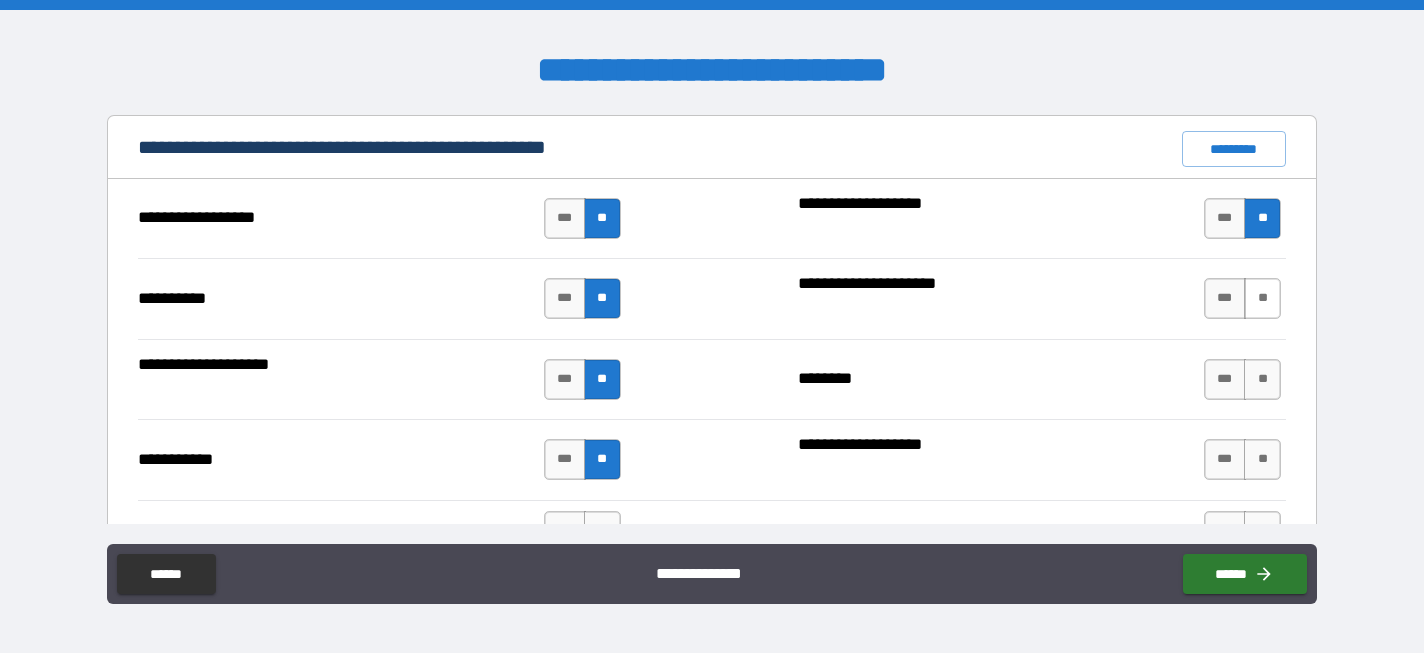 click on "**" at bounding box center (1262, 298) 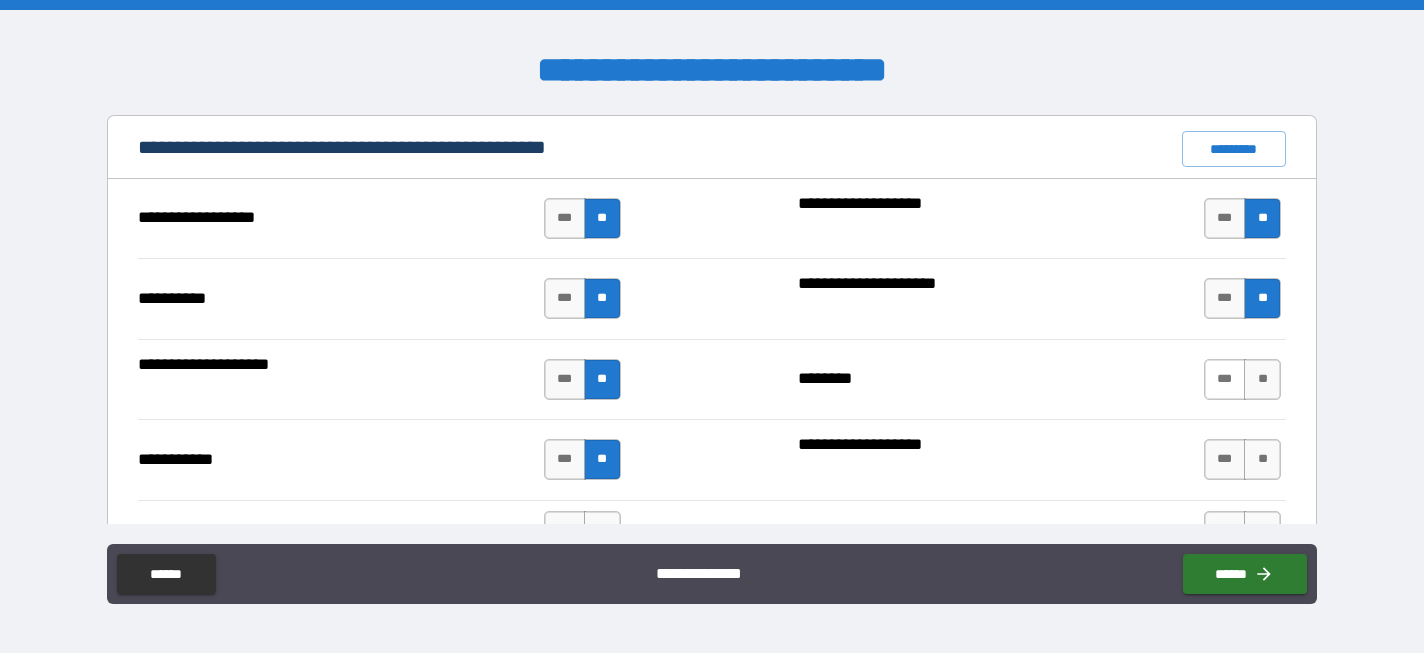 click on "***" at bounding box center [1225, 379] 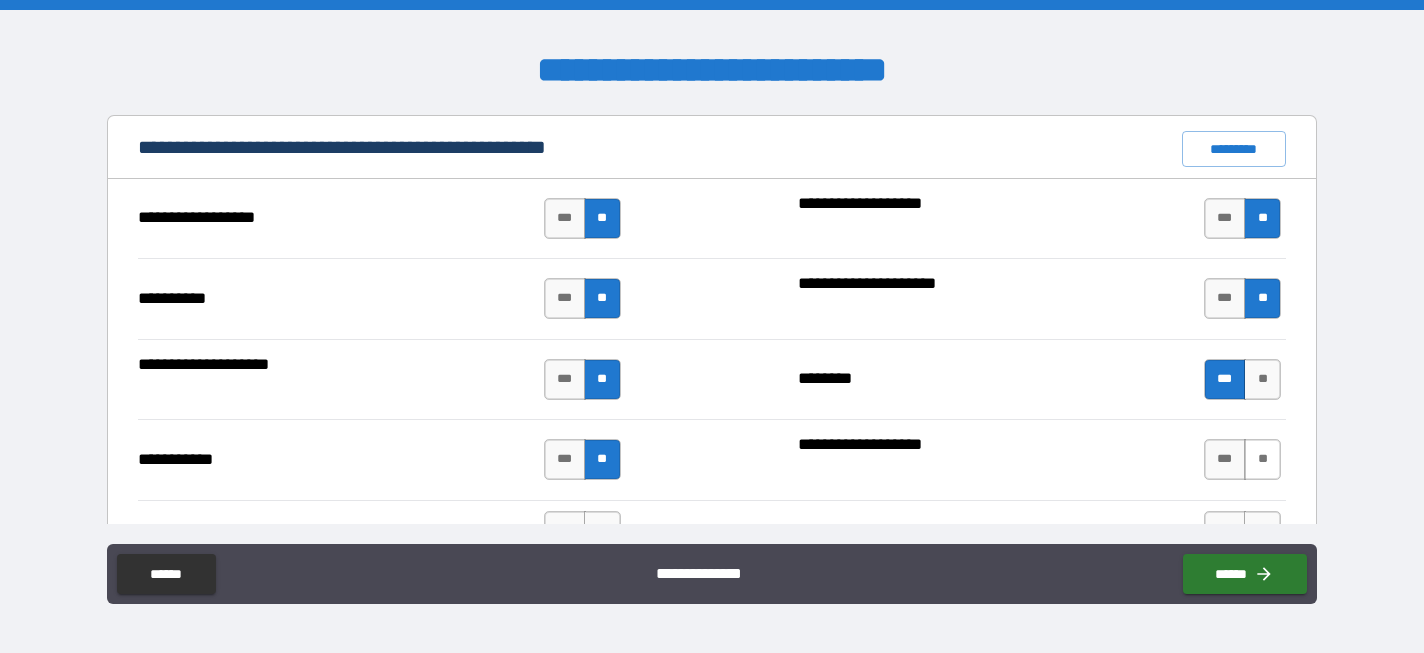 click on "**" at bounding box center (1262, 459) 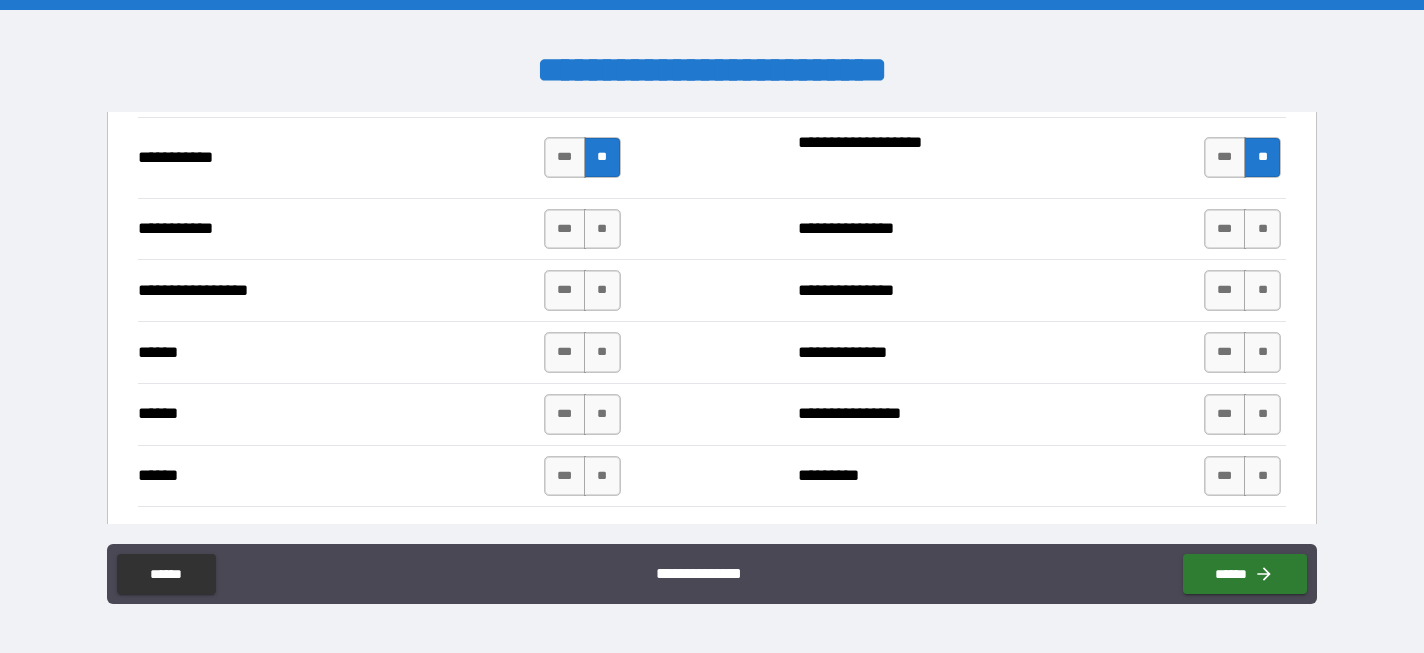 scroll, scrollTop: 2295, scrollLeft: 0, axis: vertical 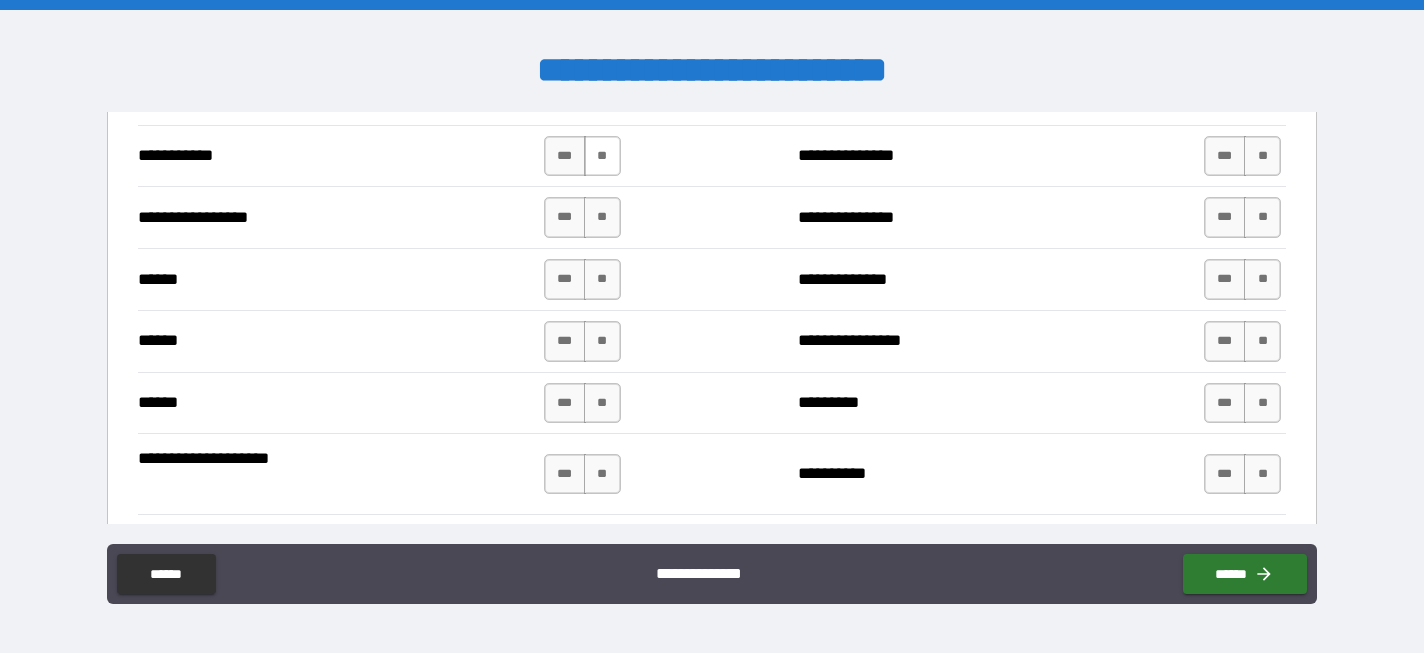 click on "**" at bounding box center [602, 156] 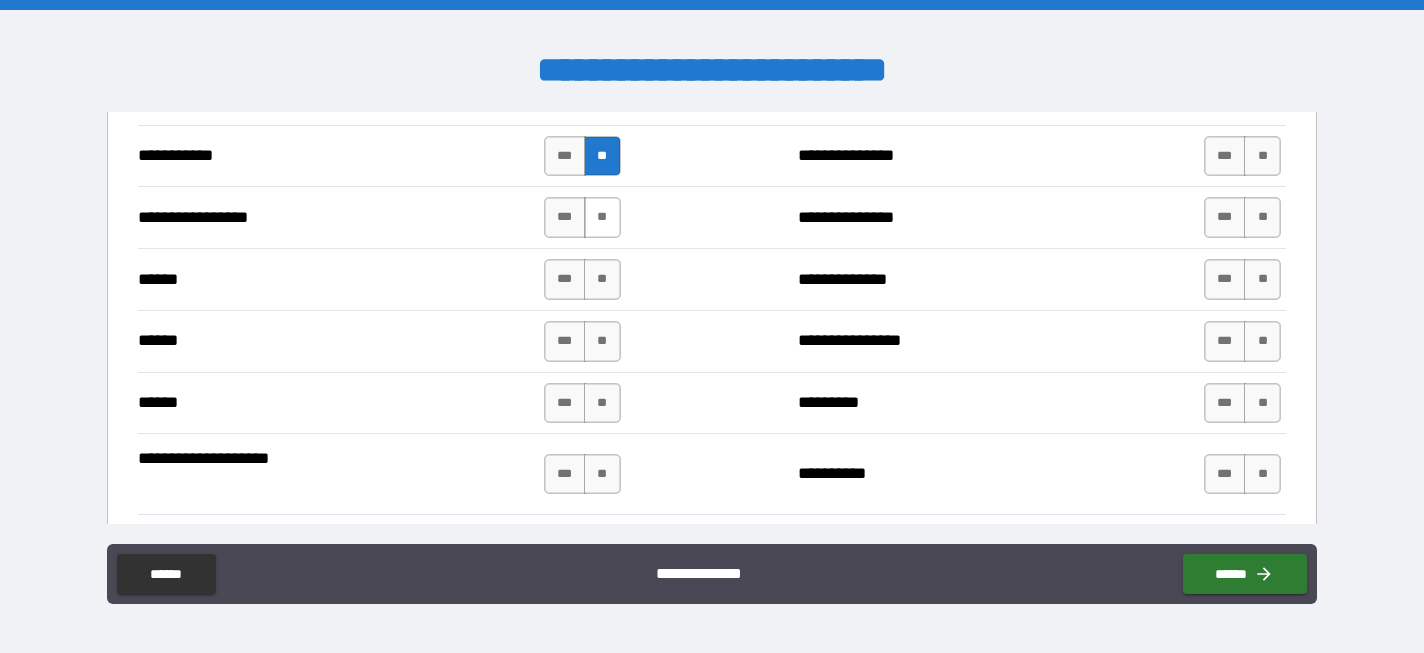 click on "**" at bounding box center [602, 217] 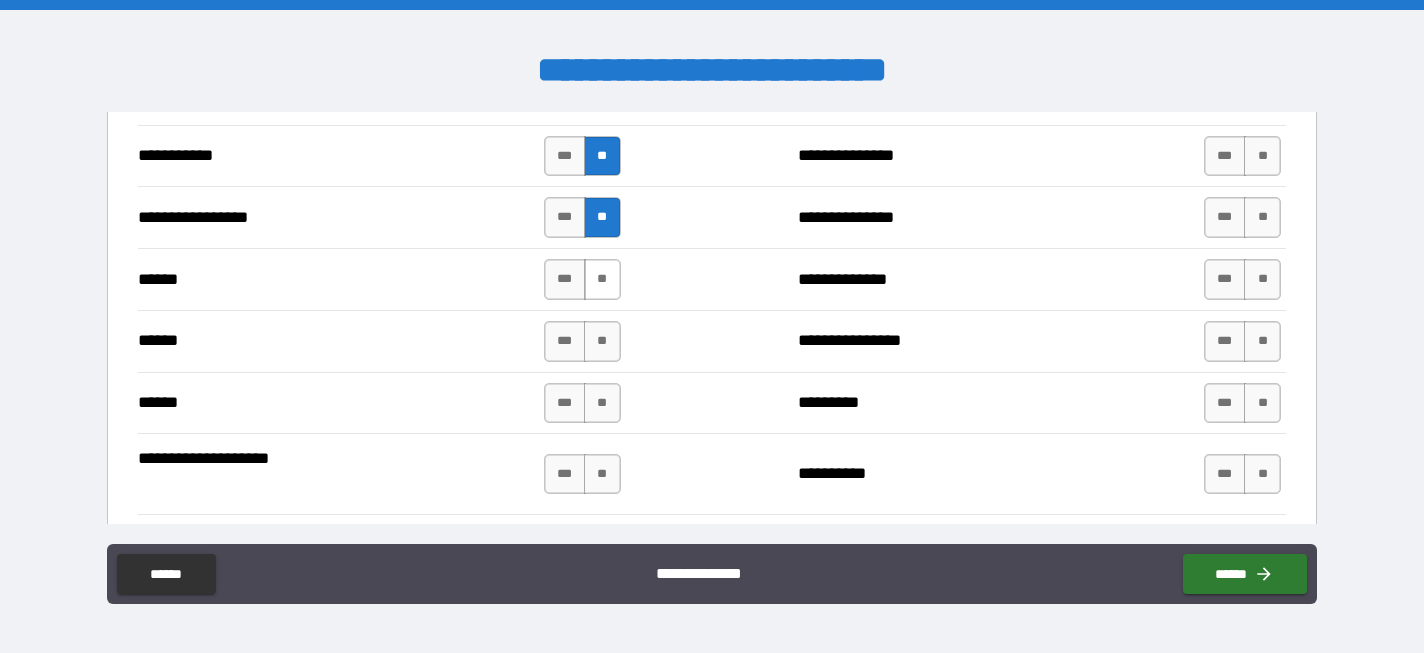 click on "**" at bounding box center (602, 279) 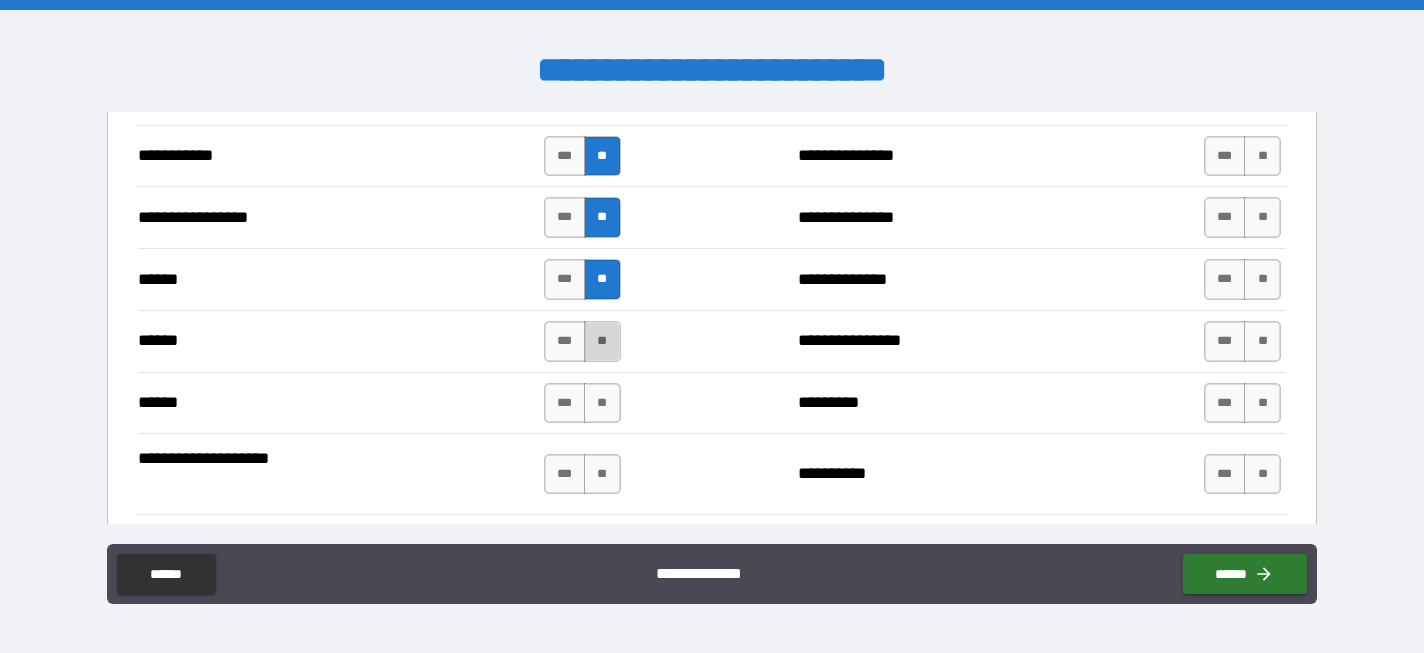 click on "**" at bounding box center [602, 341] 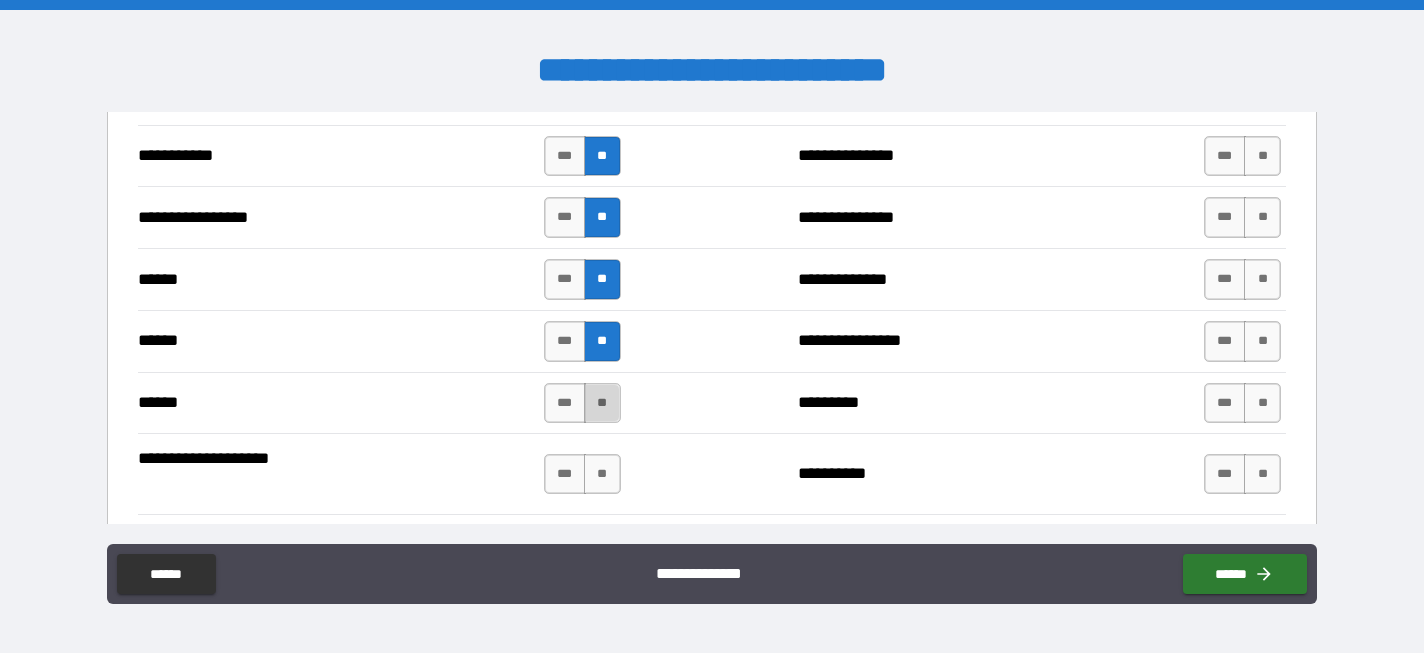 click on "**" at bounding box center [602, 403] 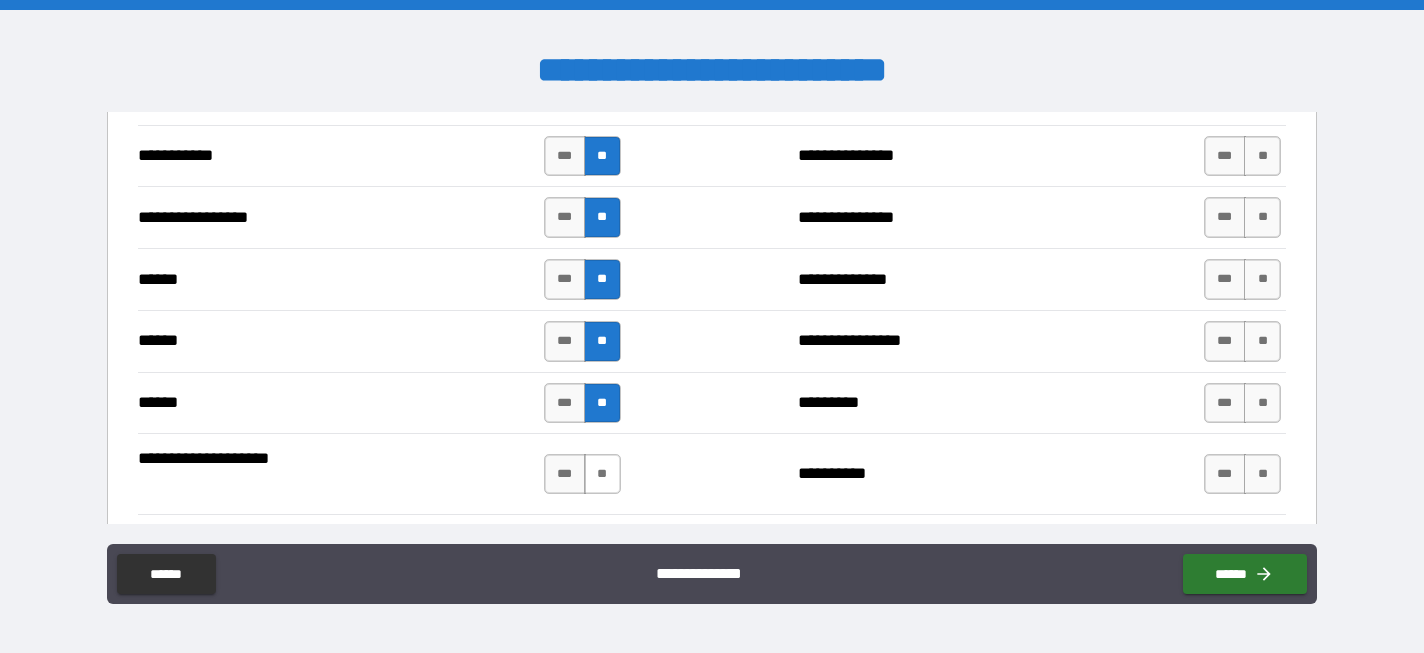 click on "**" at bounding box center (602, 474) 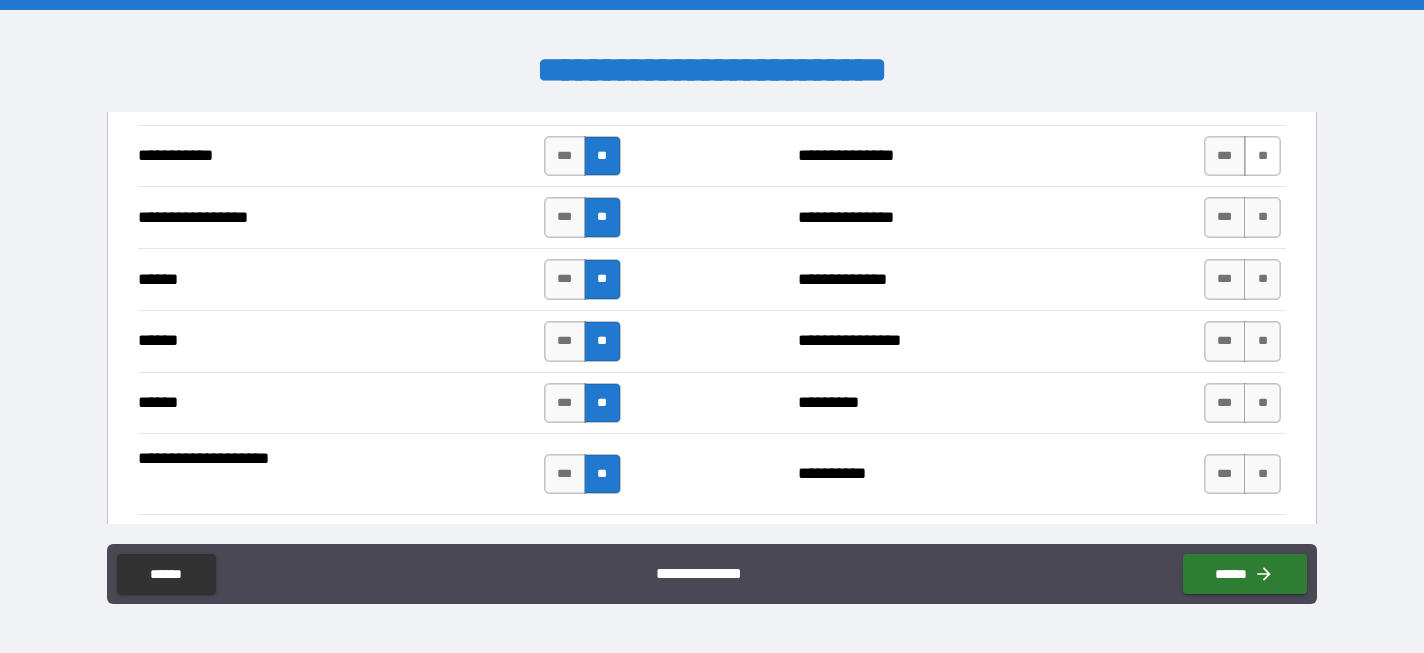 click on "**" at bounding box center (1262, 156) 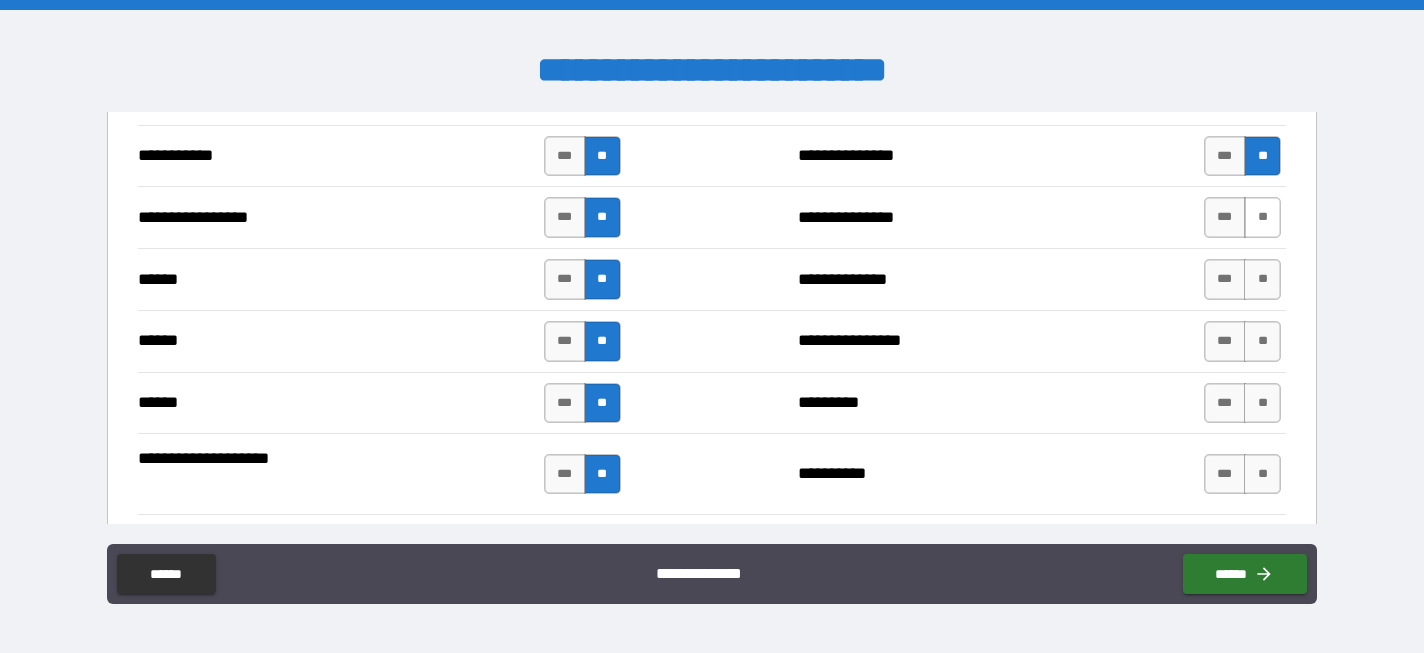 click on "**" at bounding box center (1262, 217) 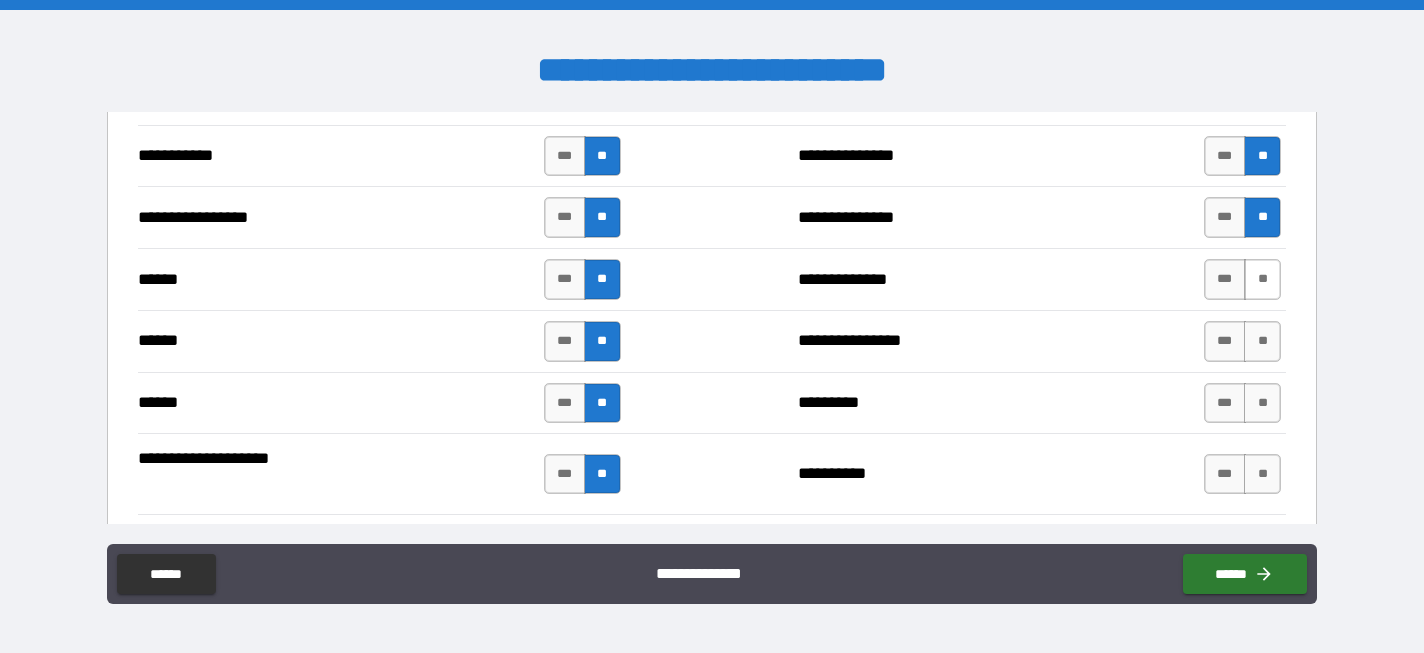 click on "**" at bounding box center (1262, 279) 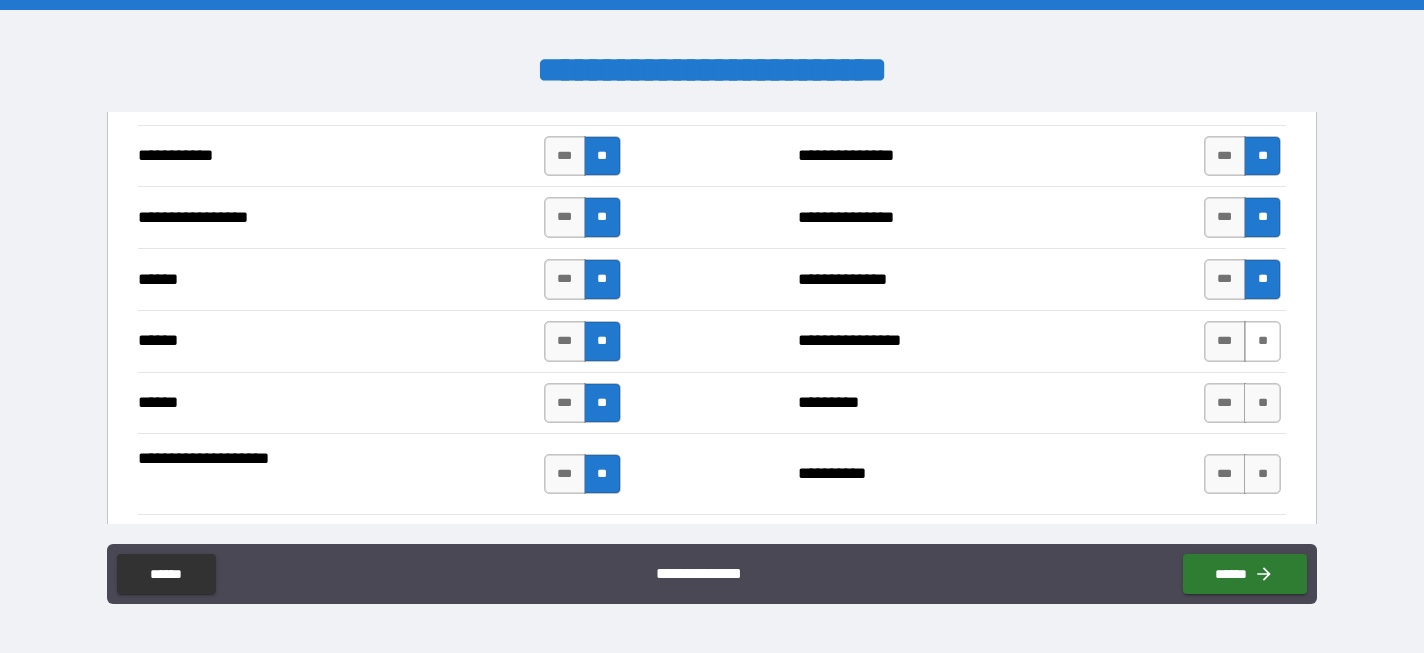 click on "**" at bounding box center [1262, 341] 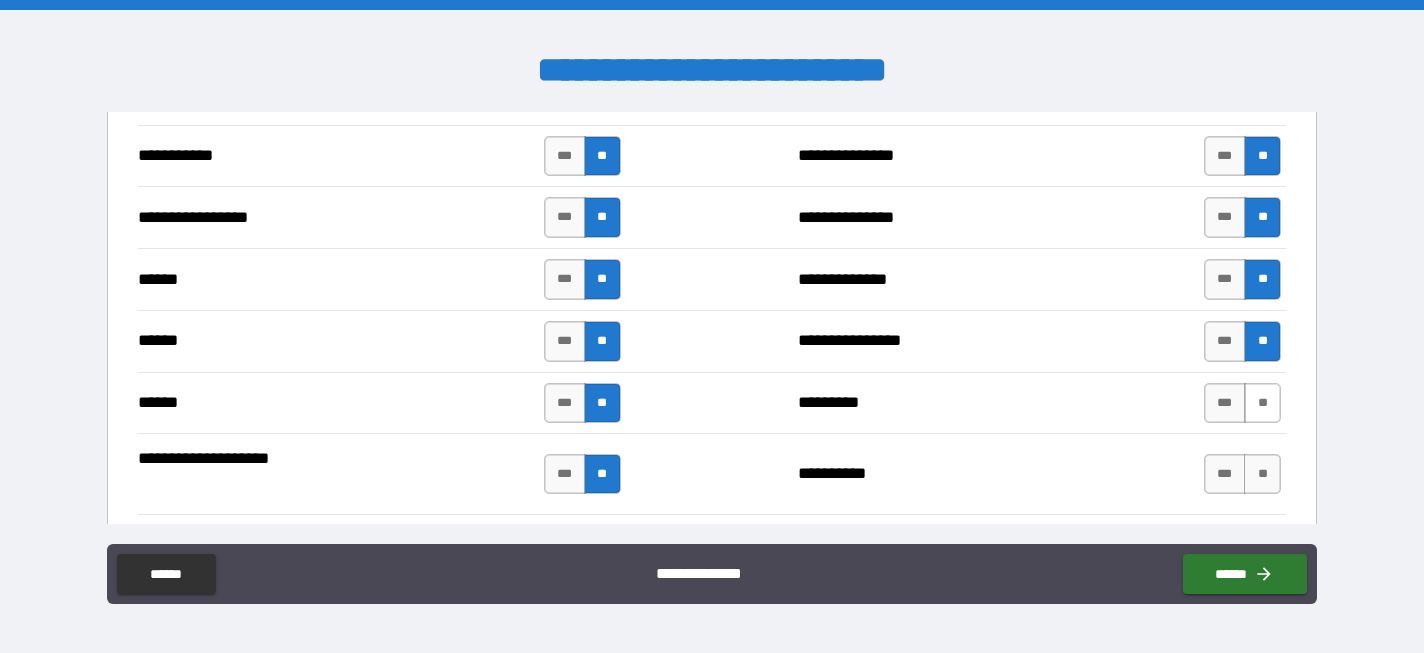 click on "**" at bounding box center (1262, 403) 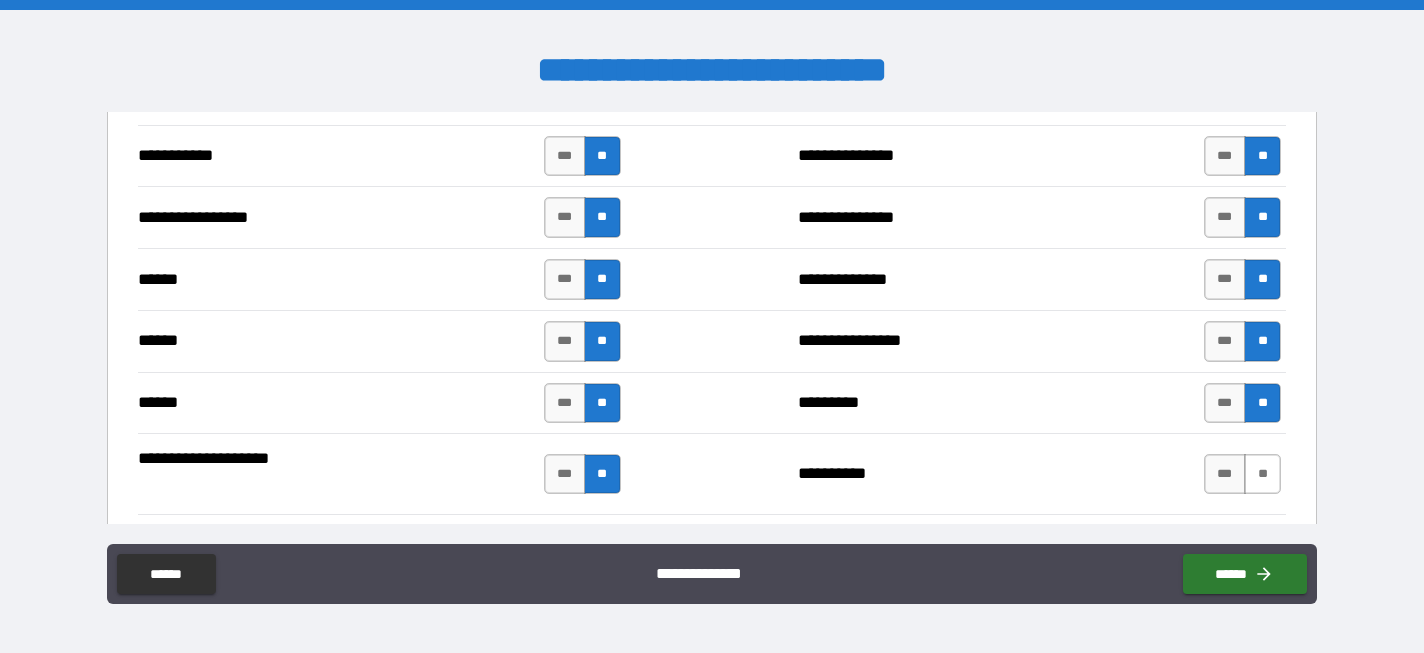 click on "**" at bounding box center (1262, 474) 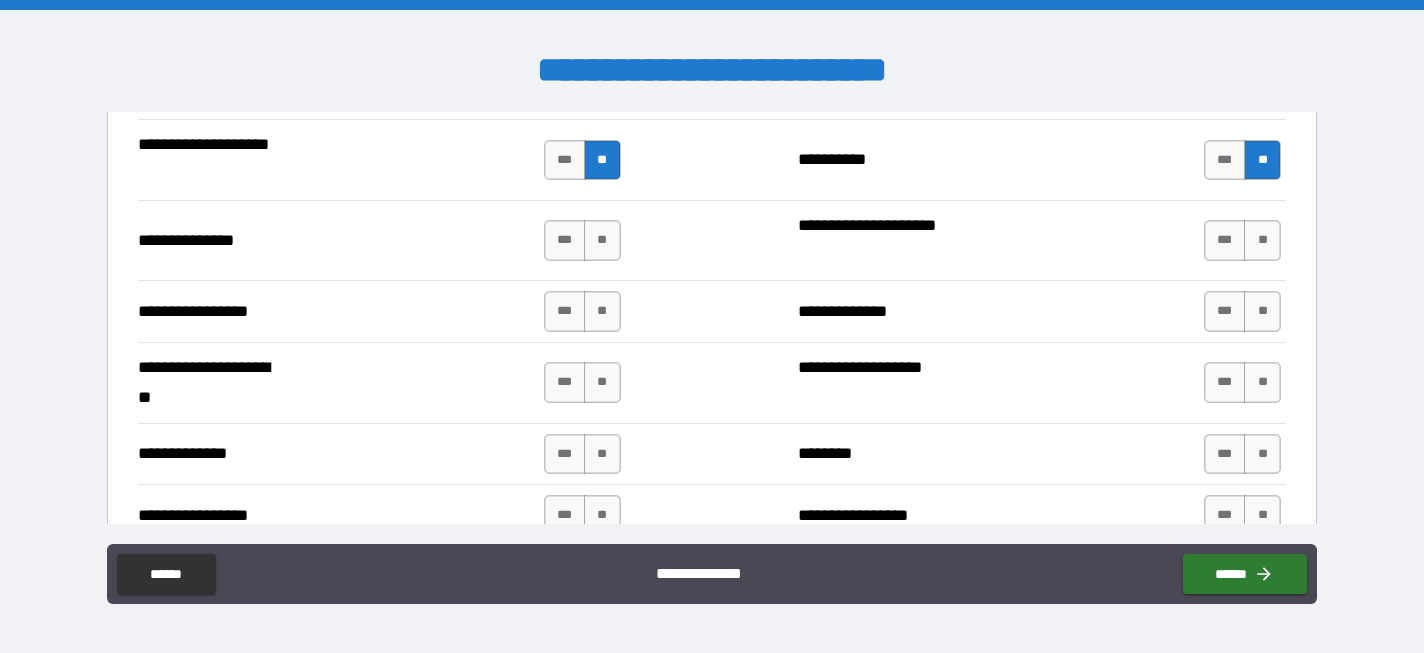 scroll, scrollTop: 2620, scrollLeft: 0, axis: vertical 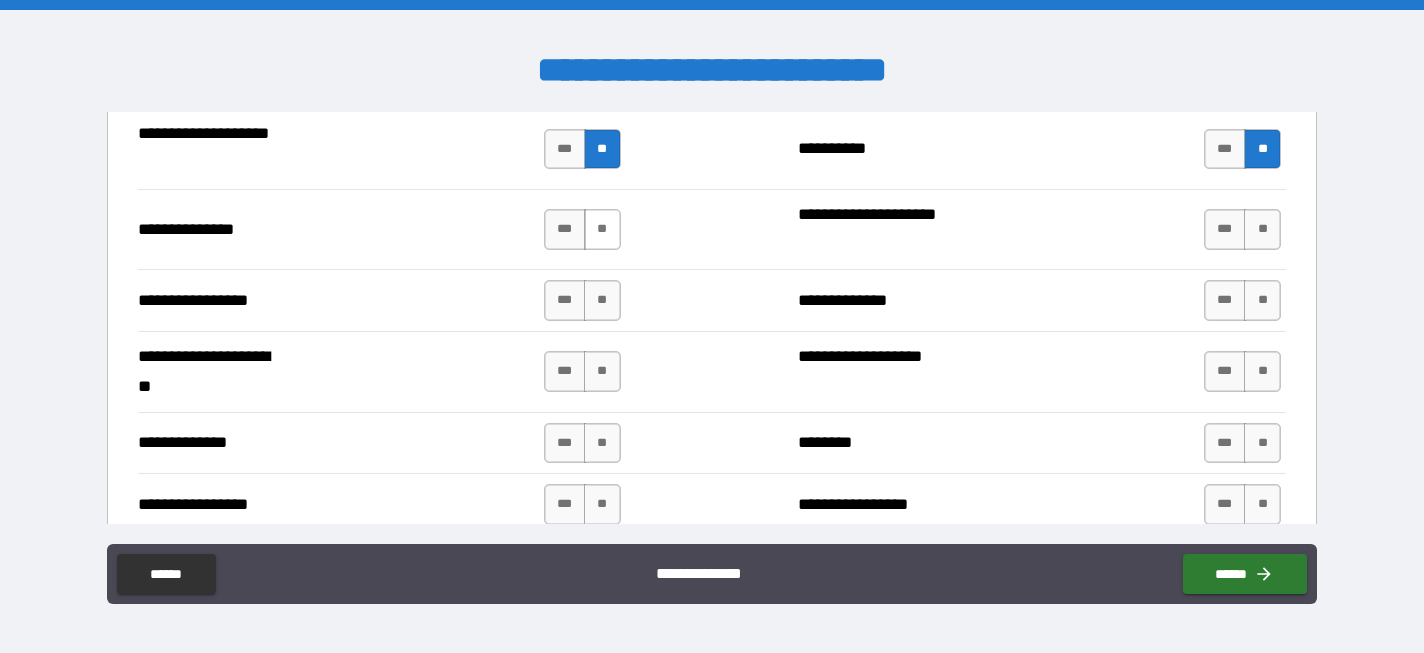 click on "**" at bounding box center [602, 229] 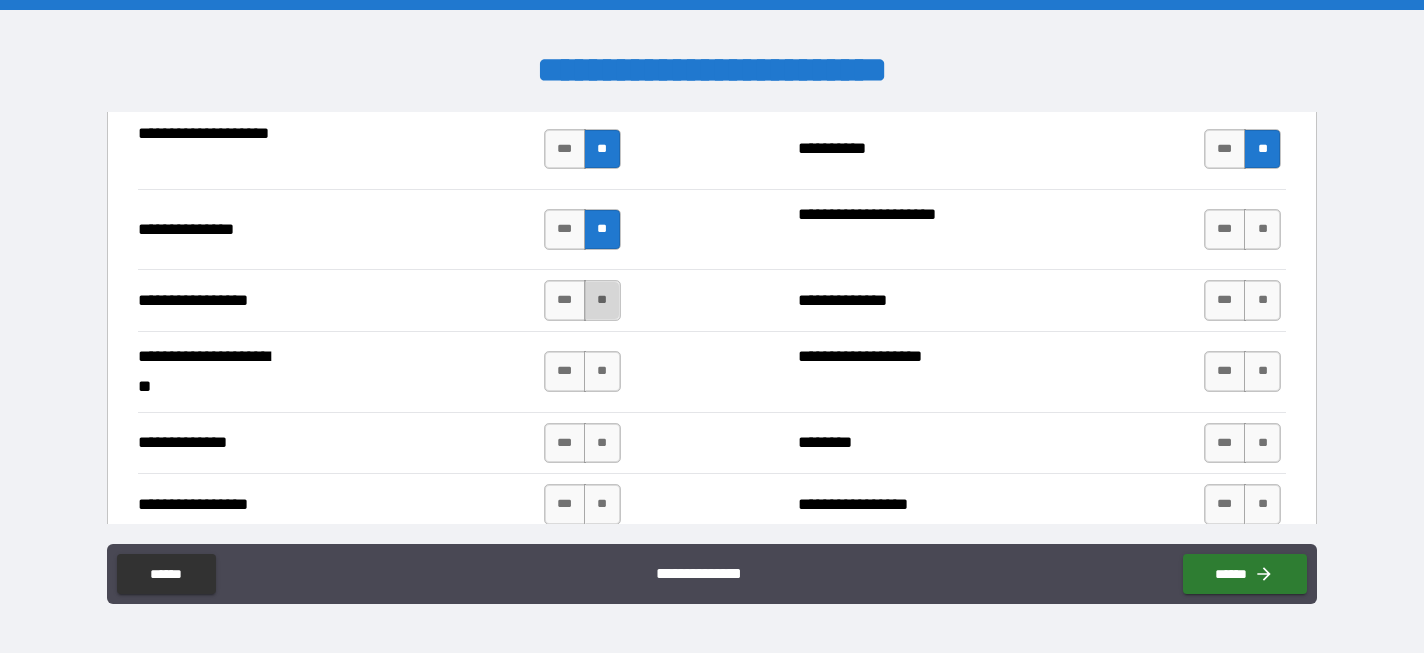 click on "**" at bounding box center (602, 300) 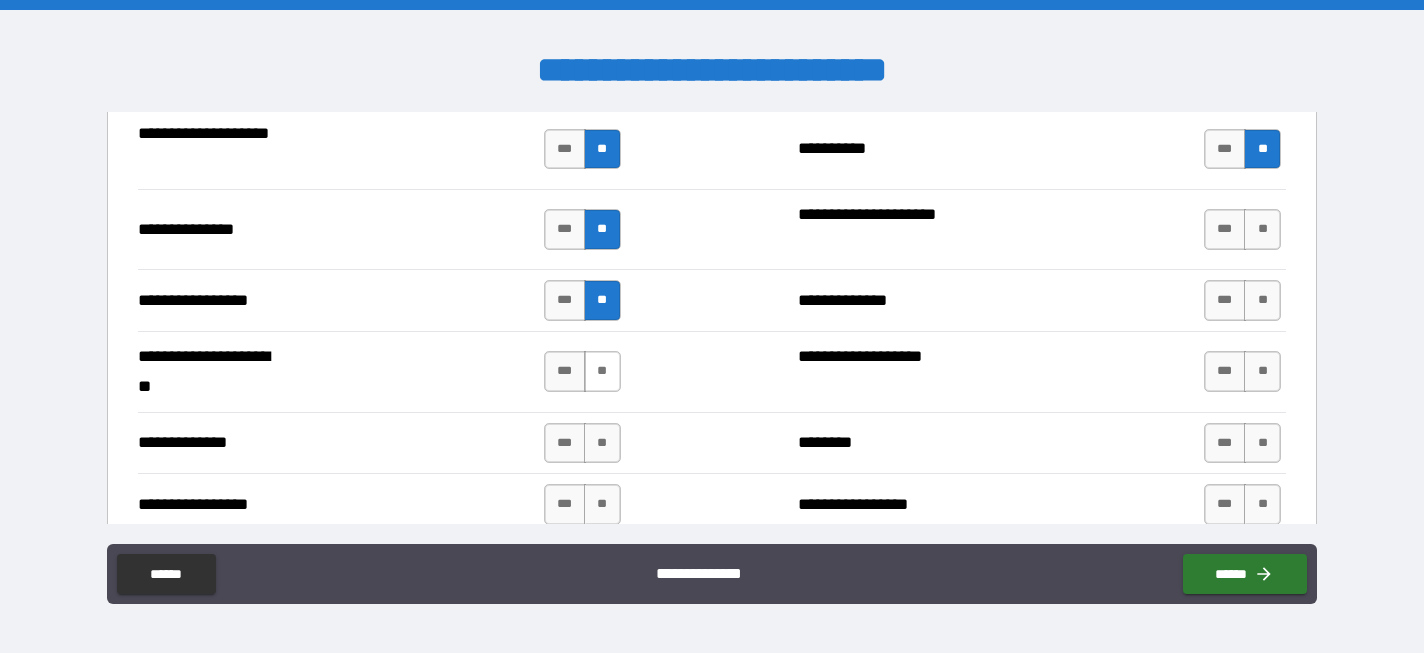 click on "**" at bounding box center [602, 371] 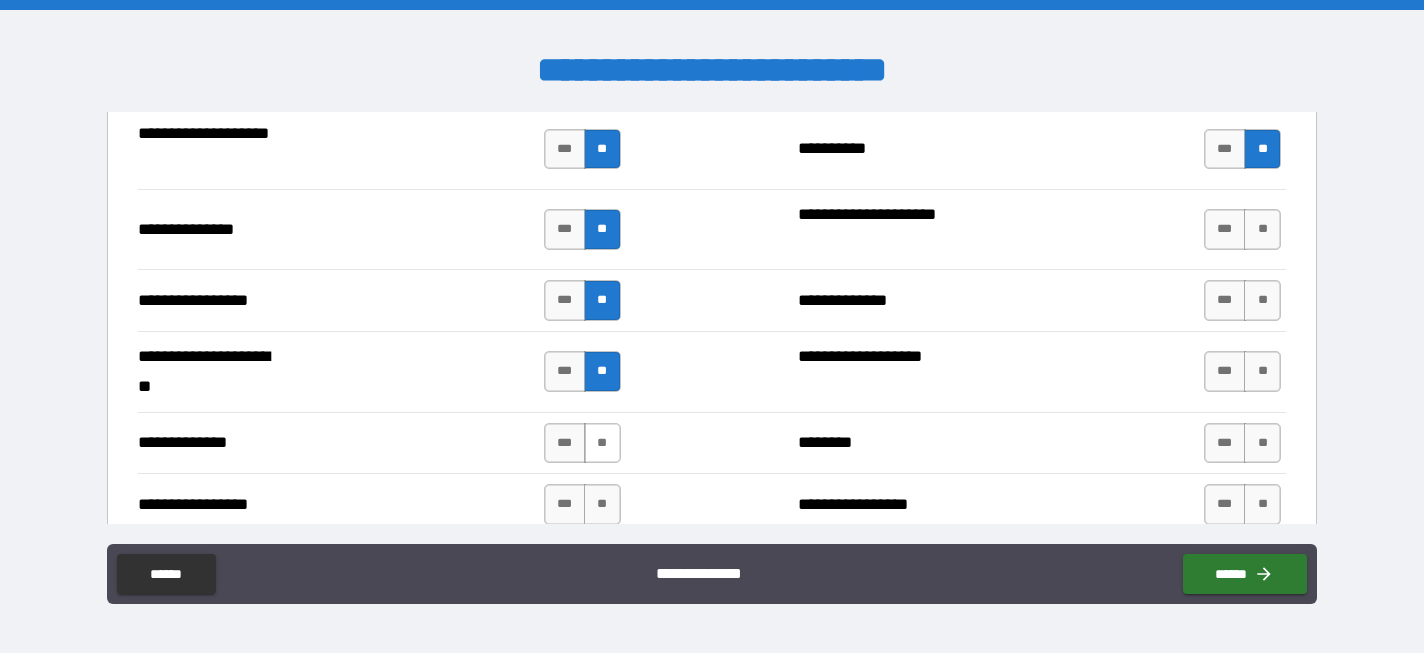 click on "**" at bounding box center (602, 443) 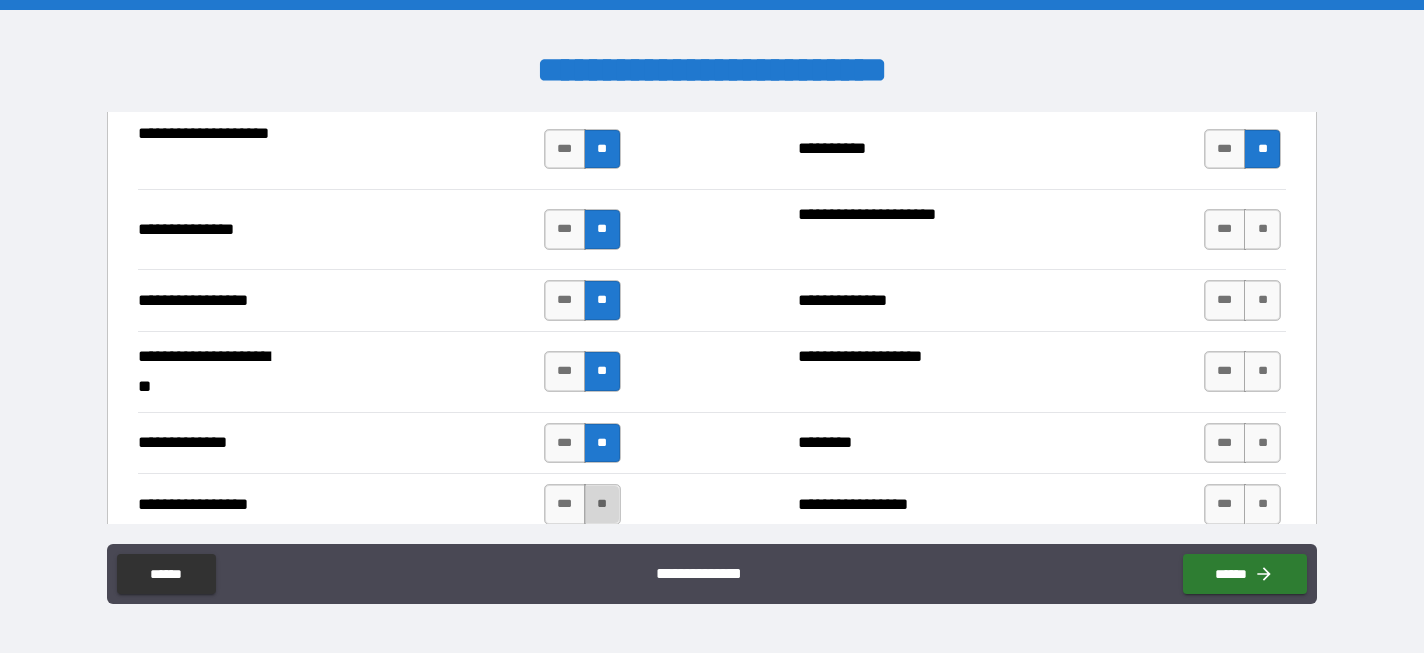 click on "**" at bounding box center [602, 504] 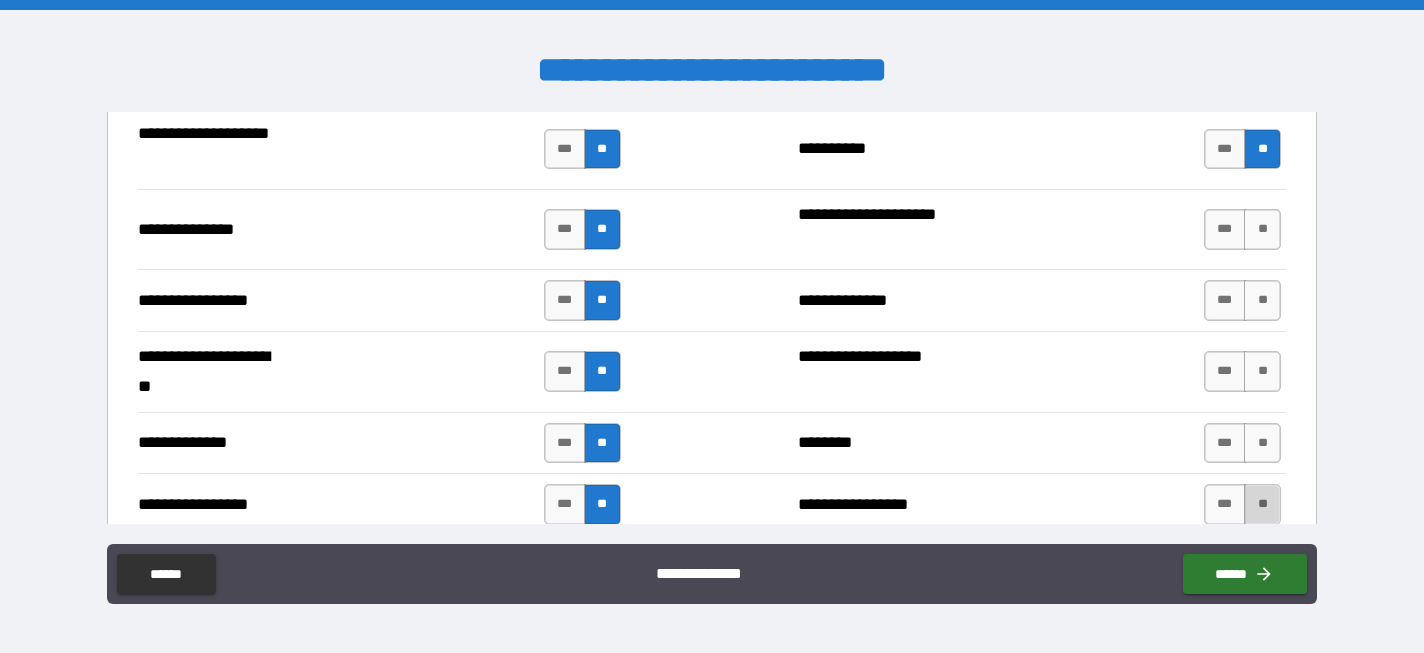 click on "**" at bounding box center (1262, 504) 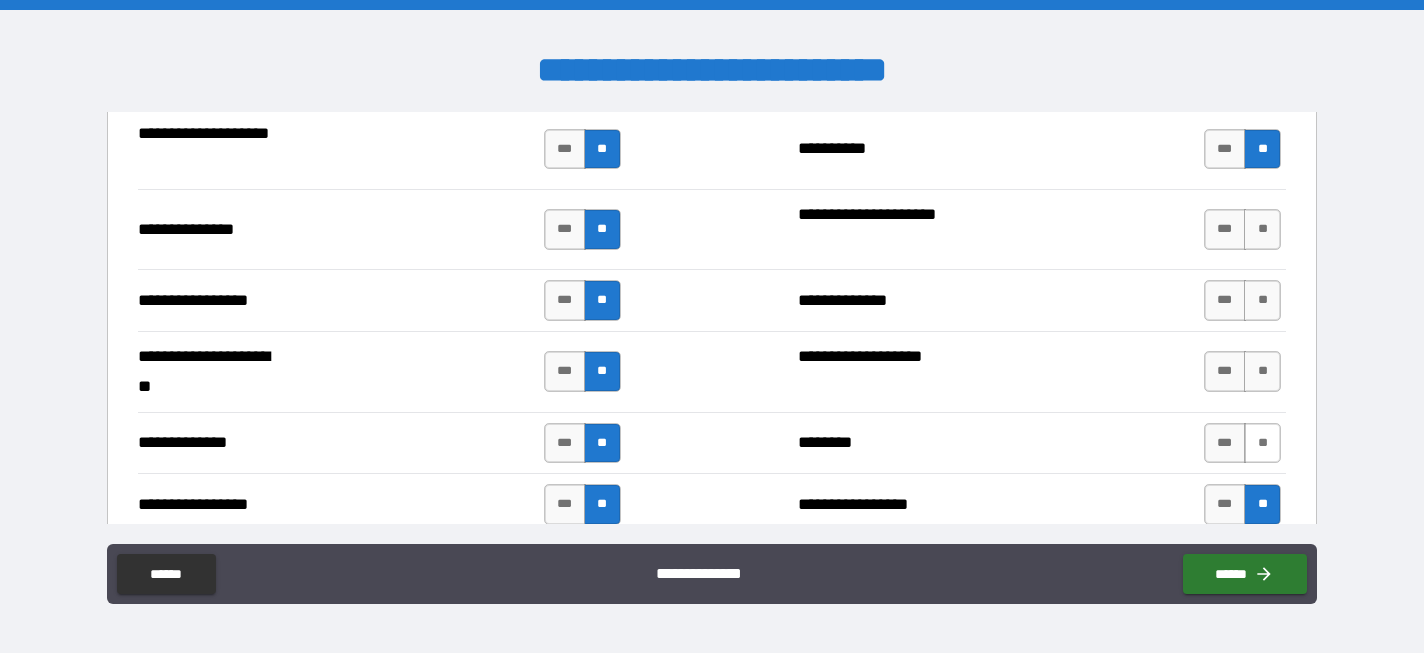 click on "**" at bounding box center [1262, 443] 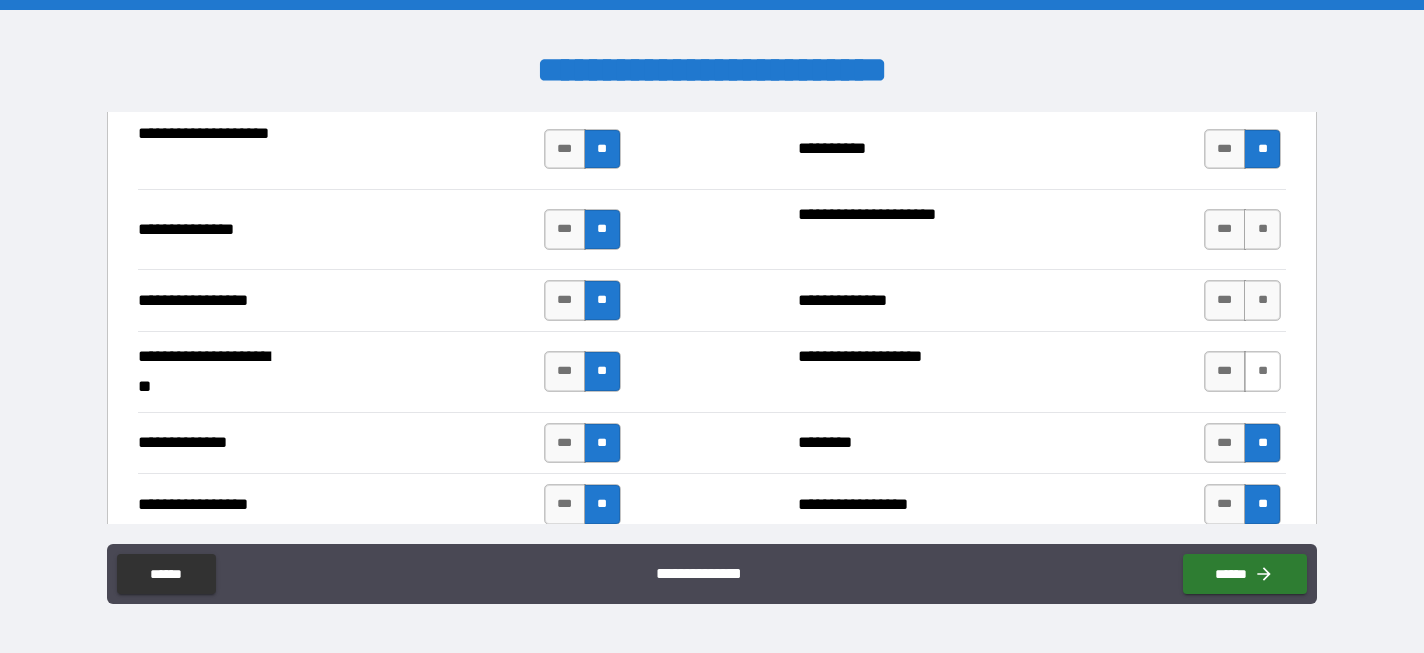 click on "**" at bounding box center [1262, 371] 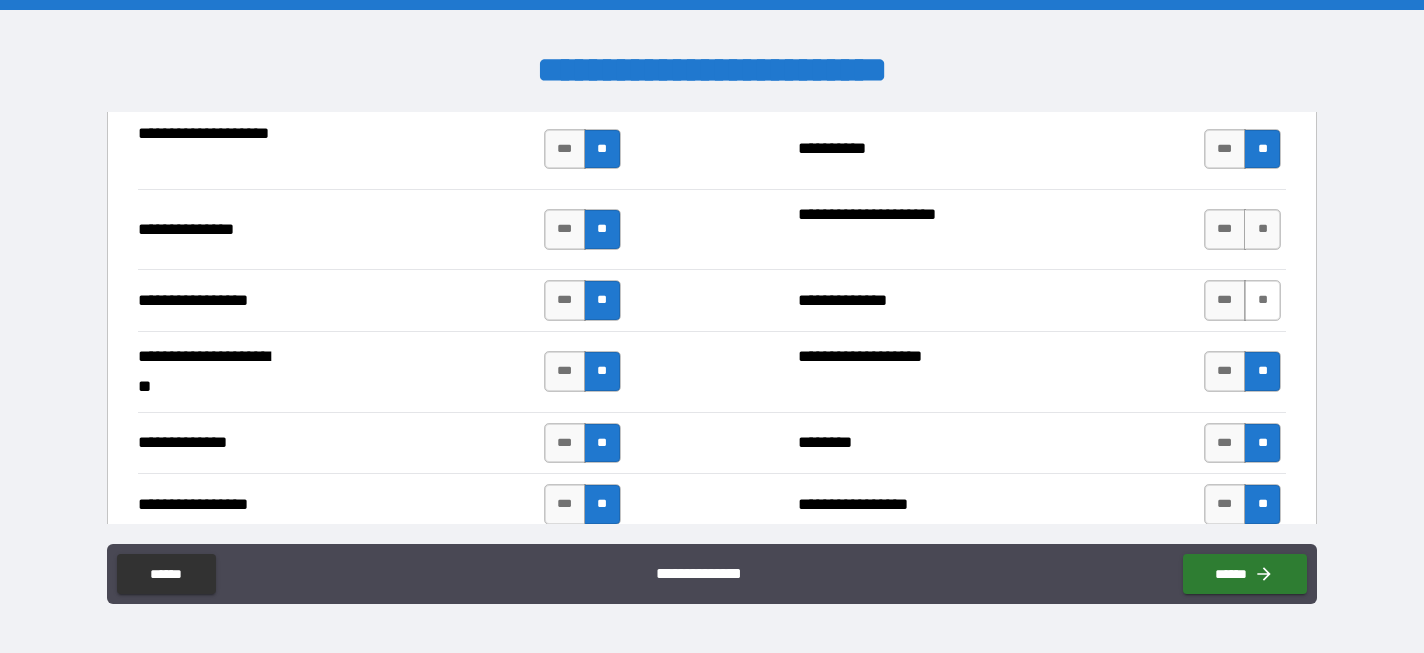 click on "**" at bounding box center [1262, 300] 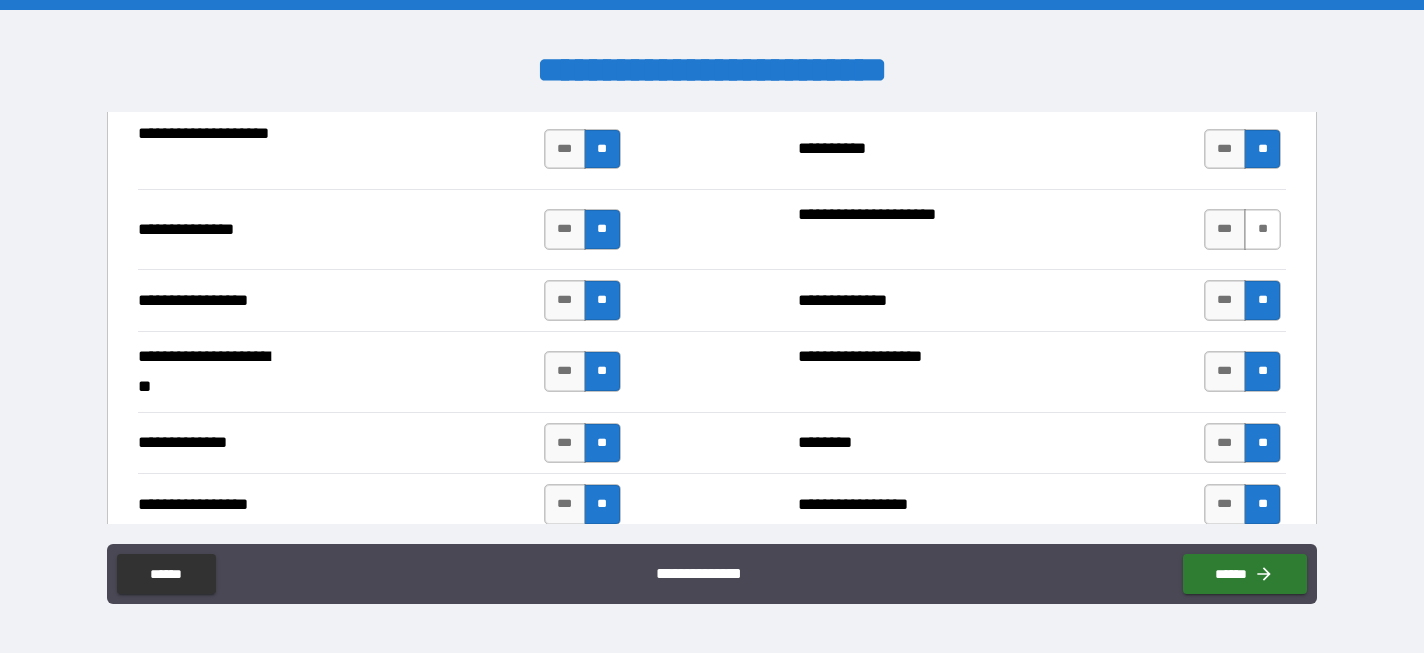 click on "**" at bounding box center (1262, 229) 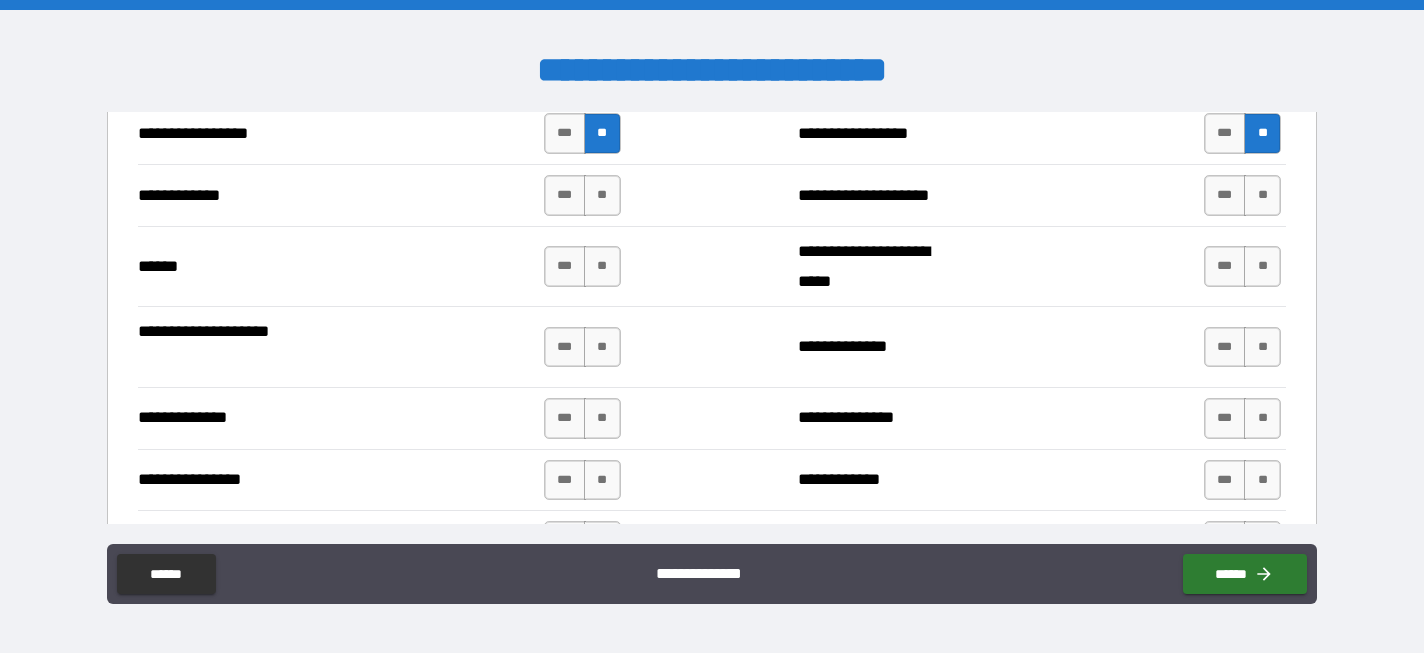 scroll, scrollTop: 2995, scrollLeft: 0, axis: vertical 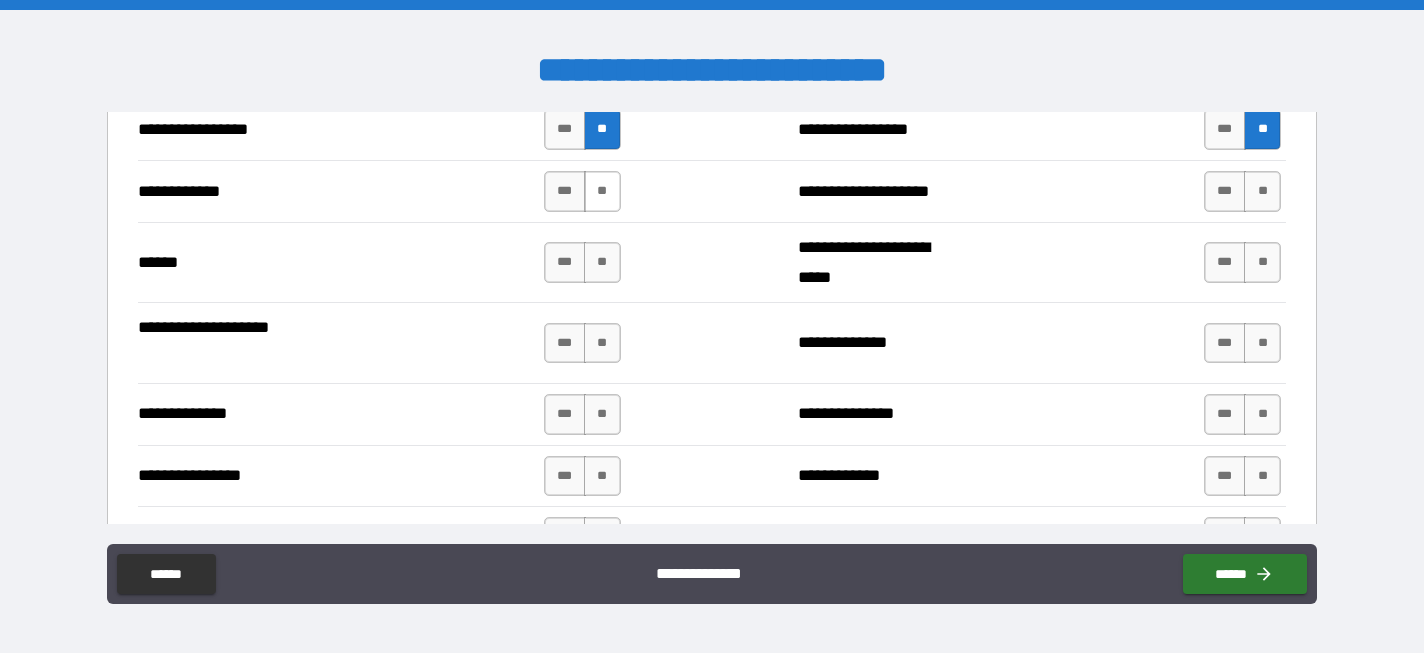 click on "**" at bounding box center [602, 191] 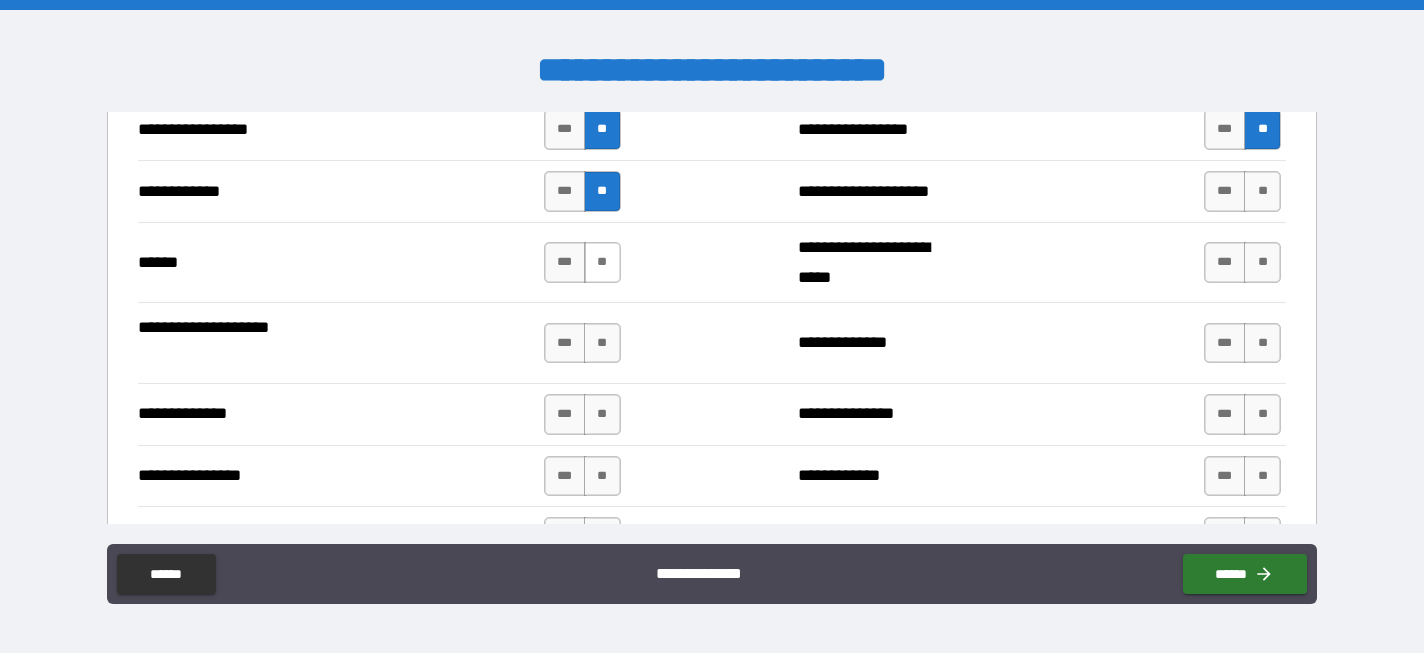 click on "**" at bounding box center (602, 262) 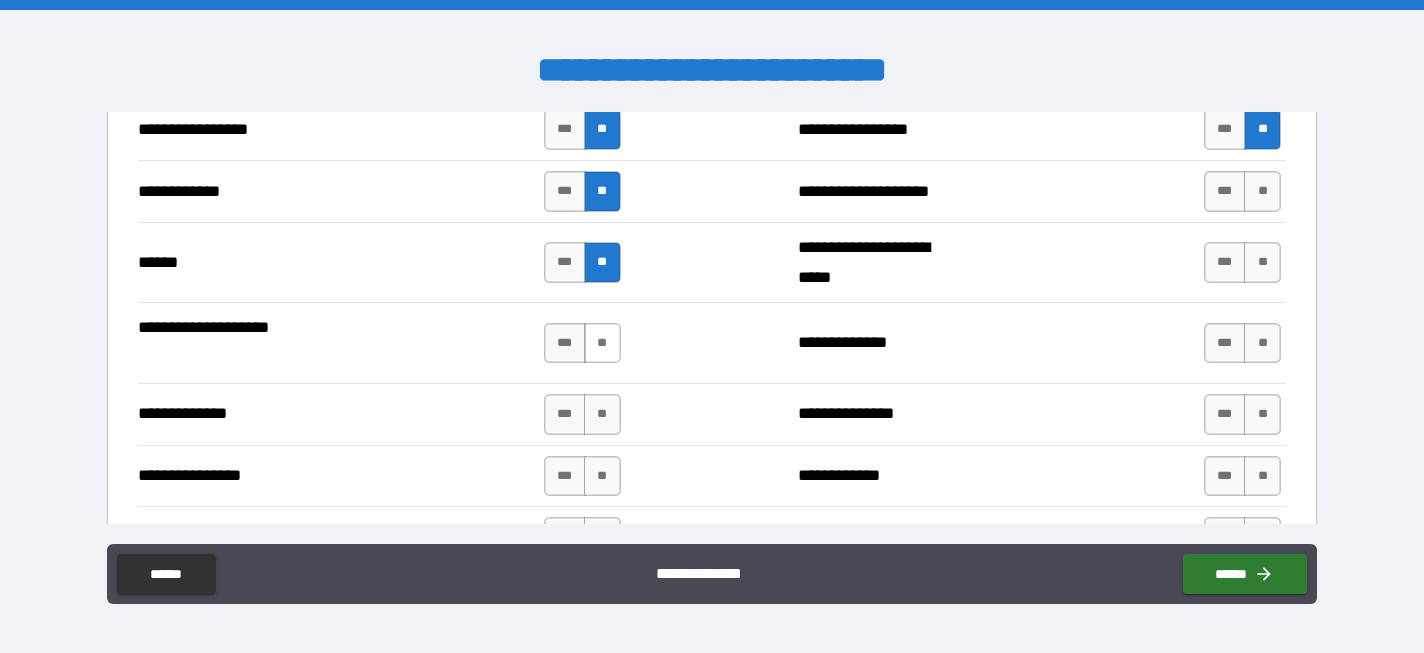 click on "**" at bounding box center (602, 343) 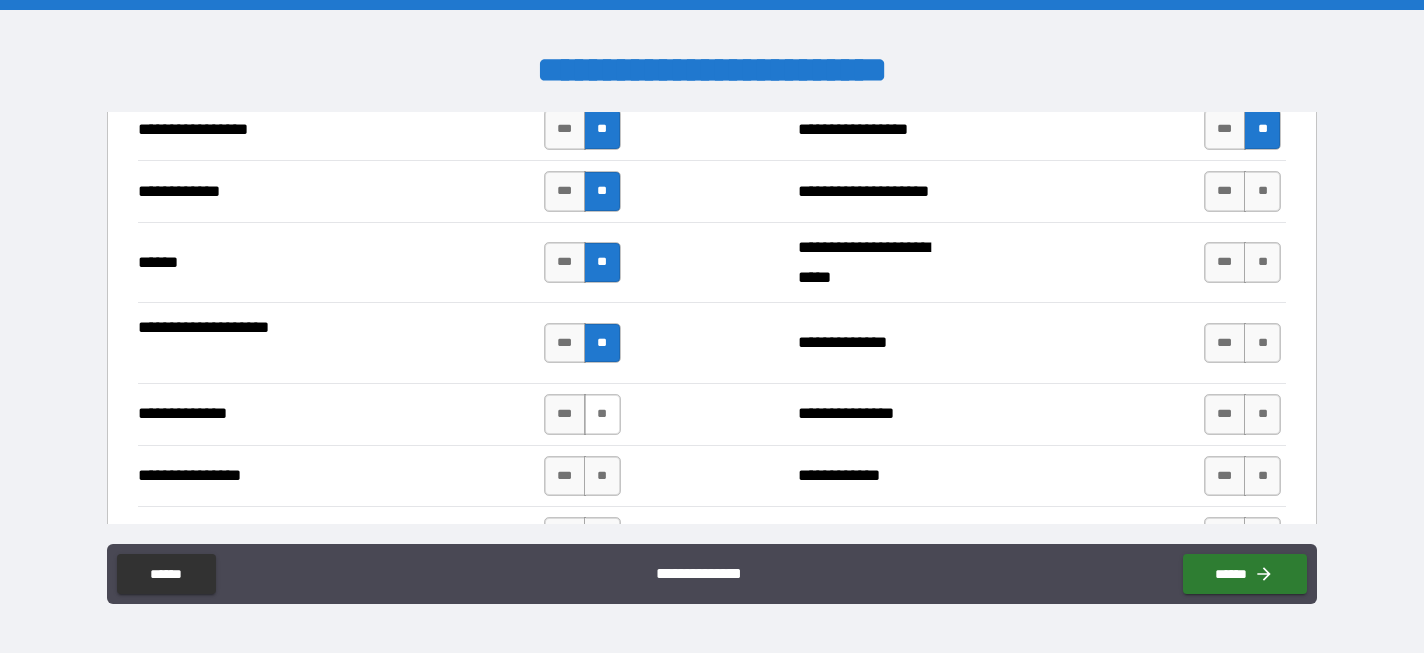 click on "**" at bounding box center [602, 414] 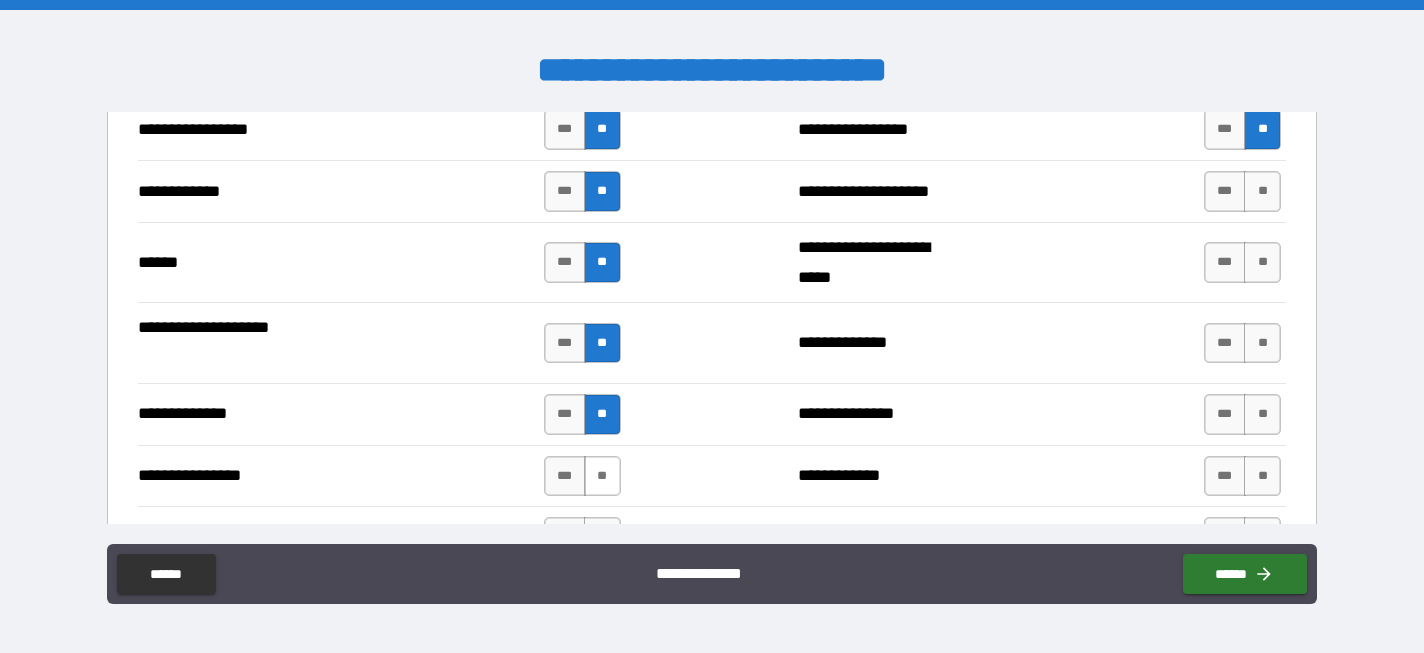 click on "**" at bounding box center [602, 476] 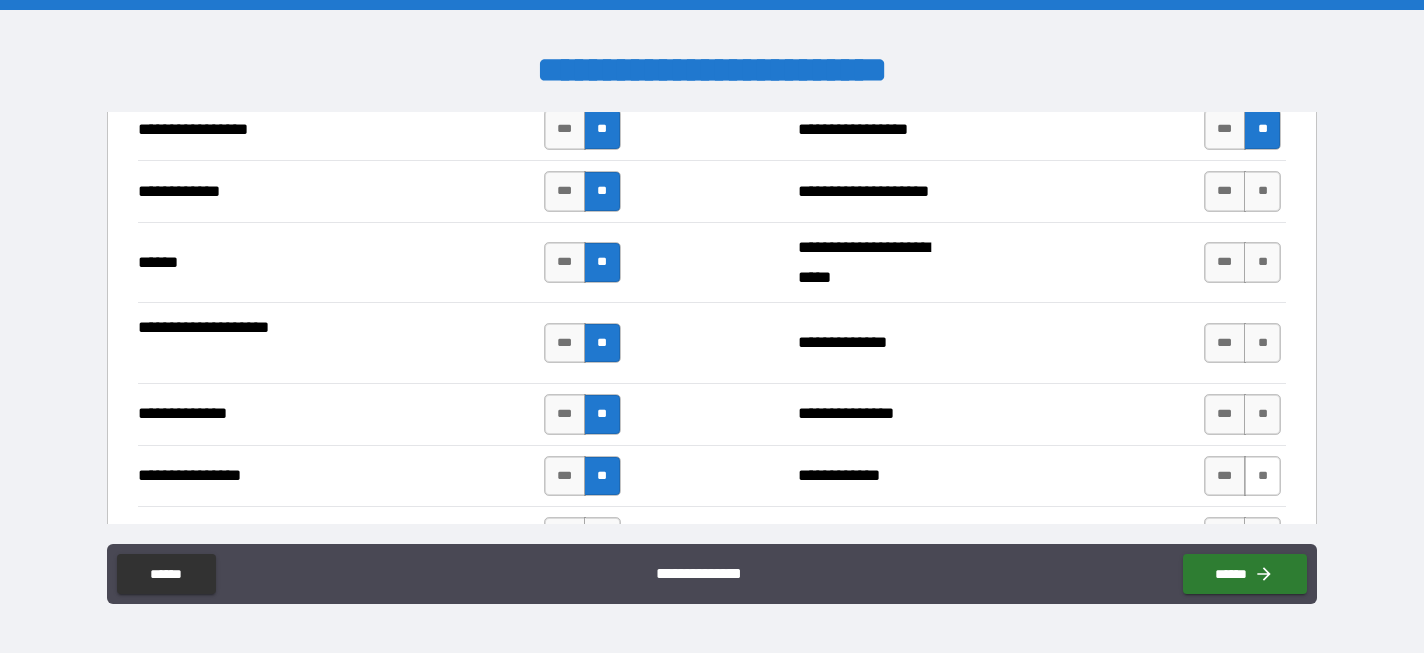 click on "**" at bounding box center [1262, 476] 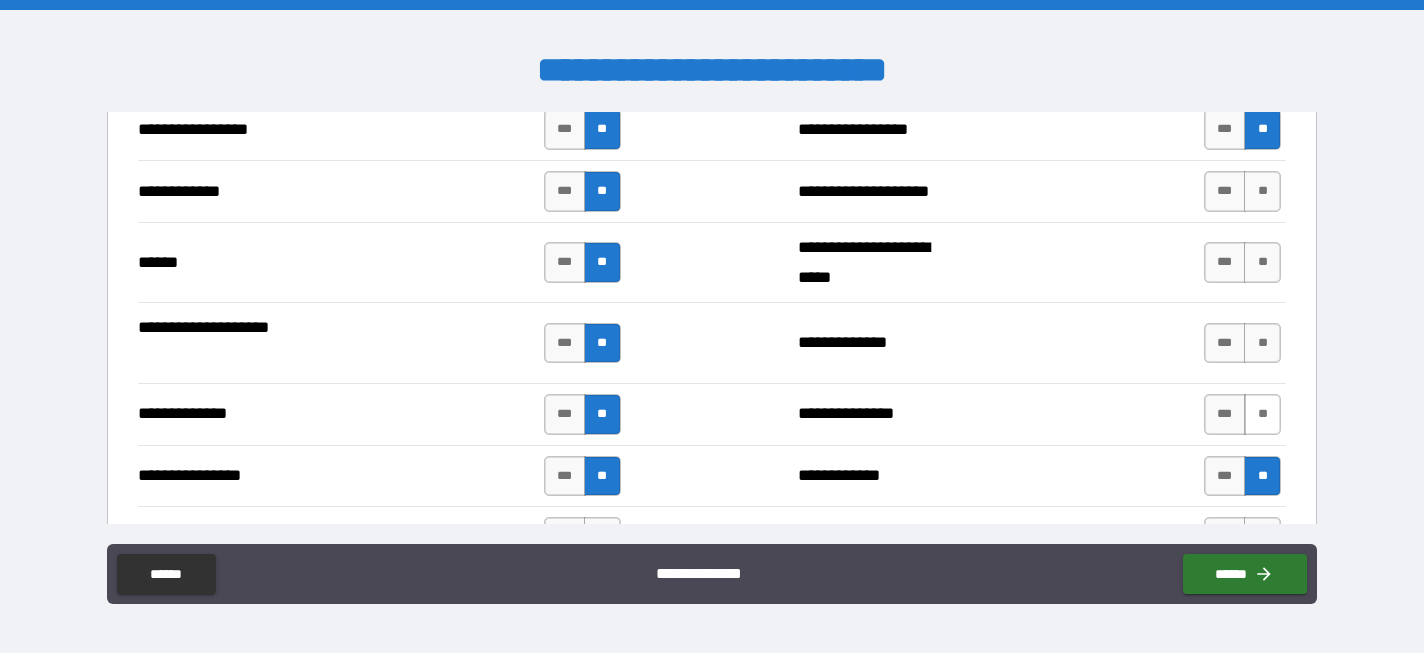 click on "**" at bounding box center (1262, 414) 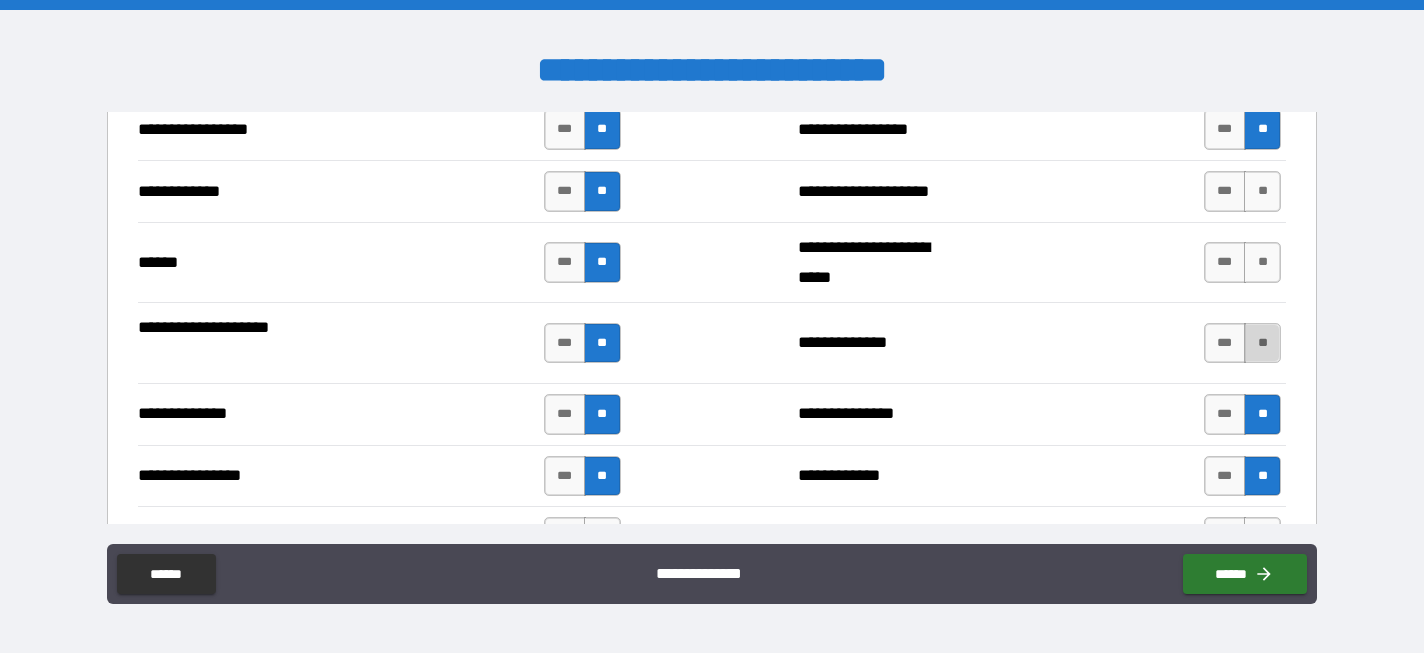 click on "**" at bounding box center (1262, 343) 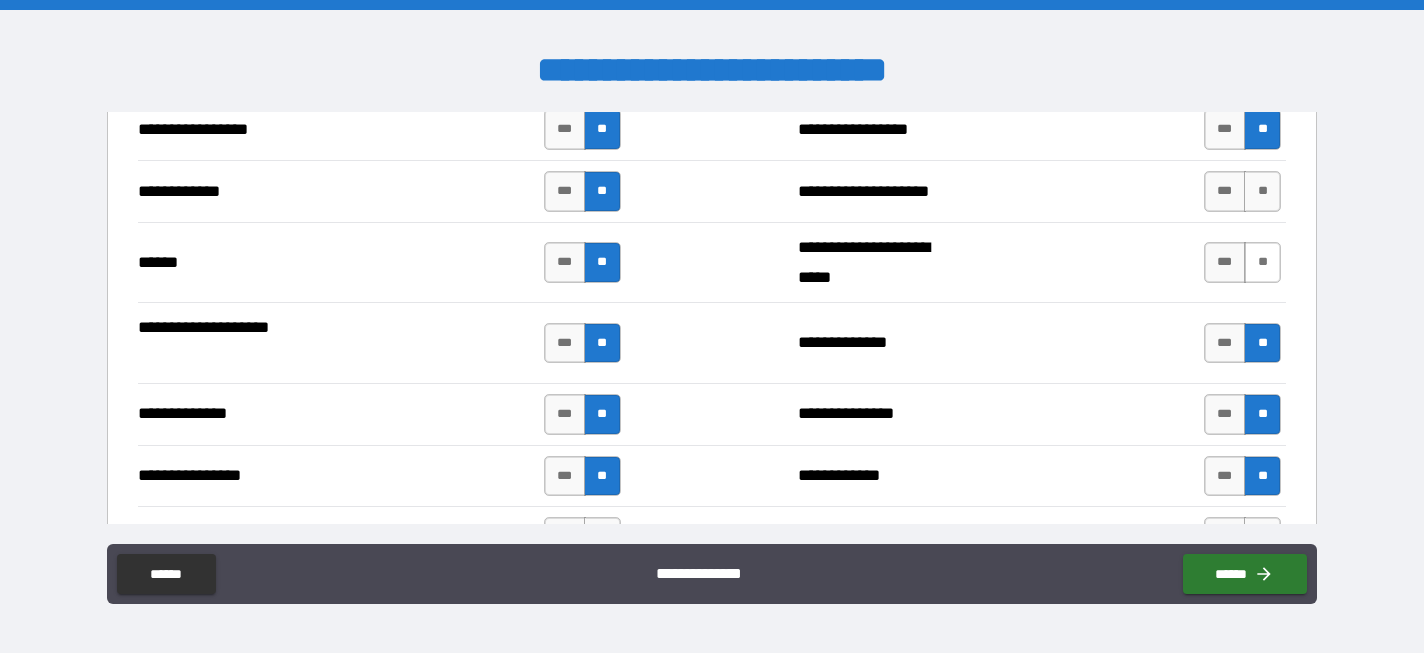 click on "**" at bounding box center [1262, 262] 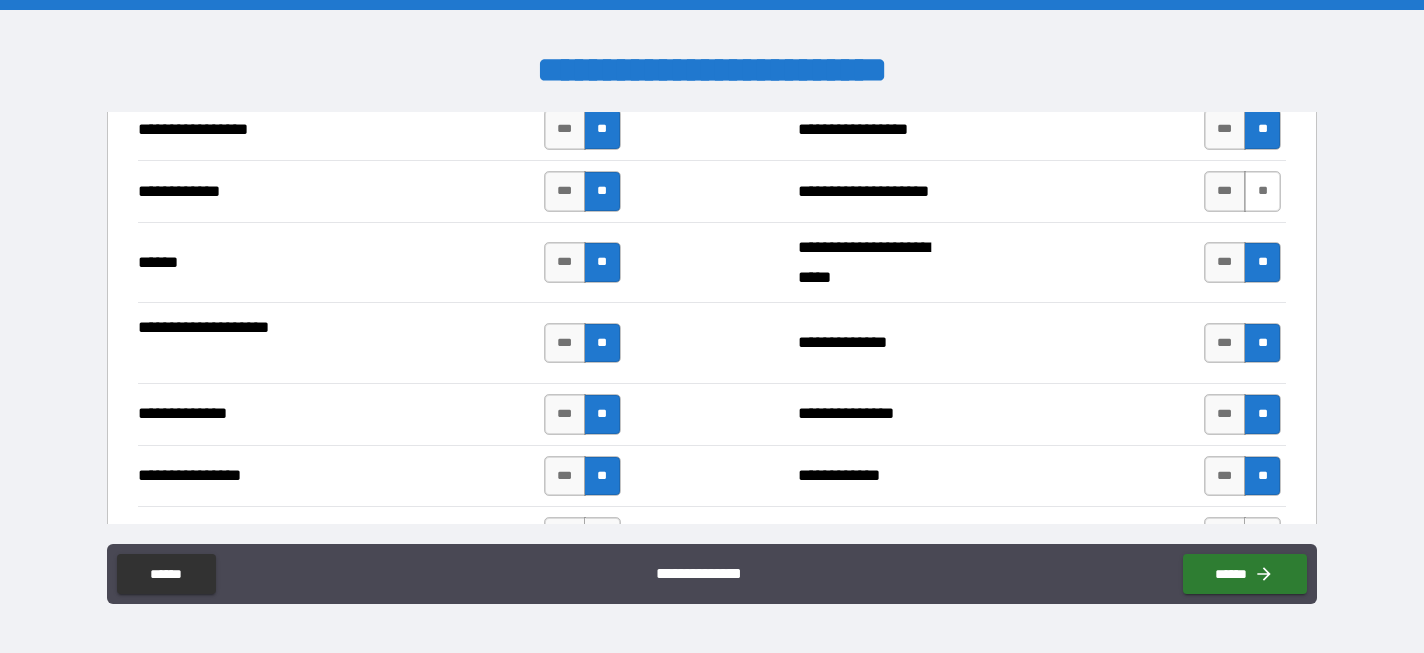 click on "**" at bounding box center (1262, 191) 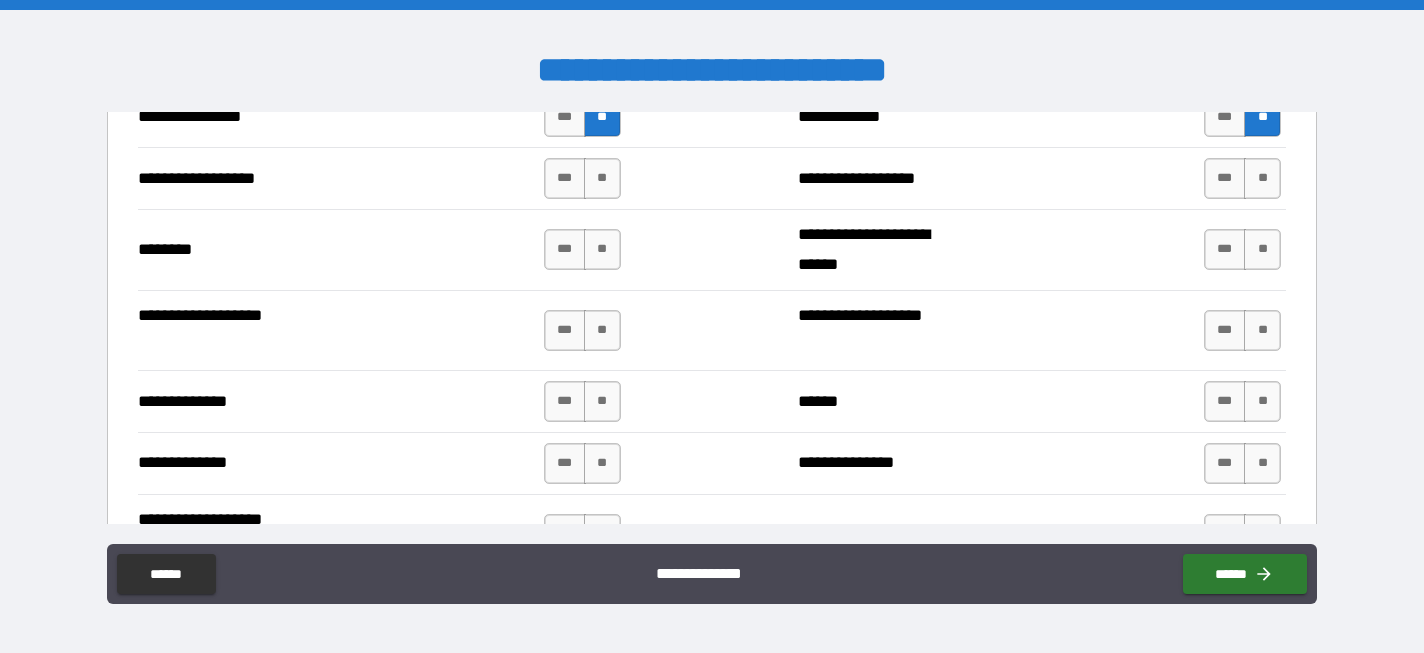 scroll, scrollTop: 3360, scrollLeft: 0, axis: vertical 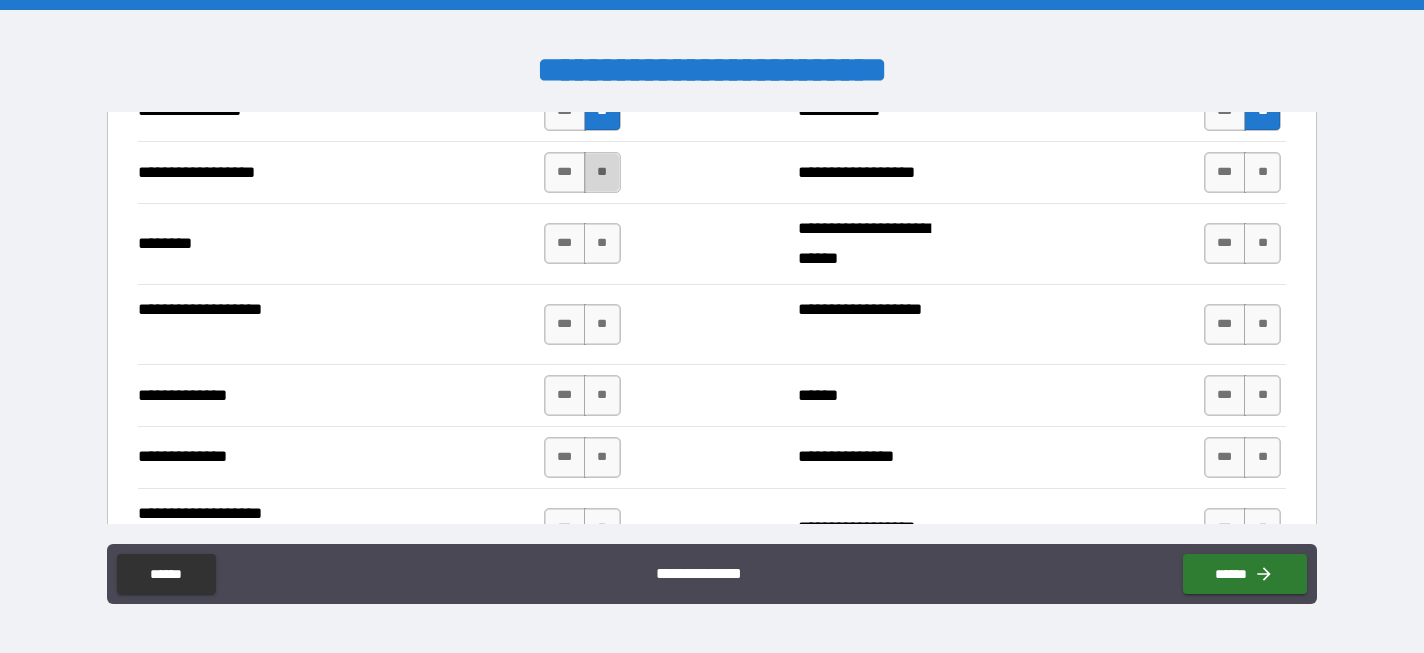click on "**" at bounding box center [602, 172] 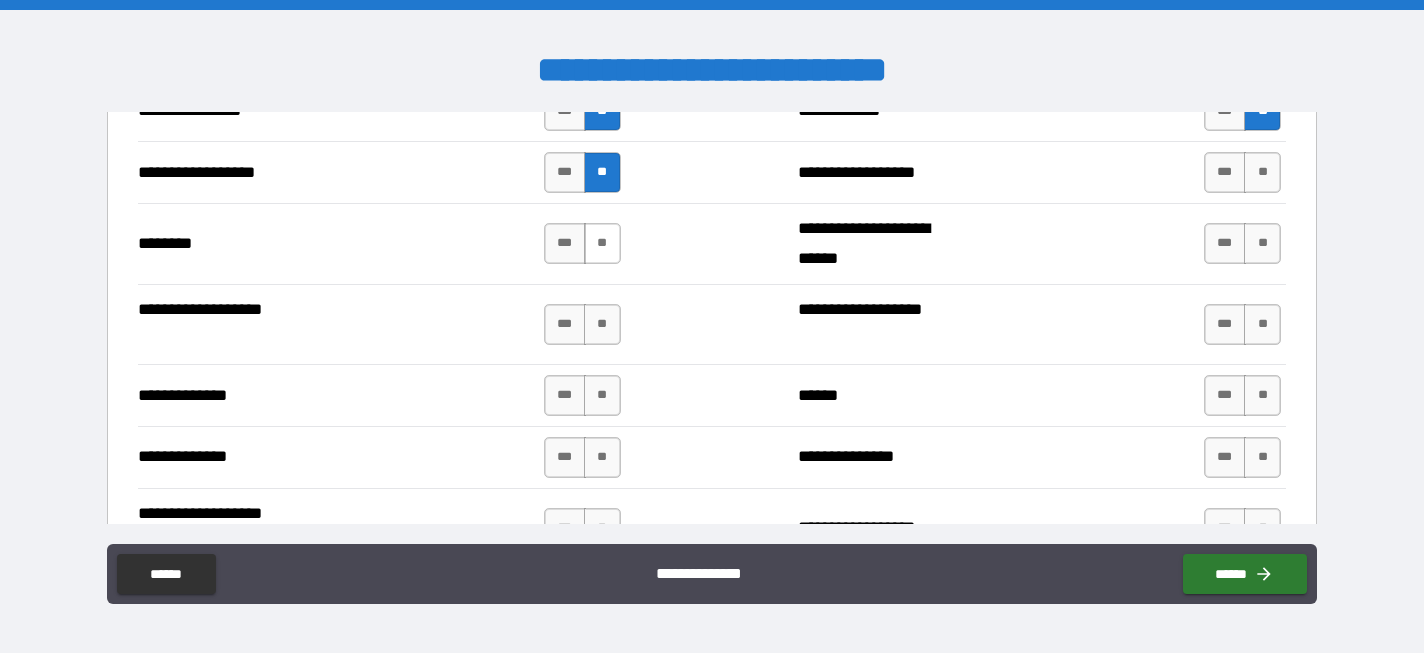 click on "**" at bounding box center [602, 243] 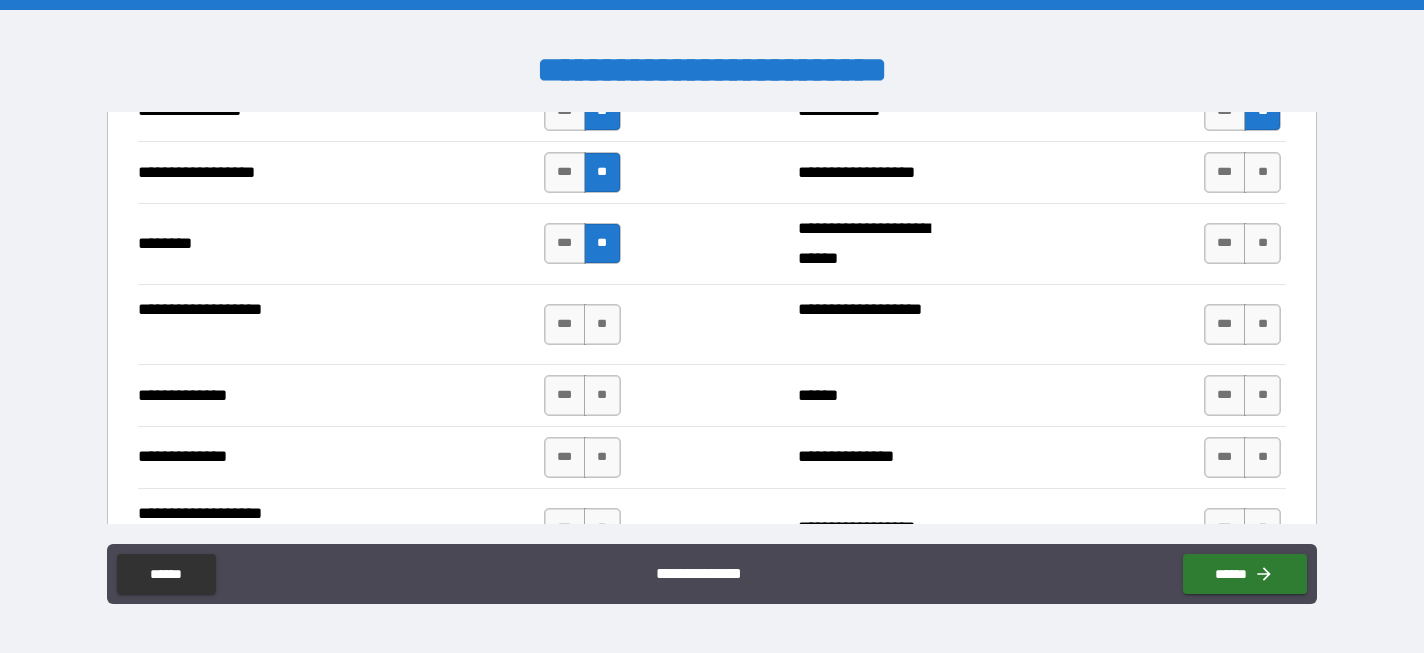 click on "*** **" at bounding box center [585, 325] 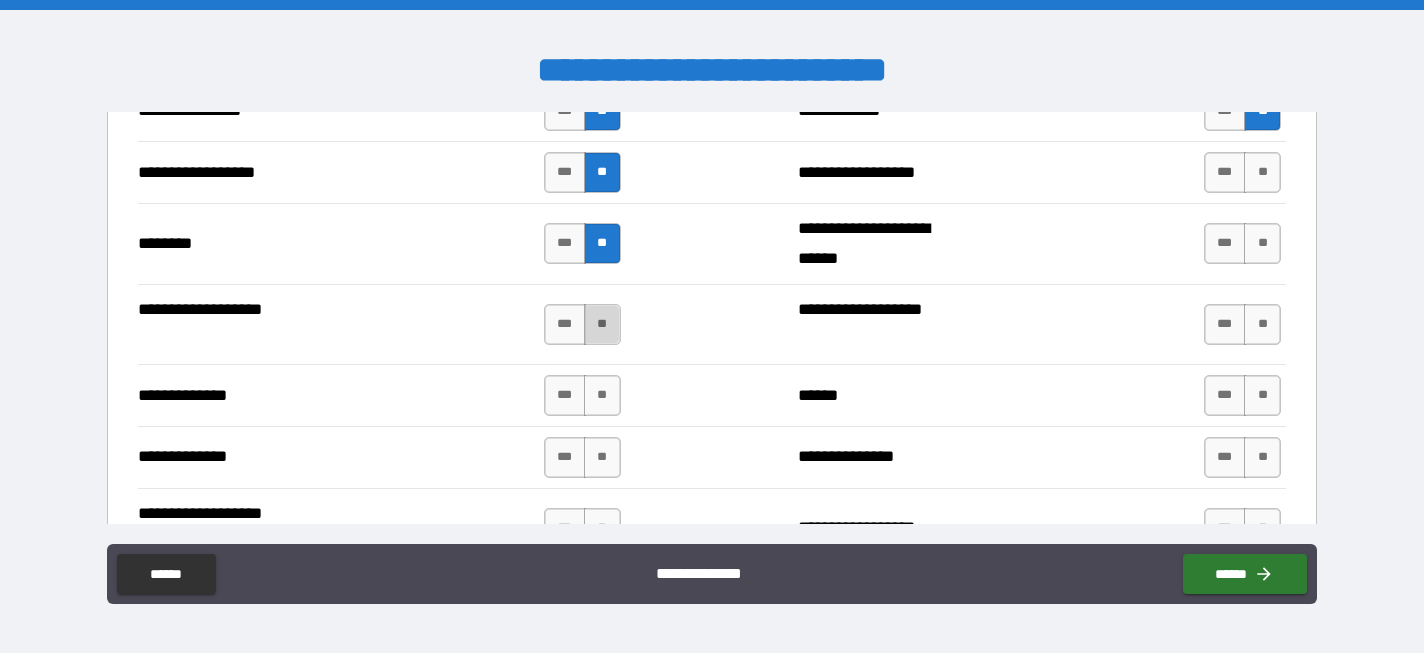 click on "**" at bounding box center (602, 324) 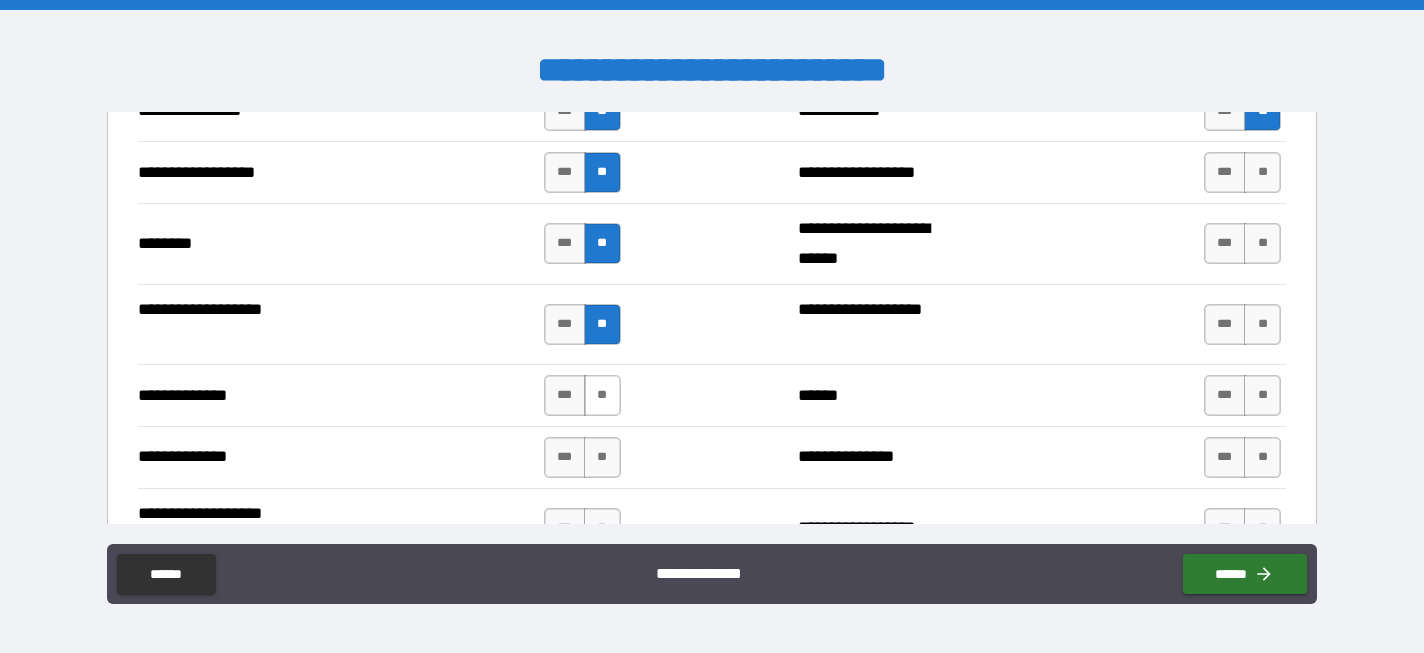 click on "**" at bounding box center [602, 395] 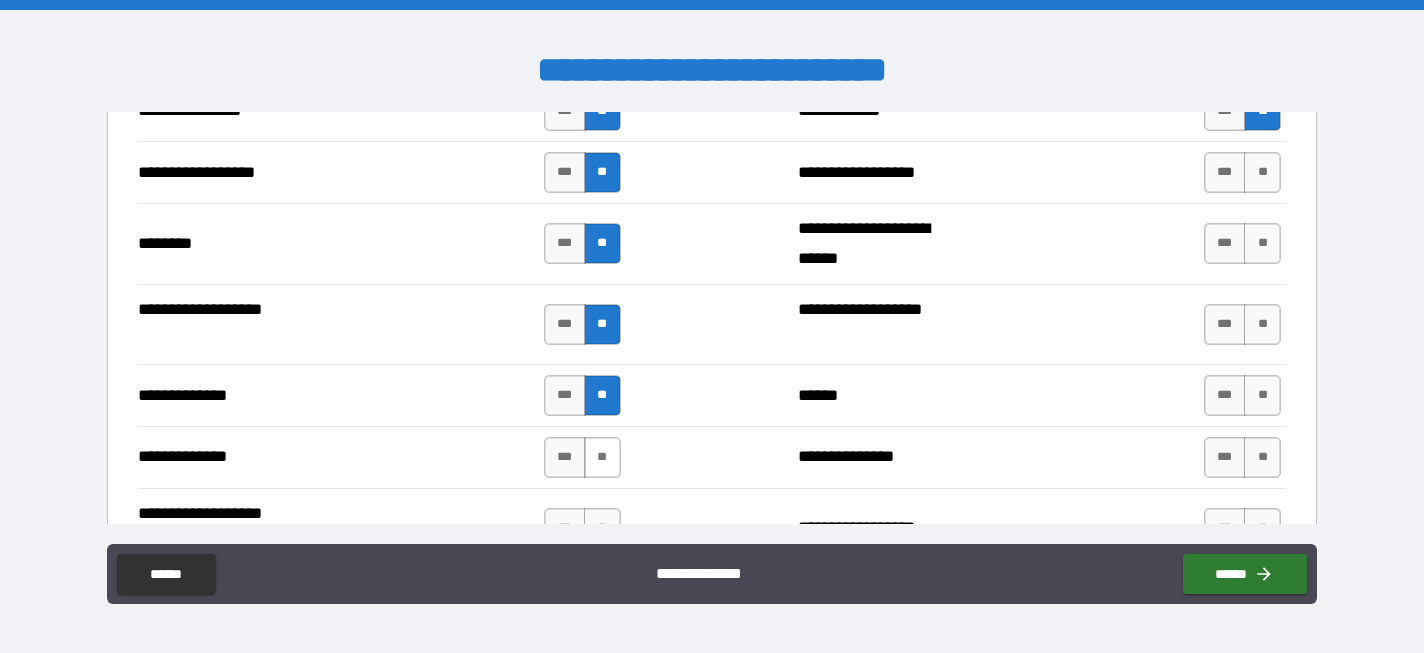 click on "**" at bounding box center (602, 457) 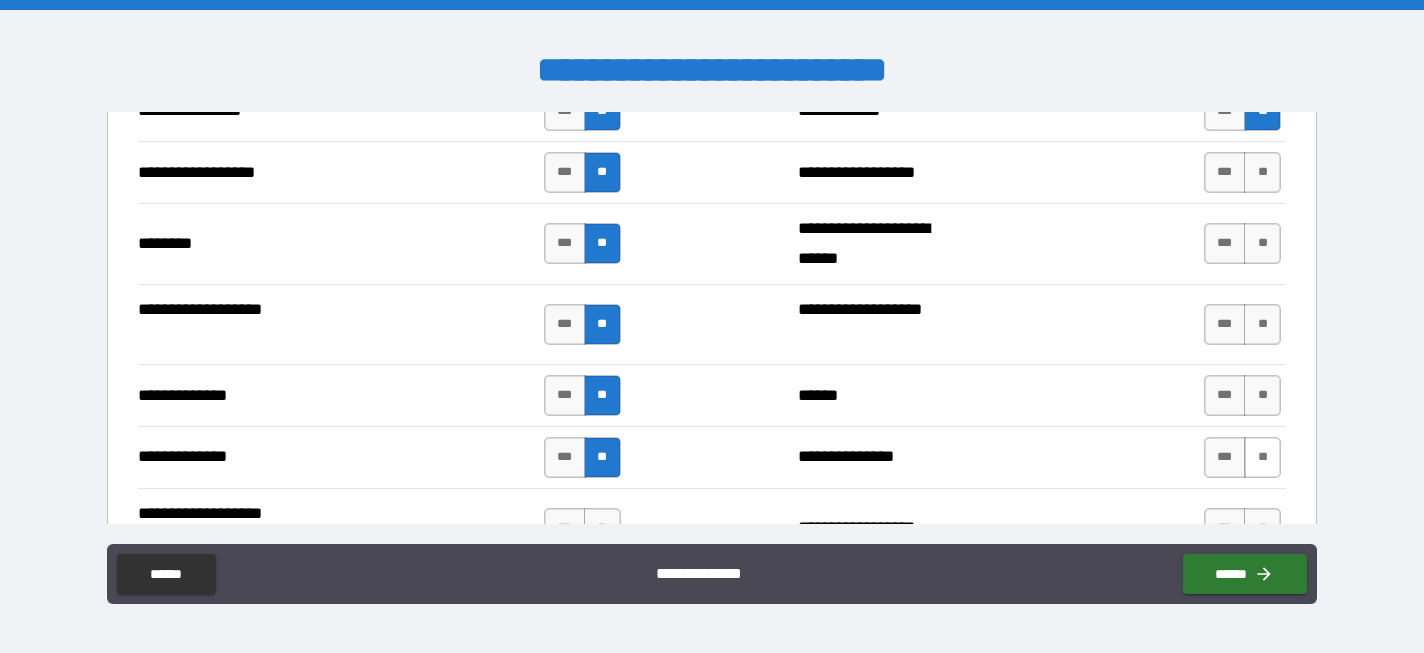 click on "**" at bounding box center (1262, 457) 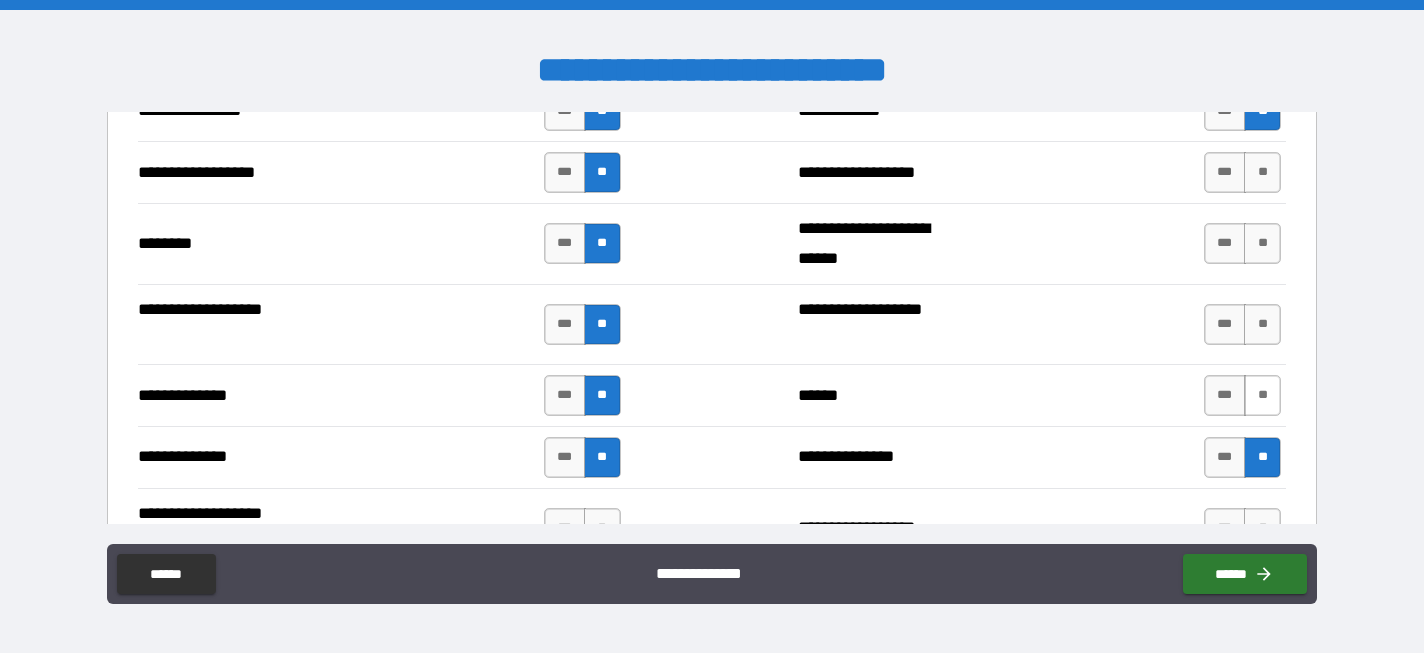 click on "**" at bounding box center [1262, 395] 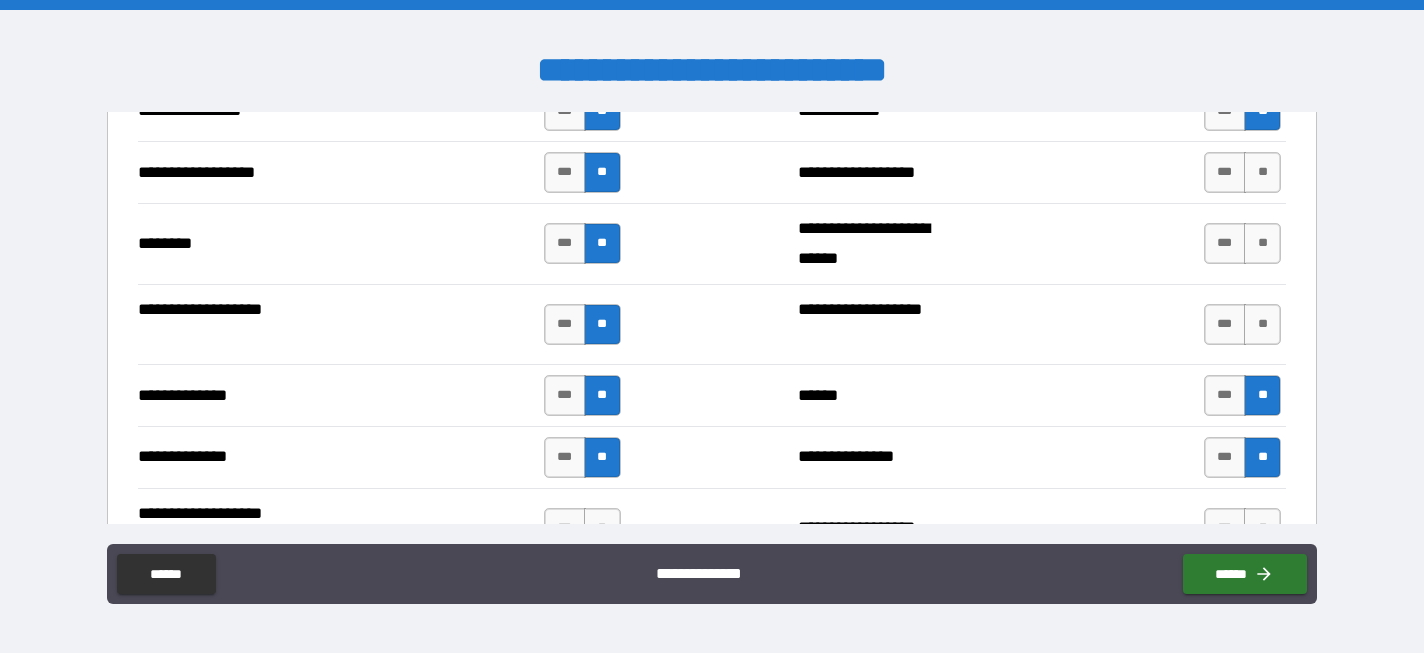 click on "*** **" at bounding box center (1245, 325) 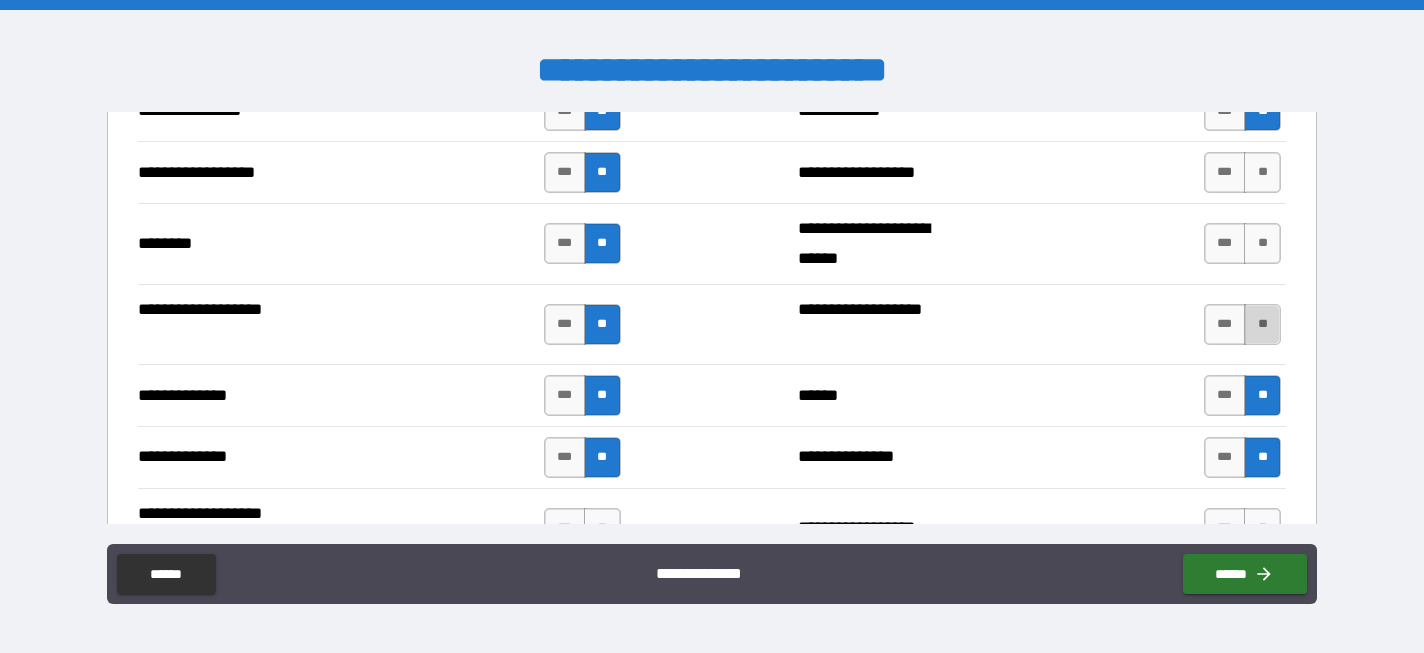 click on "**" at bounding box center (1262, 324) 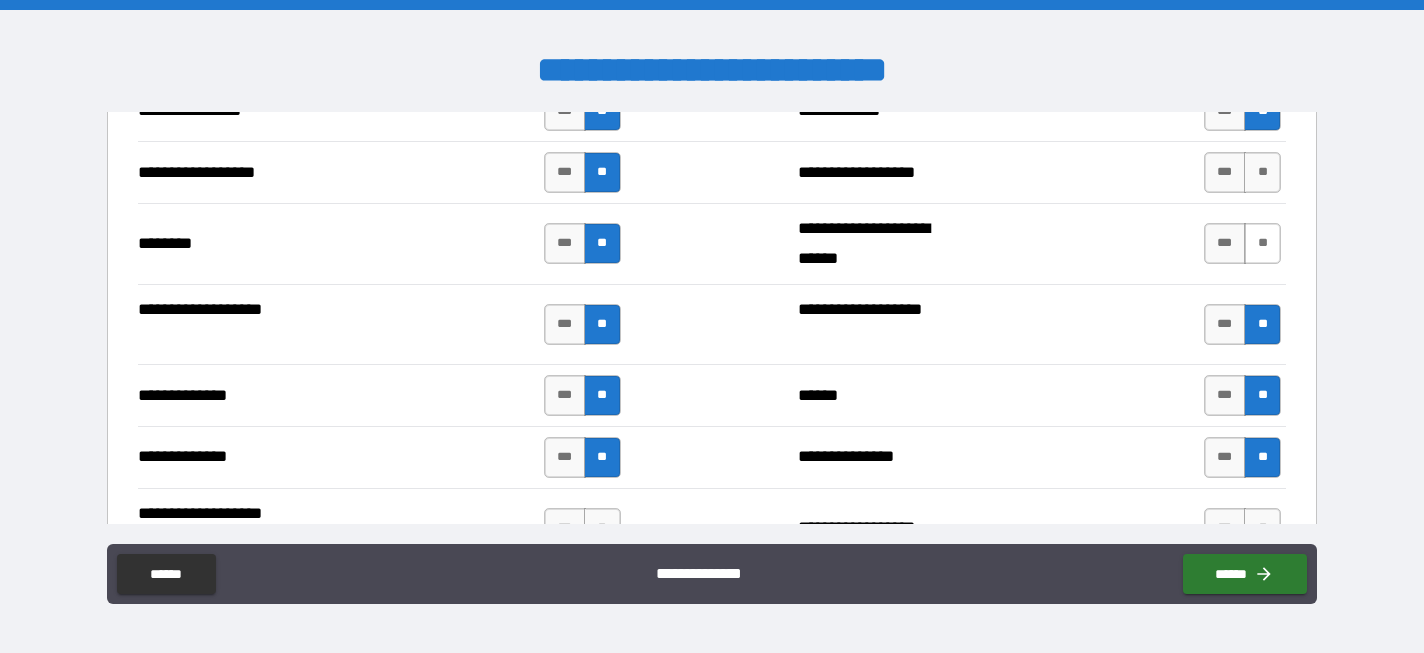 click on "**" at bounding box center [1262, 243] 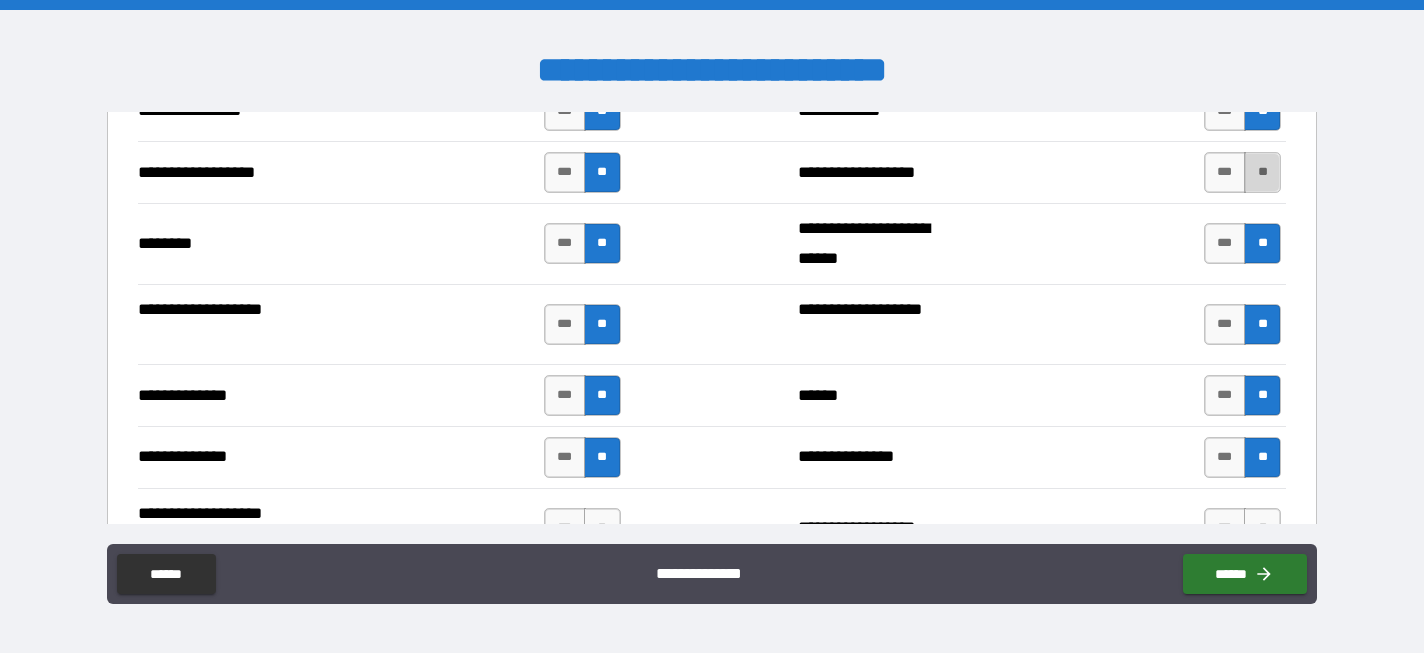 click on "**" at bounding box center (1262, 172) 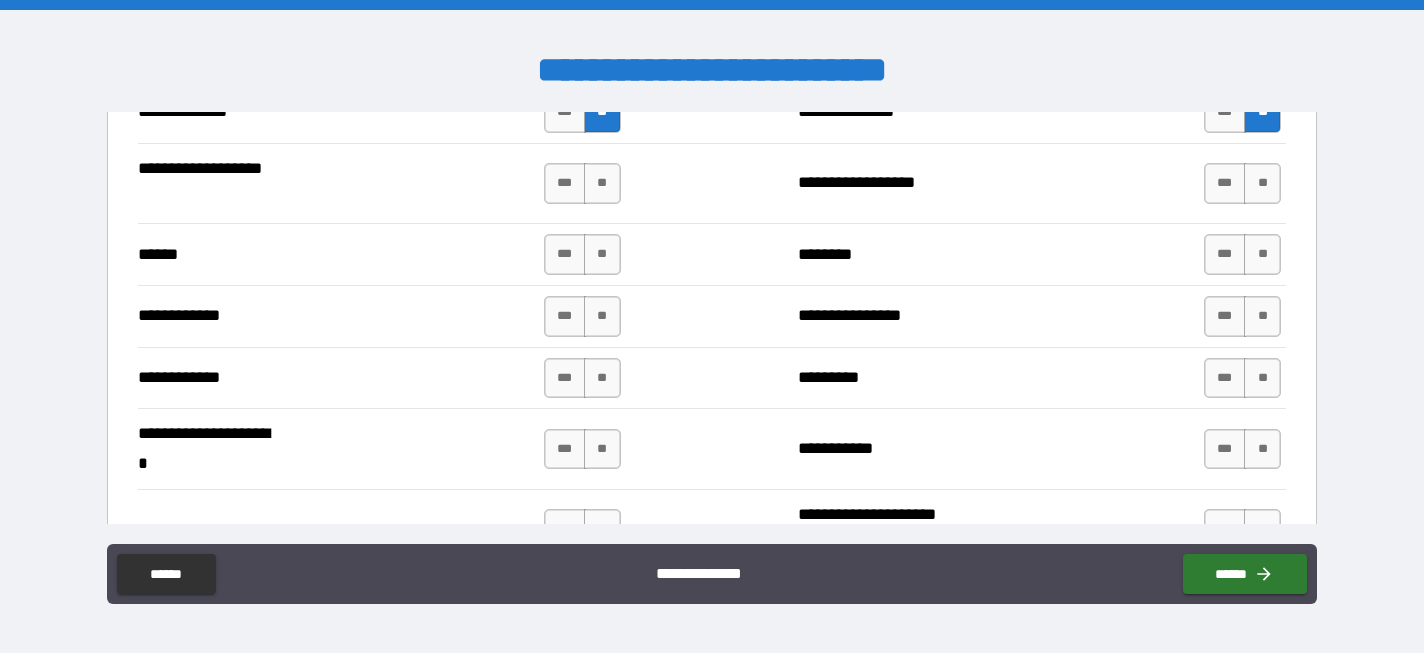 scroll, scrollTop: 3715, scrollLeft: 0, axis: vertical 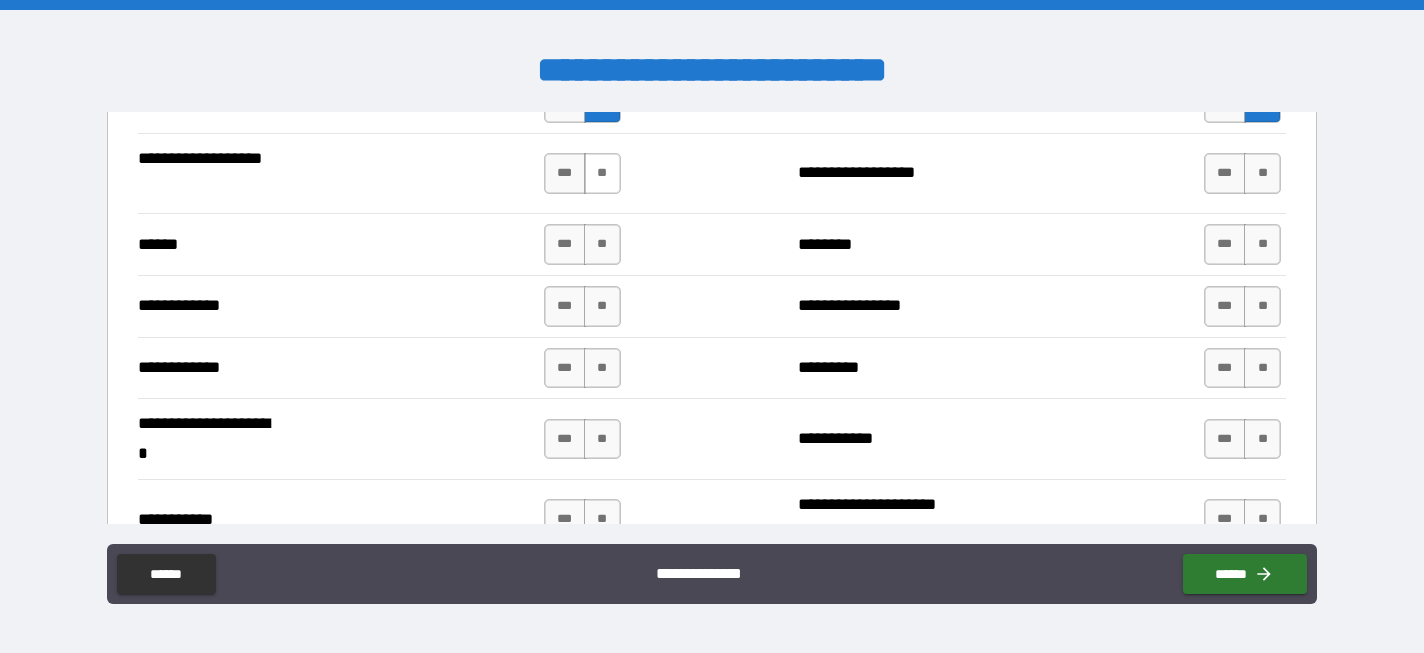 click on "**" at bounding box center [602, 173] 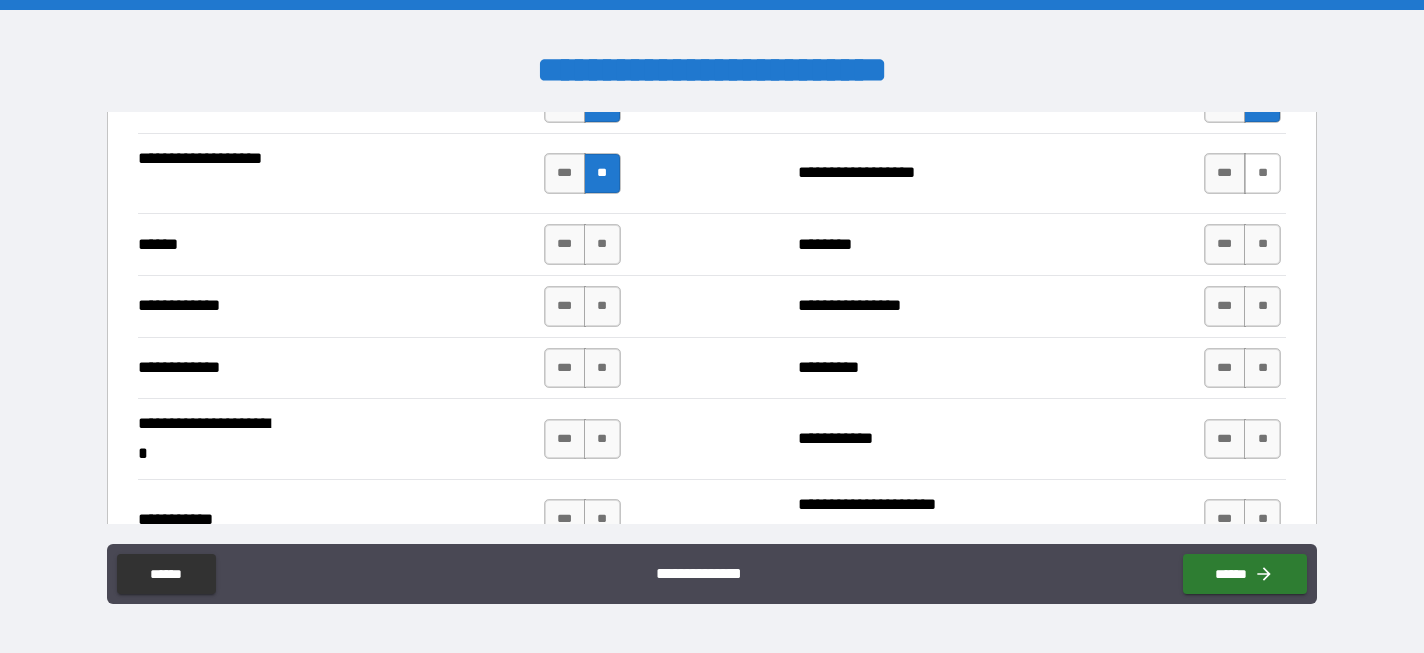 click on "**" at bounding box center [1262, 173] 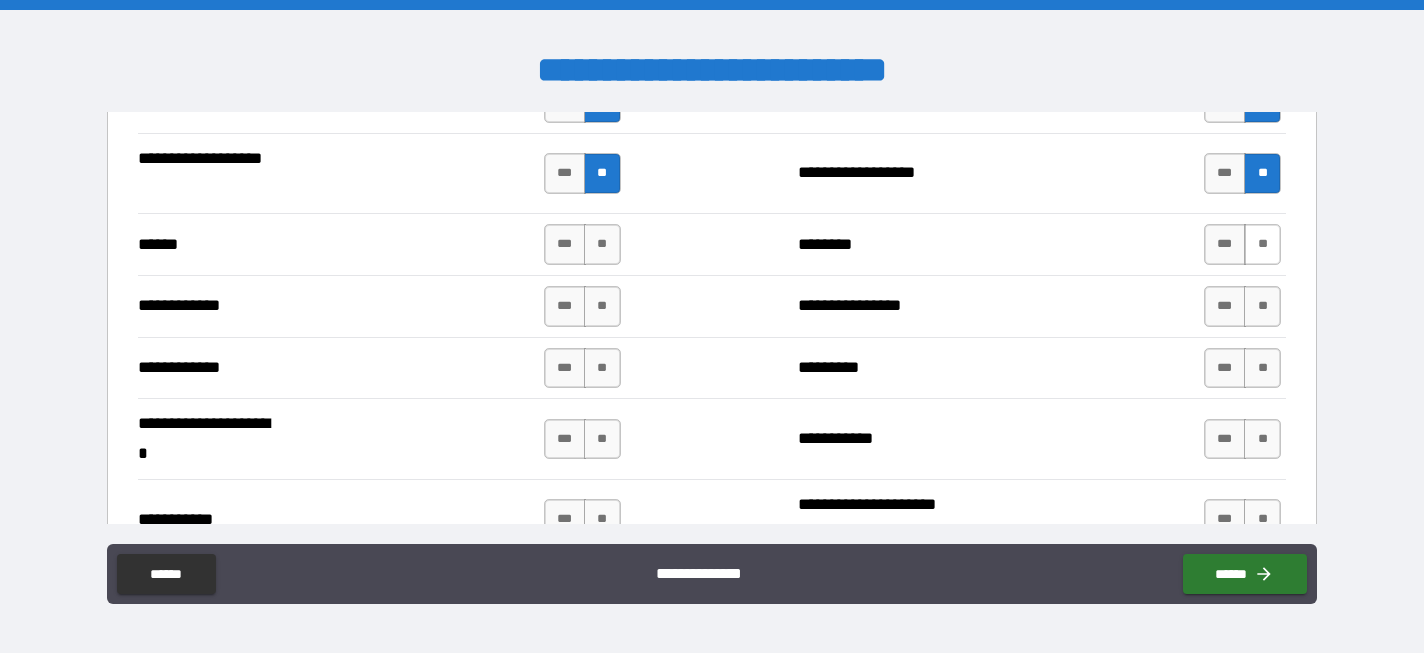 click on "**" at bounding box center (1262, 244) 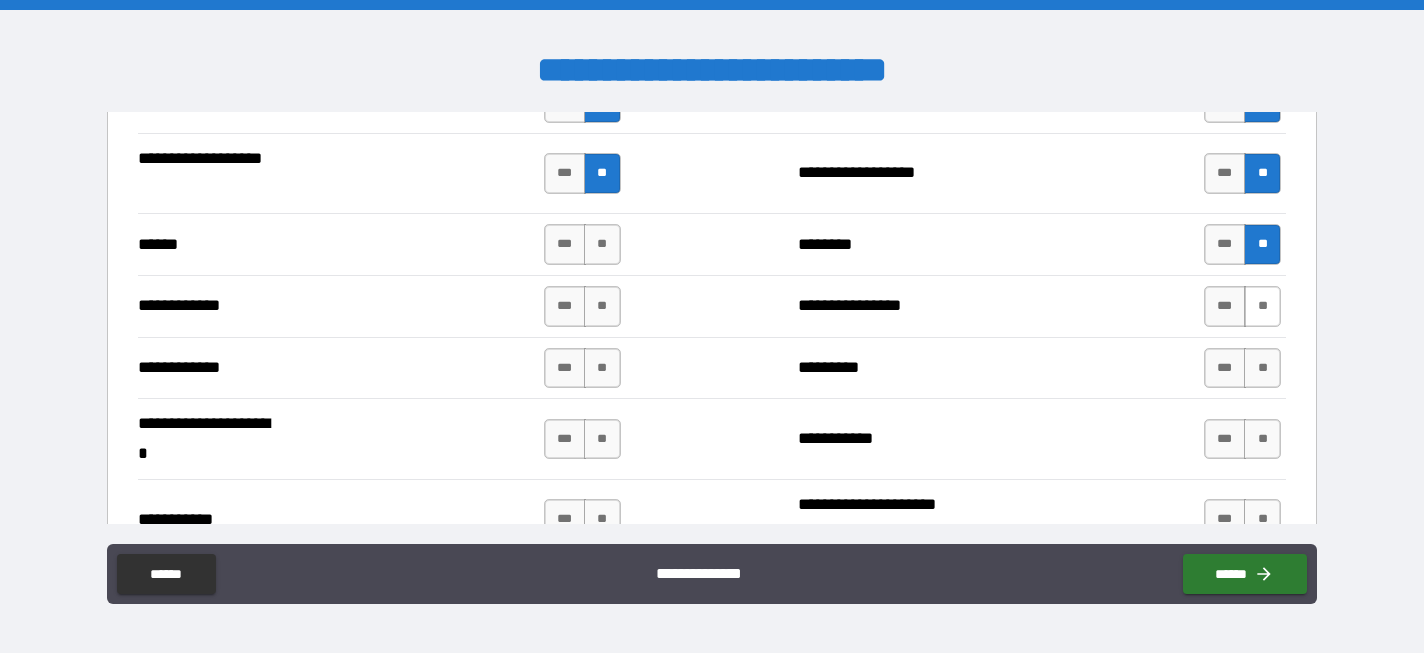 click on "**" at bounding box center [1262, 306] 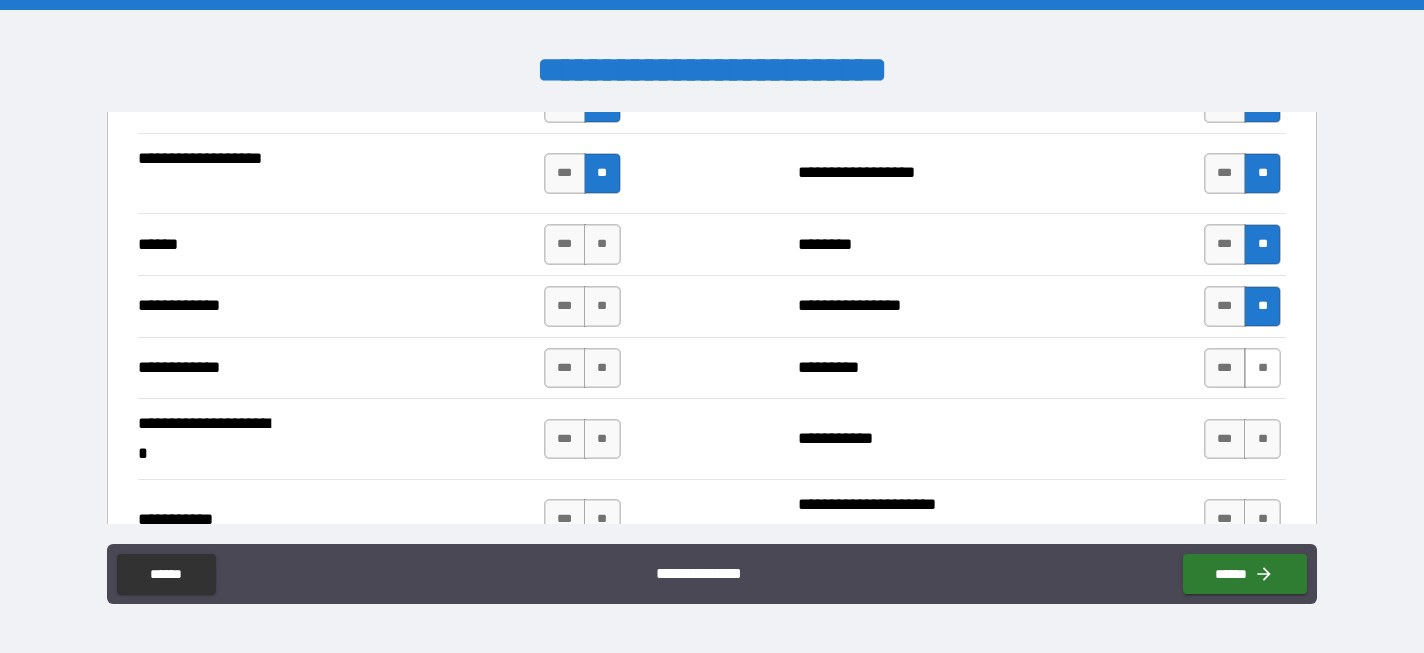 click on "**" at bounding box center (1262, 368) 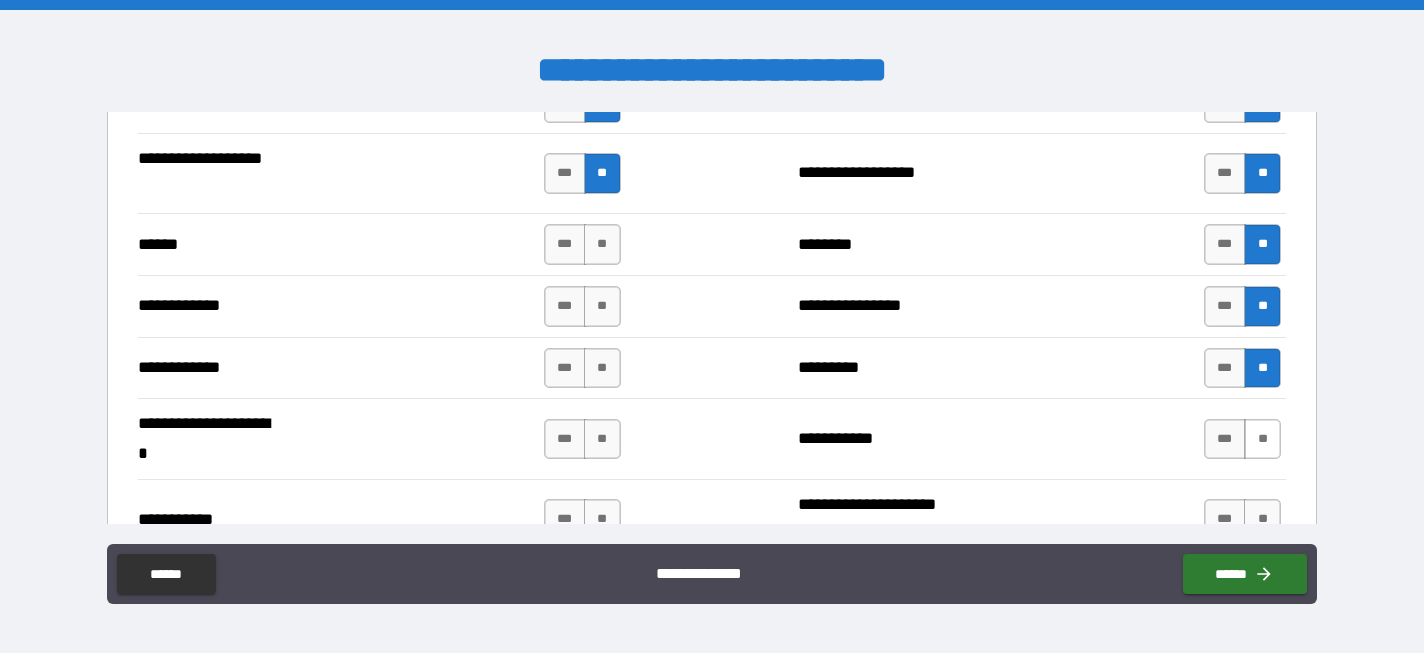 click on "**" at bounding box center [1262, 439] 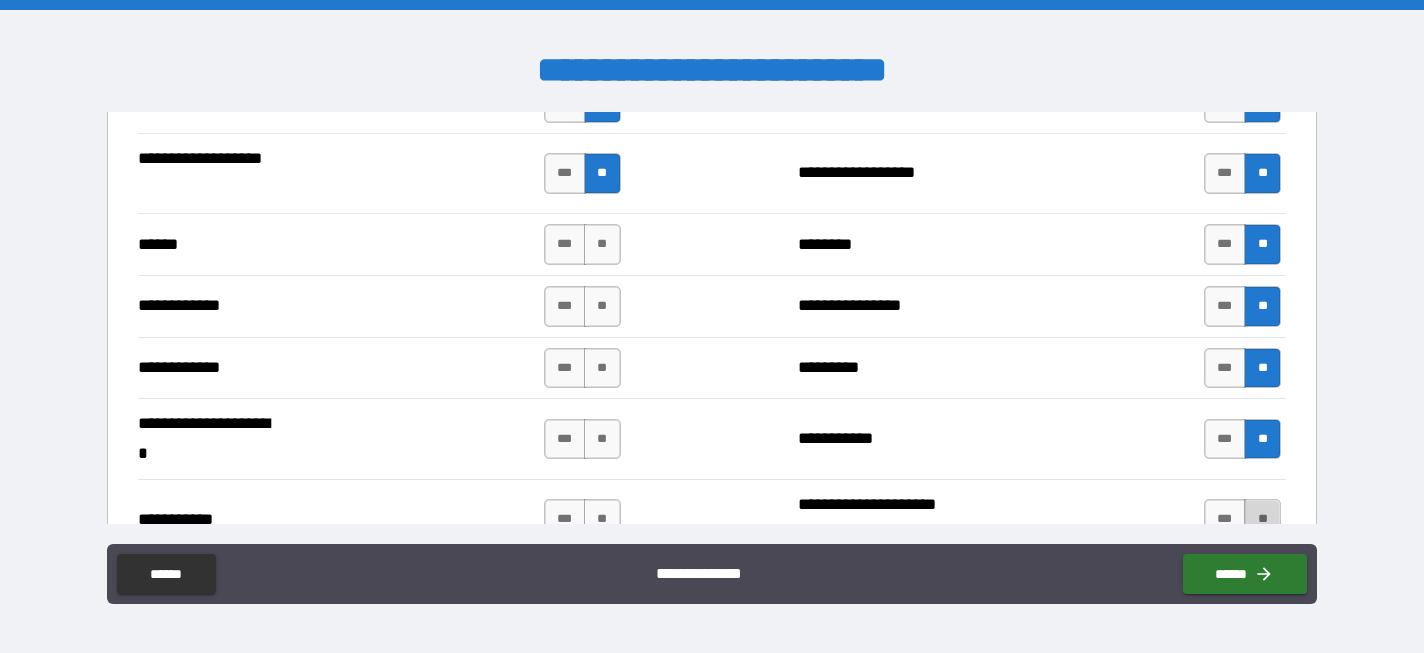click on "**" at bounding box center [1262, 519] 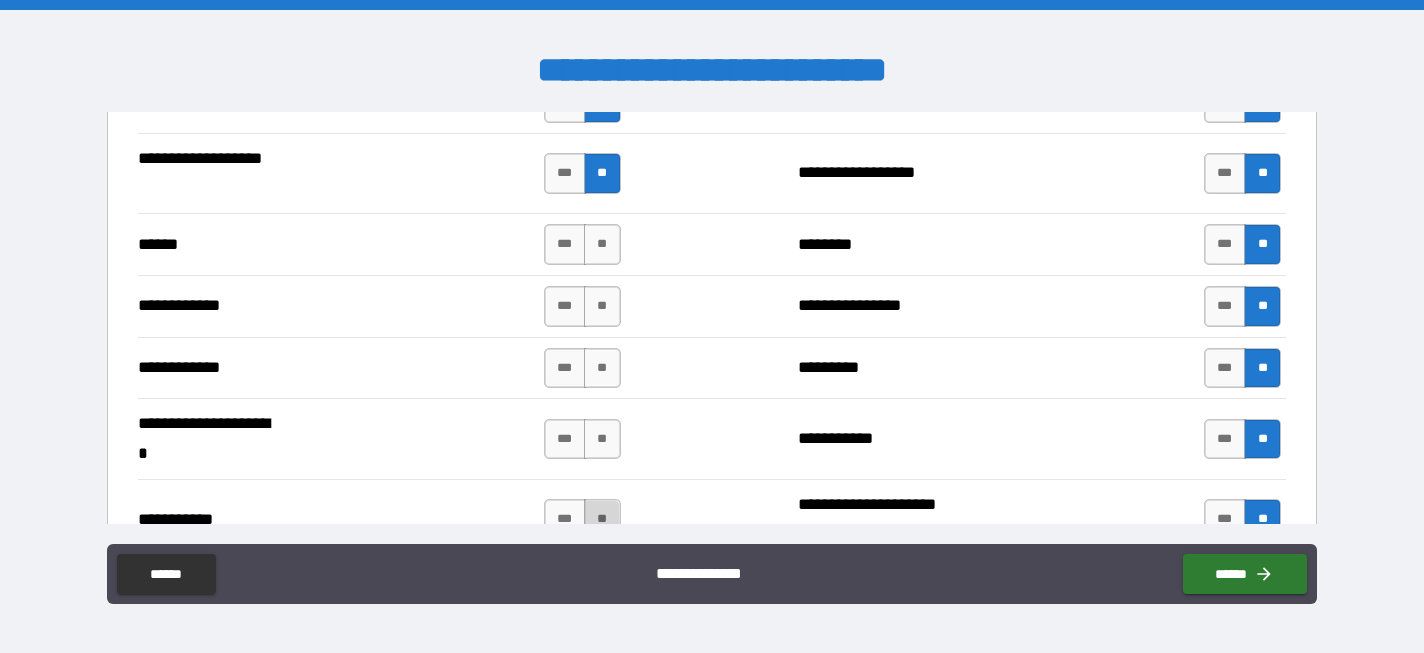 click on "**" at bounding box center [602, 519] 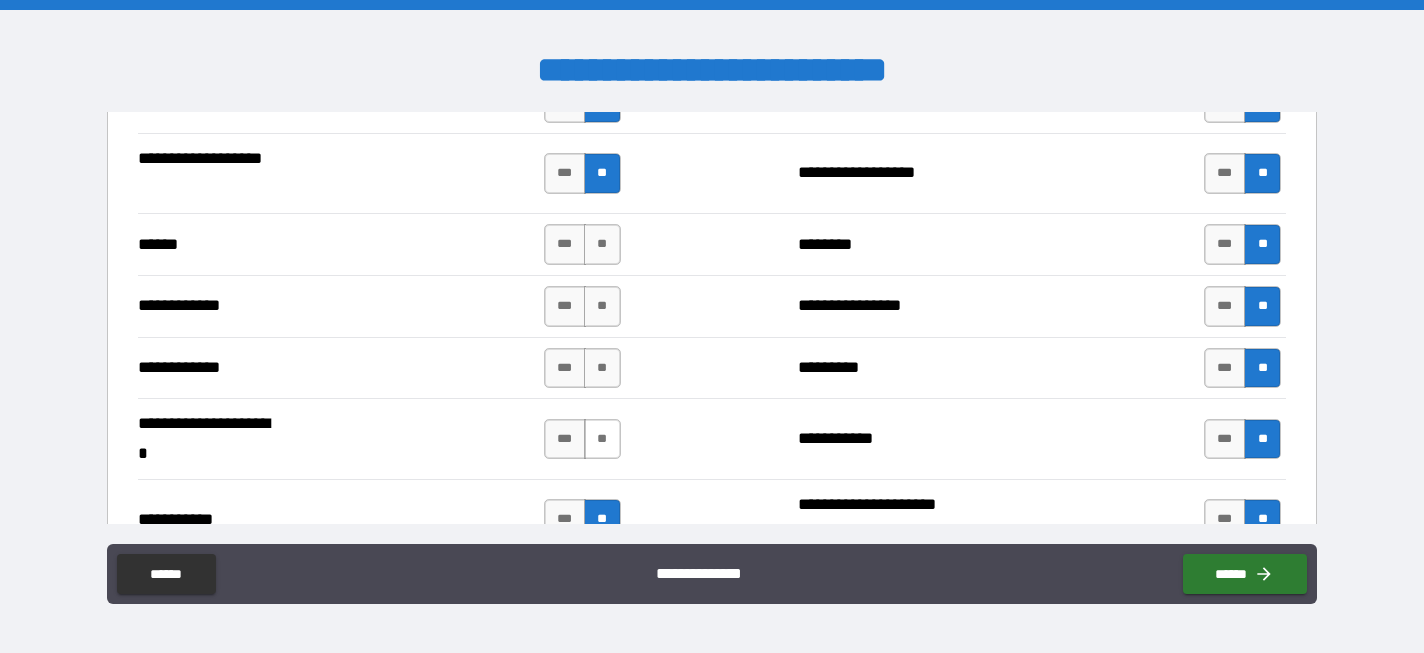 click on "**" at bounding box center [602, 439] 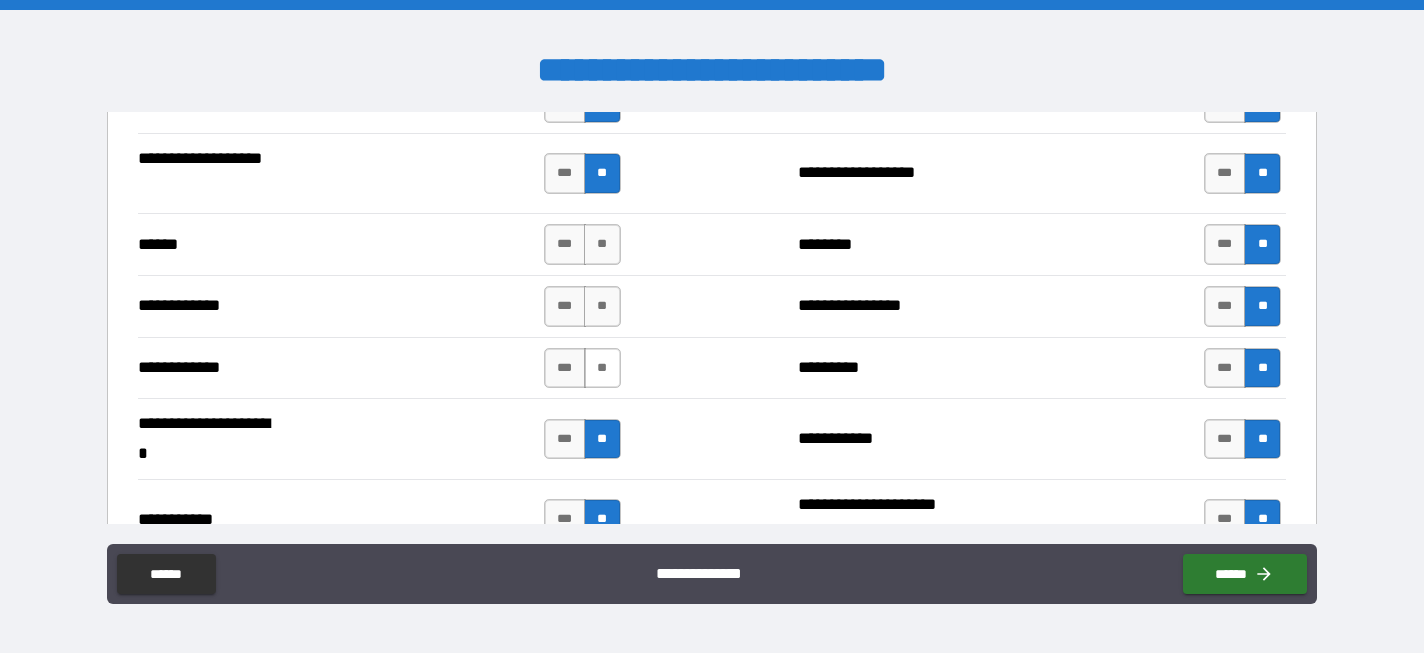 click on "**" at bounding box center (602, 368) 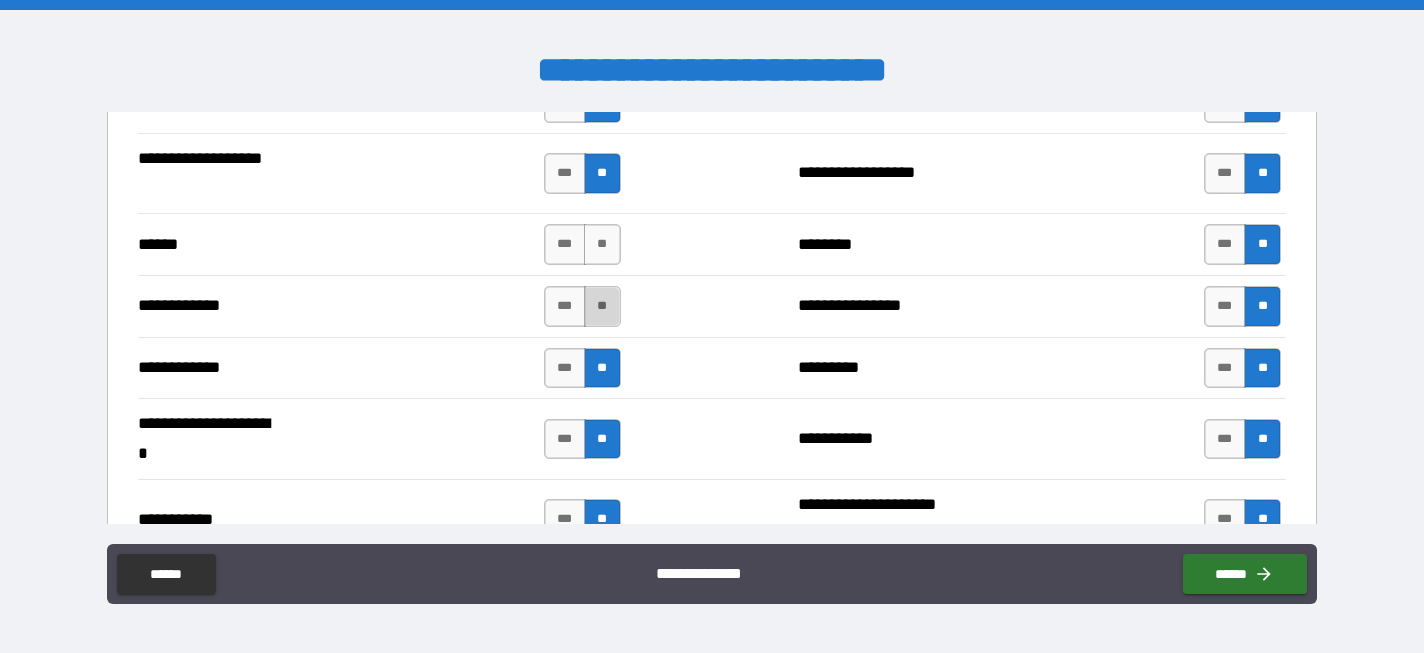 click on "**" at bounding box center [602, 306] 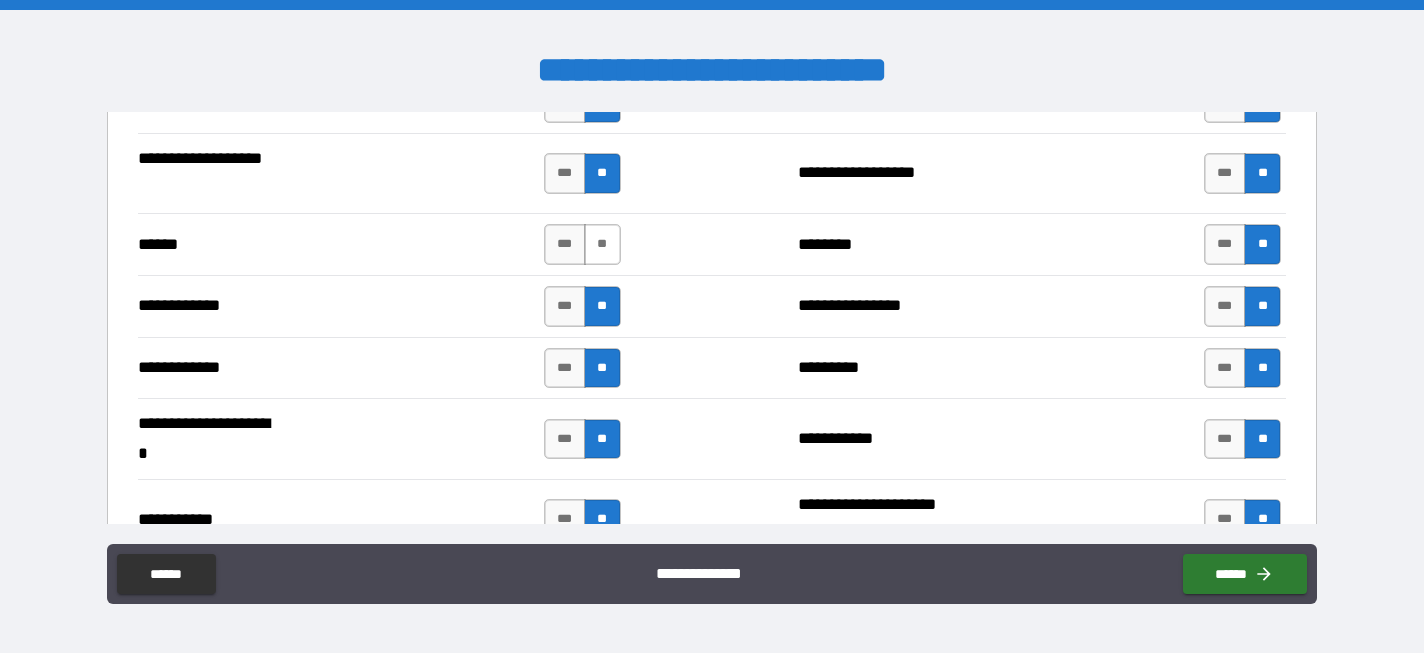 click on "**" at bounding box center [602, 244] 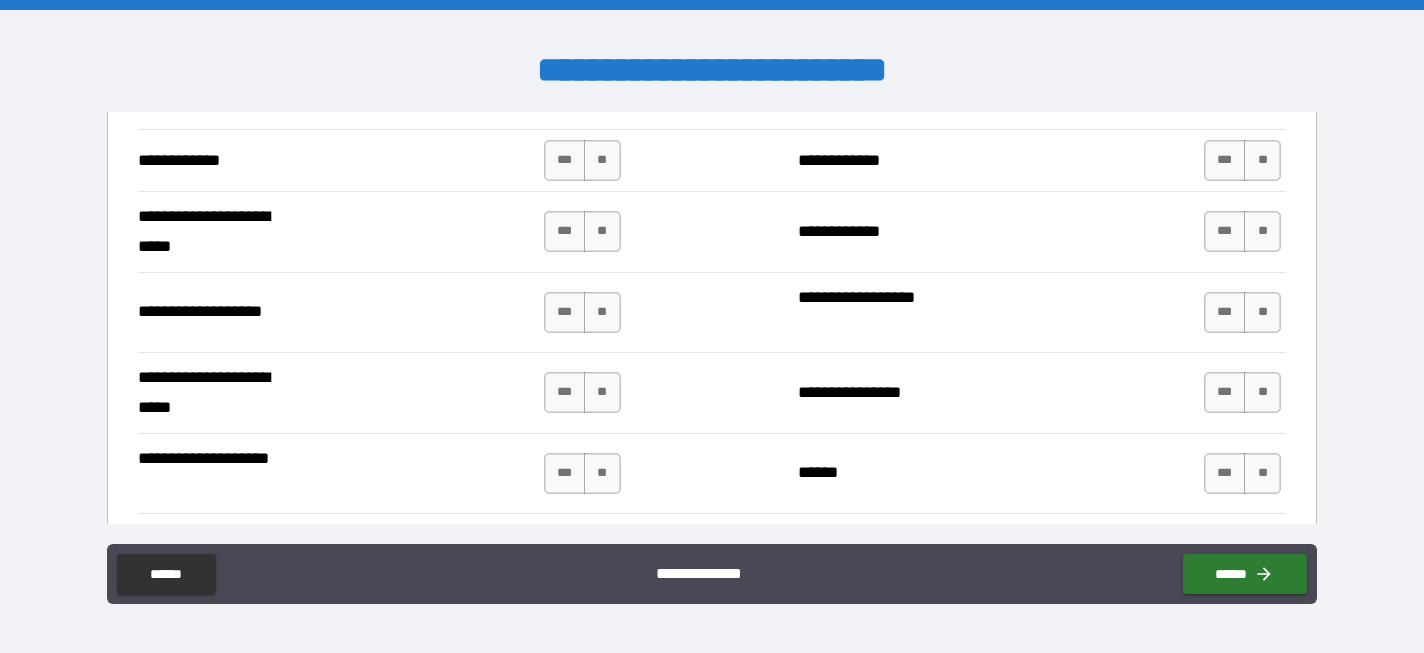 scroll, scrollTop: 4154, scrollLeft: 0, axis: vertical 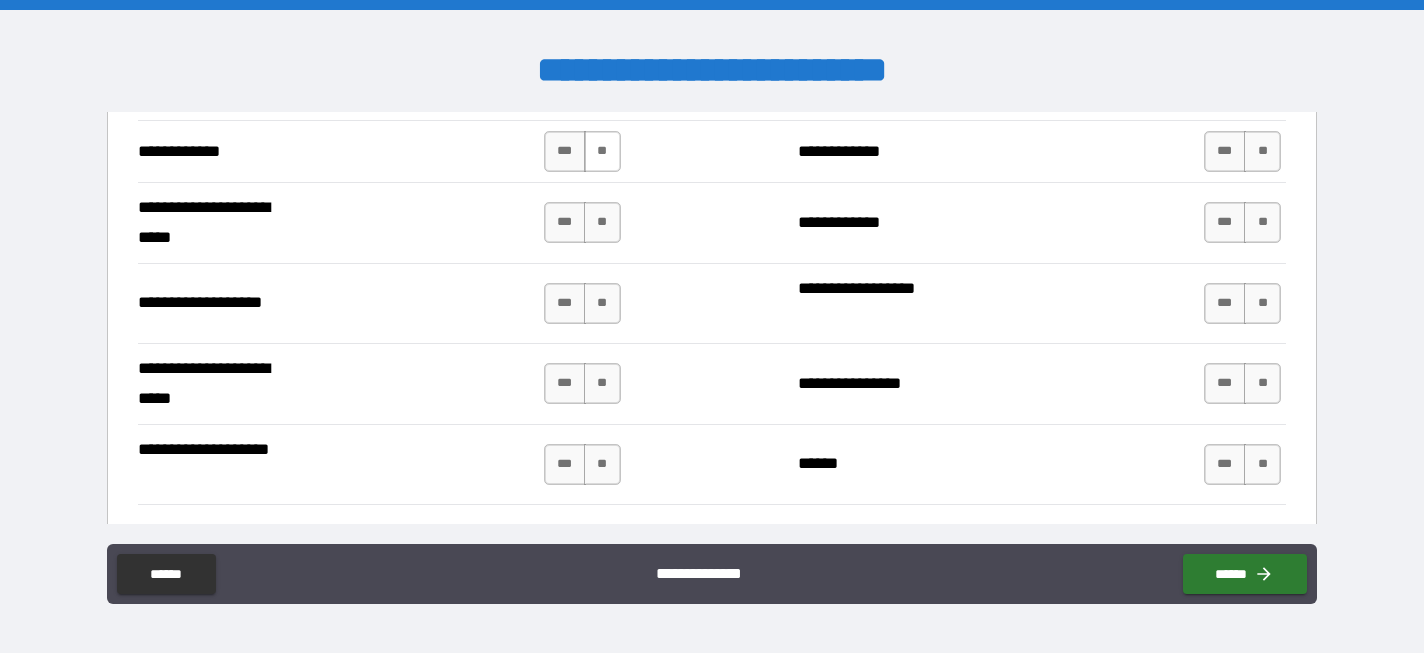 click on "**" at bounding box center [602, 151] 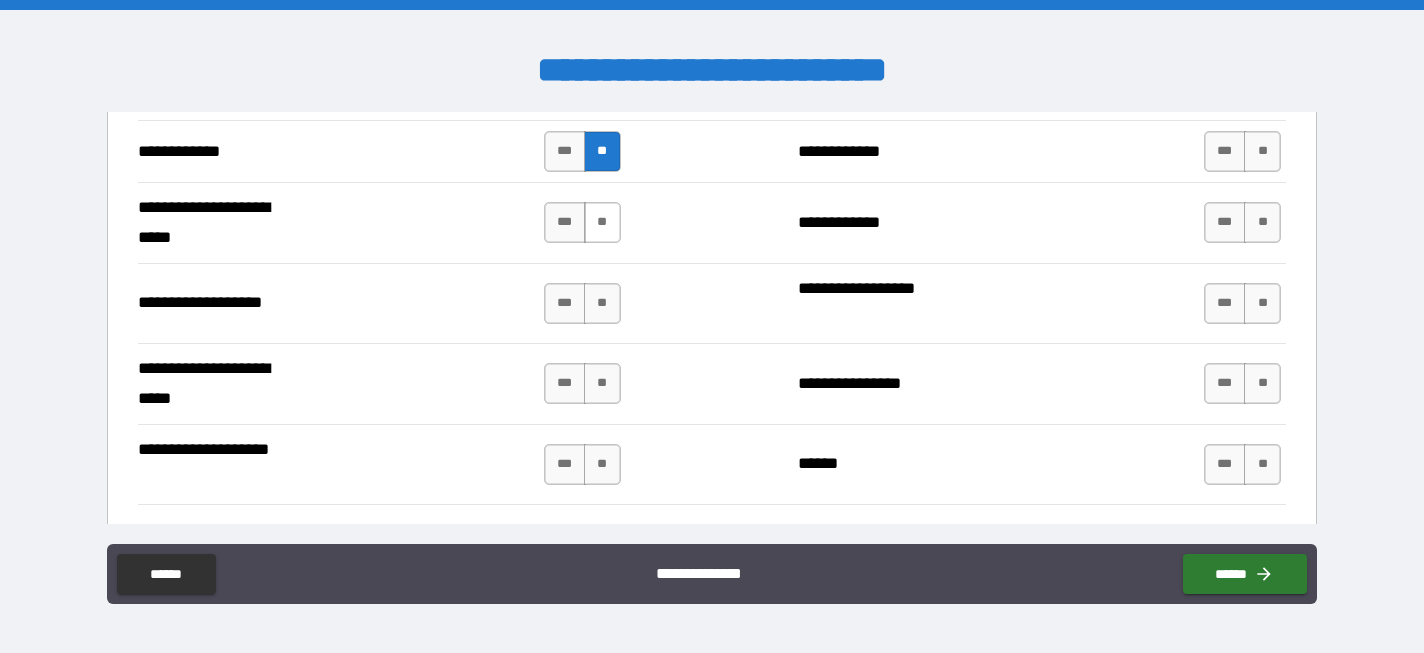 click on "**" at bounding box center (602, 222) 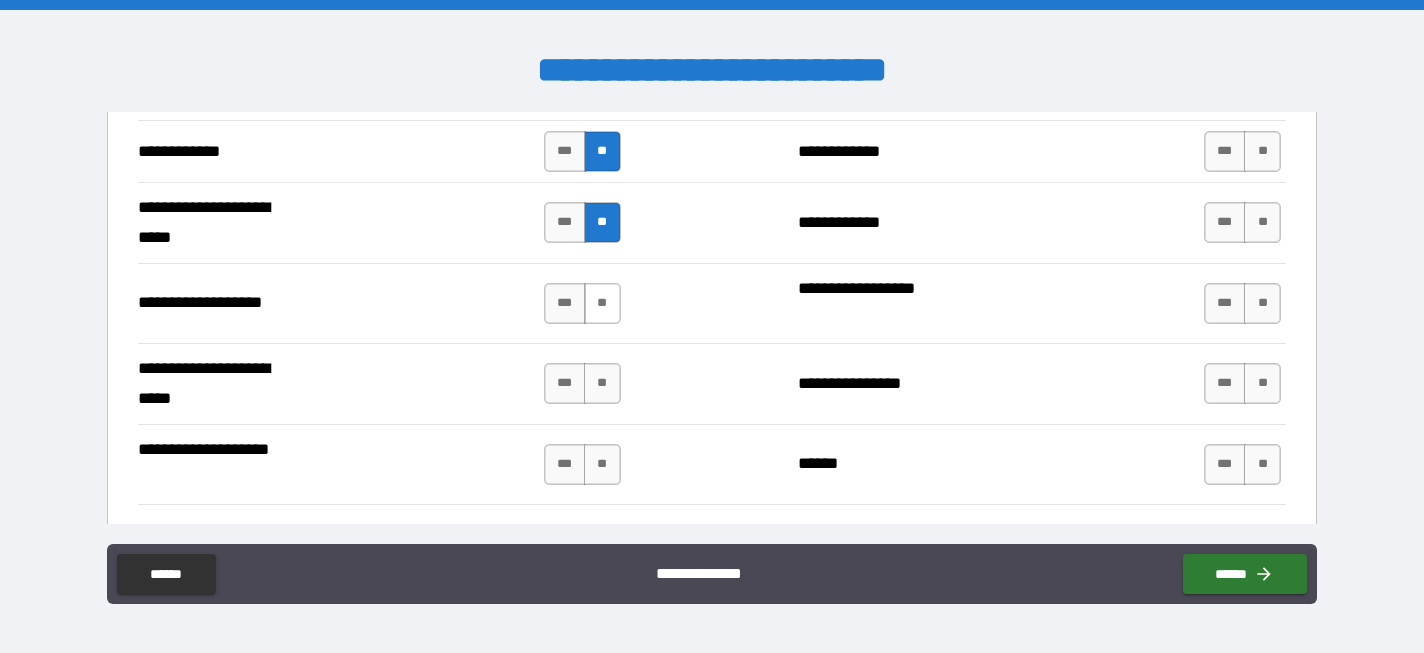 click on "**" at bounding box center (602, 303) 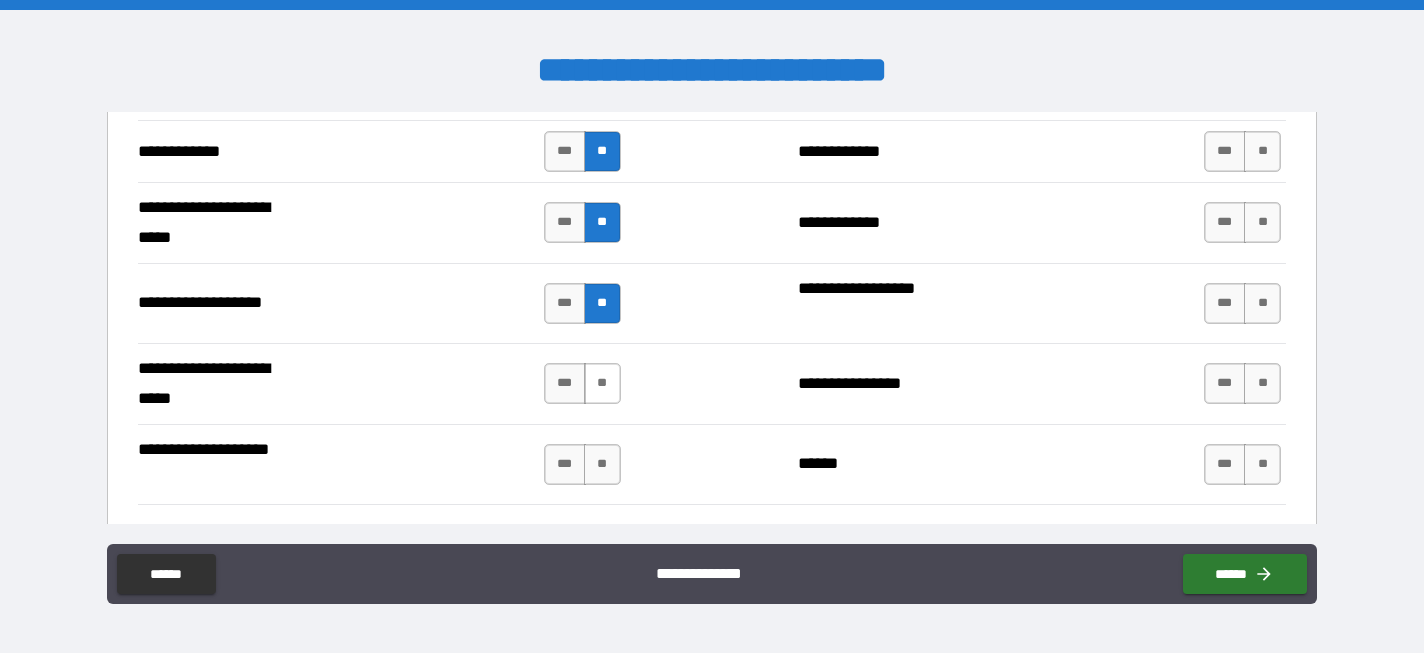click on "**" at bounding box center [602, 383] 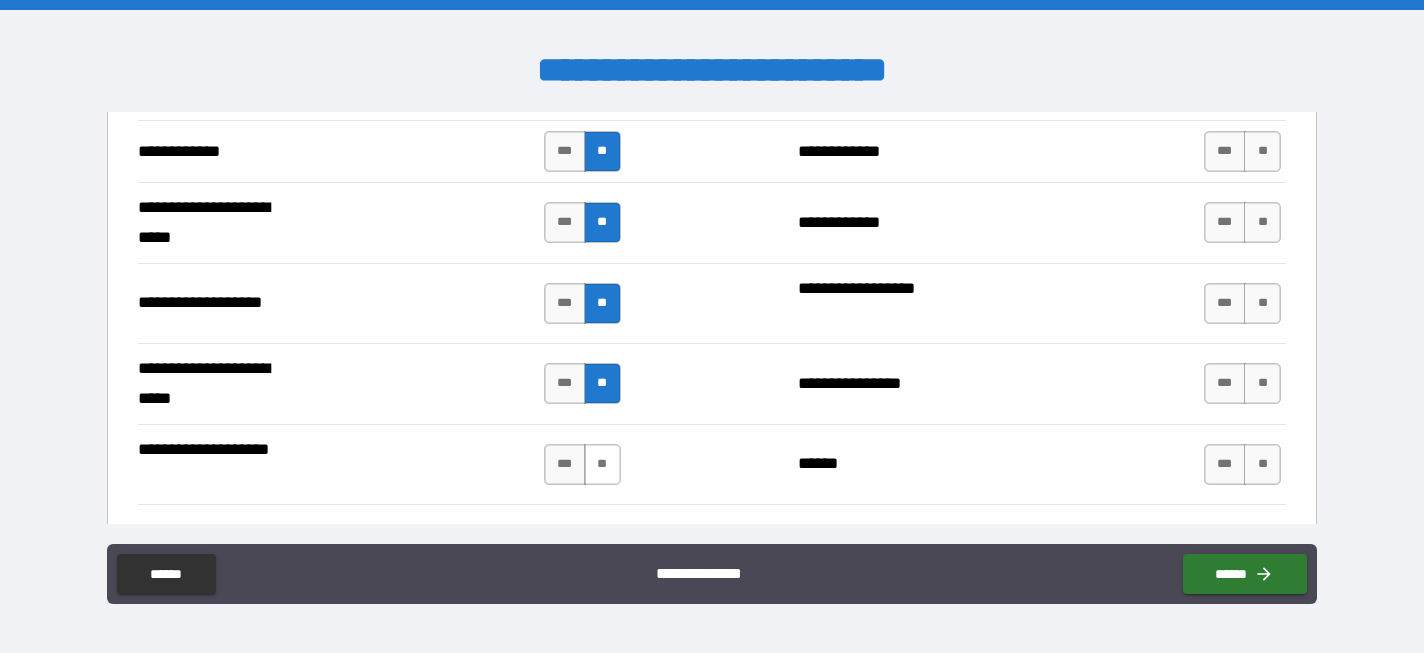 click on "**" at bounding box center [602, 464] 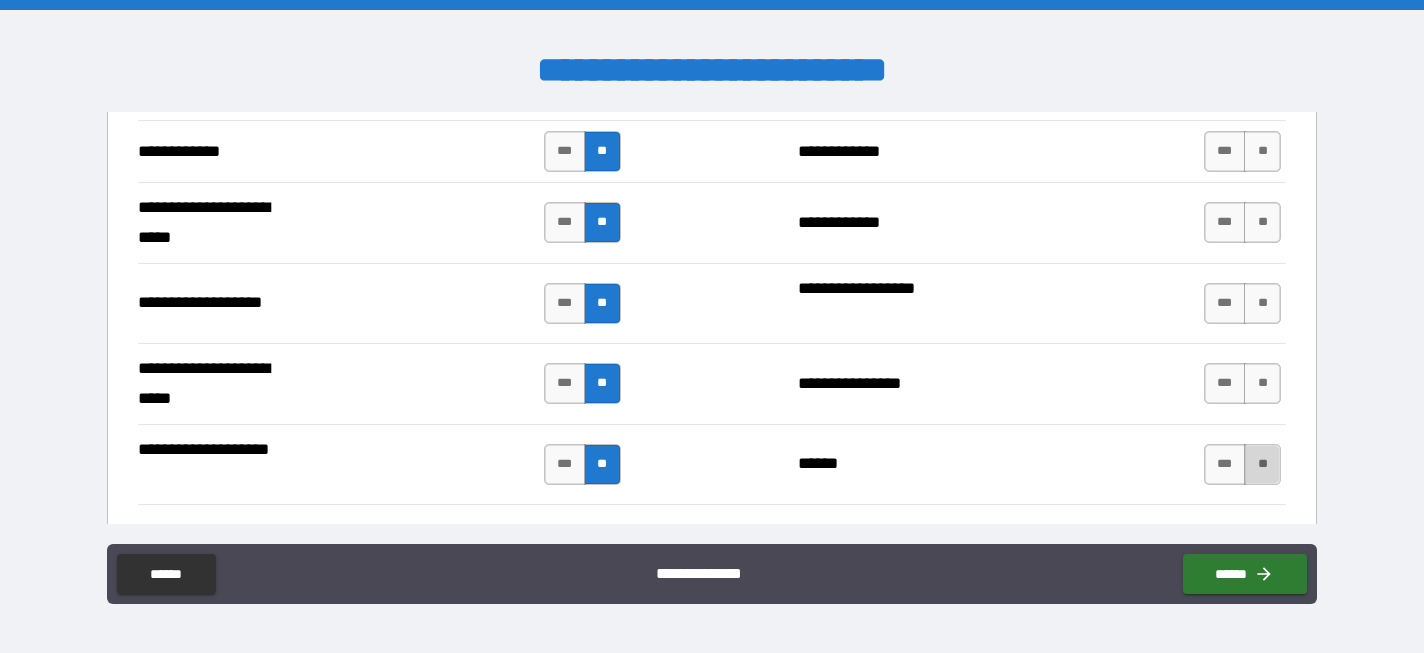 click on "**" at bounding box center [1262, 464] 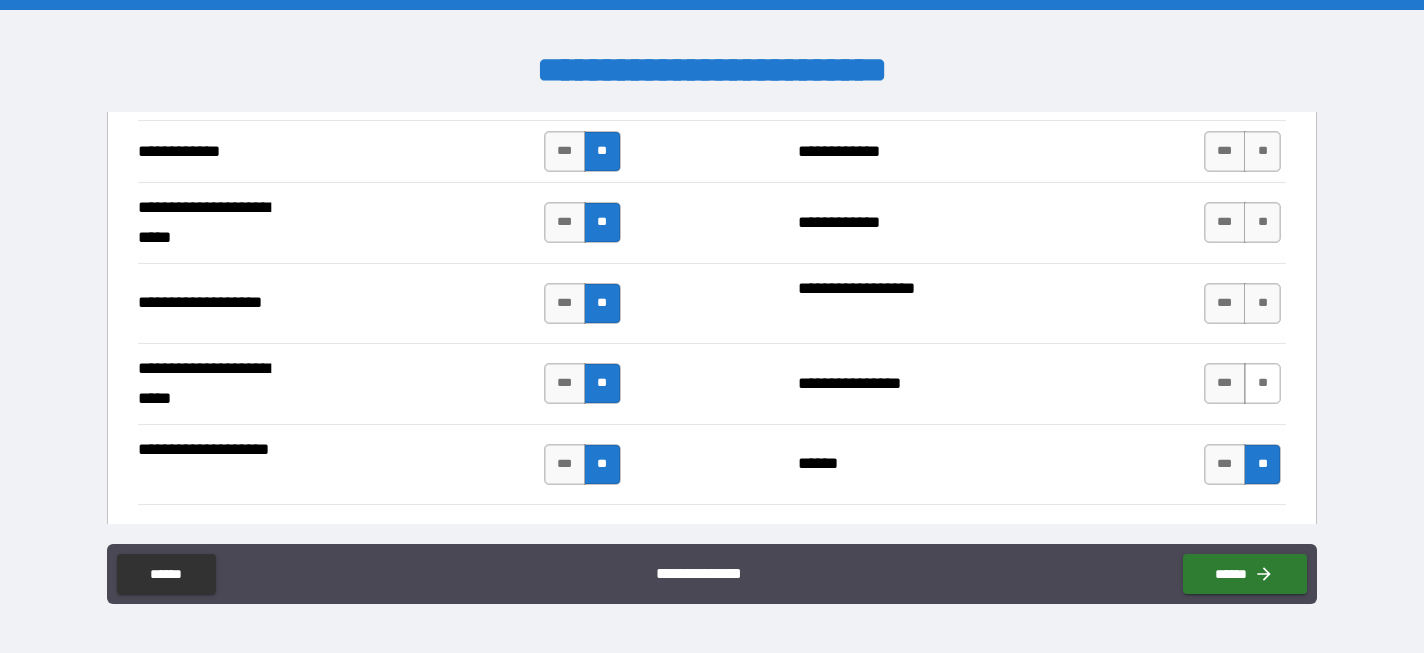 click on "**" at bounding box center [1262, 383] 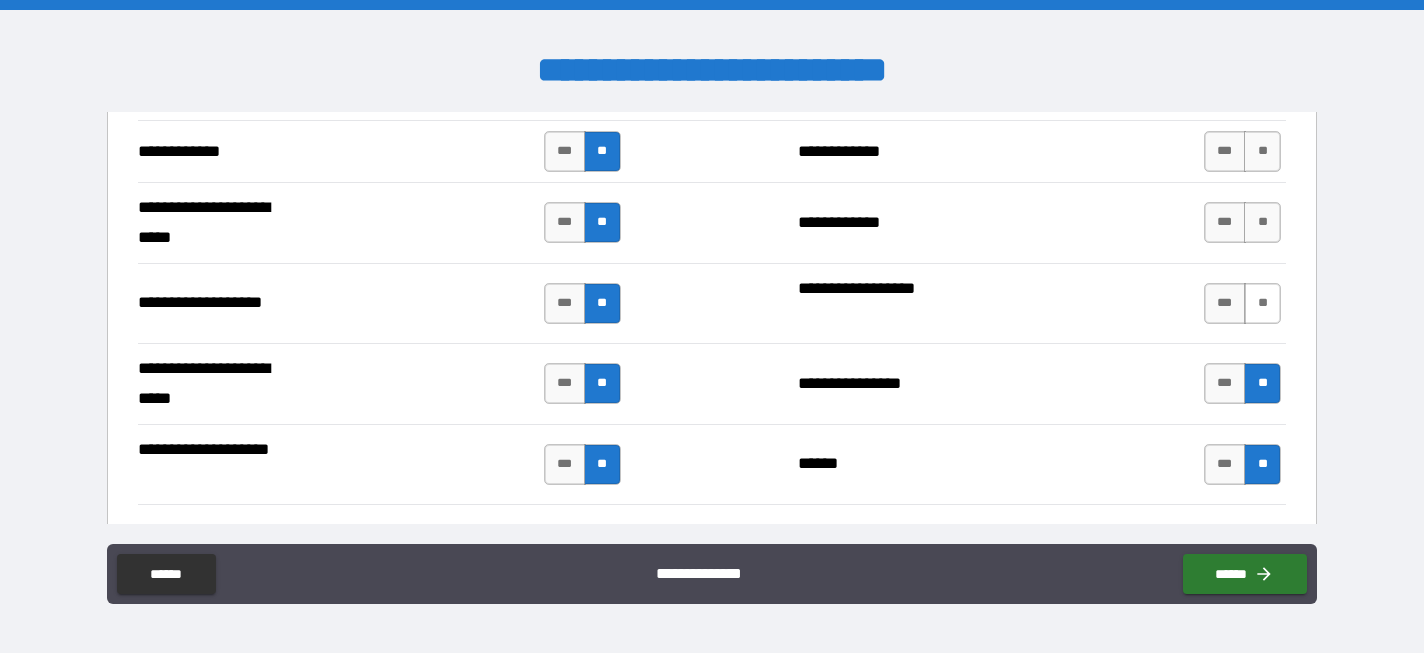 click on "**" at bounding box center (1262, 303) 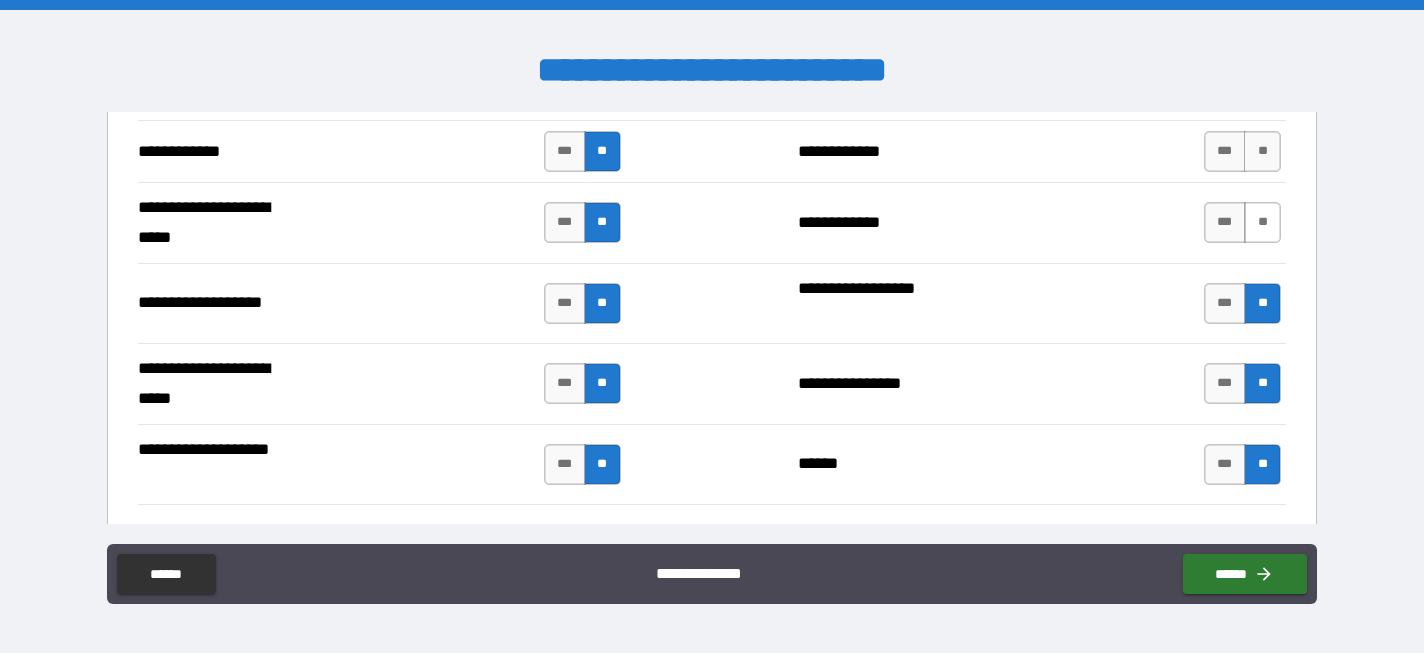 click on "**" at bounding box center (1262, 222) 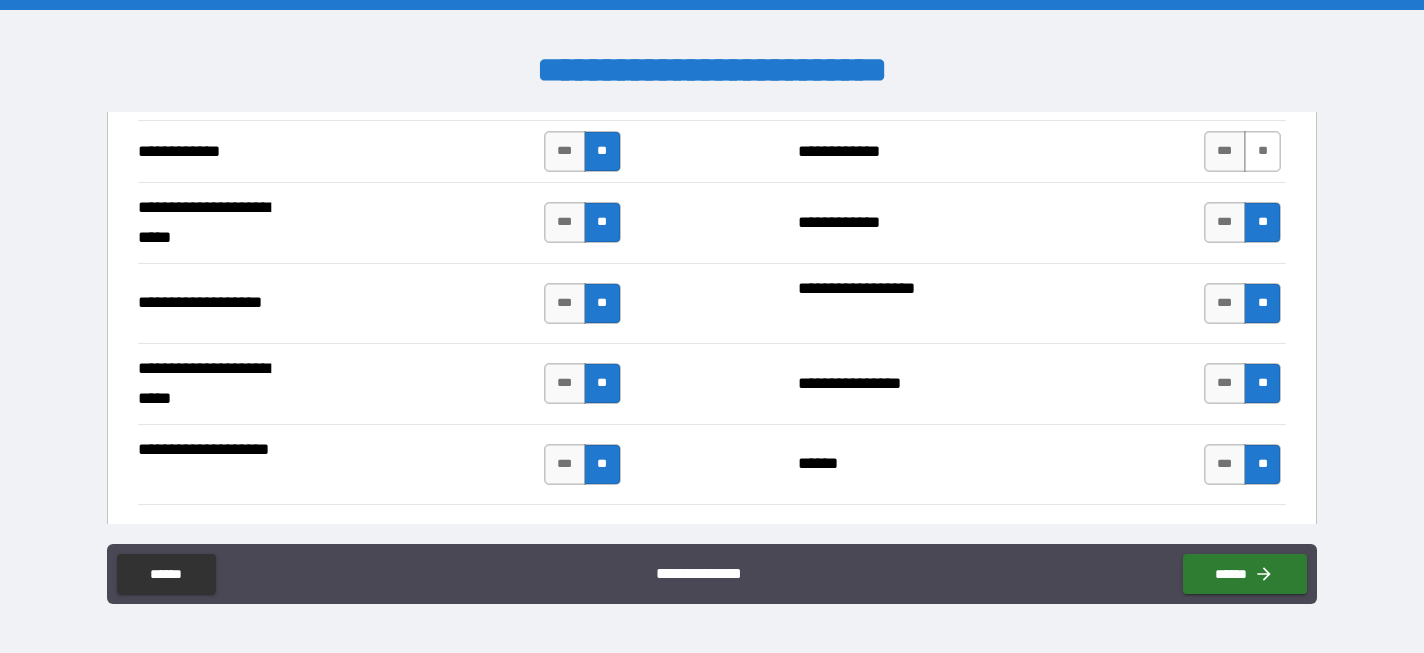 click on "**" at bounding box center (1262, 151) 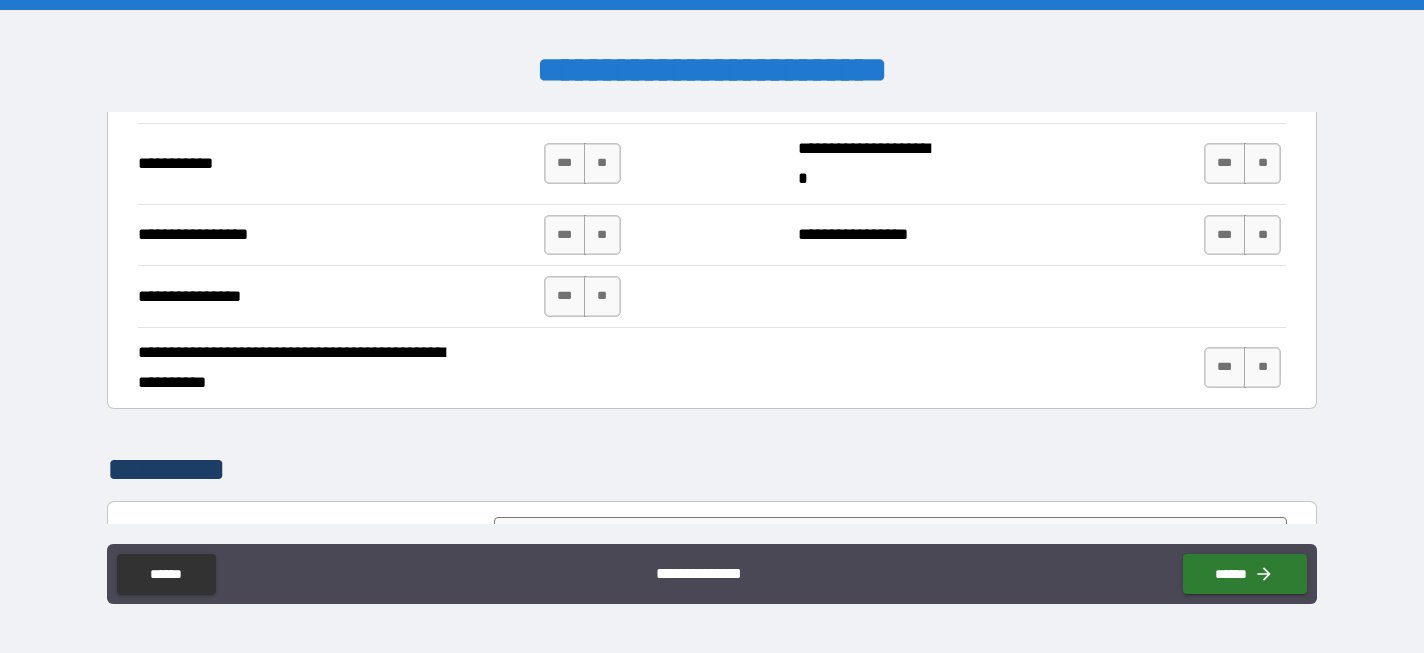 scroll, scrollTop: 4541, scrollLeft: 0, axis: vertical 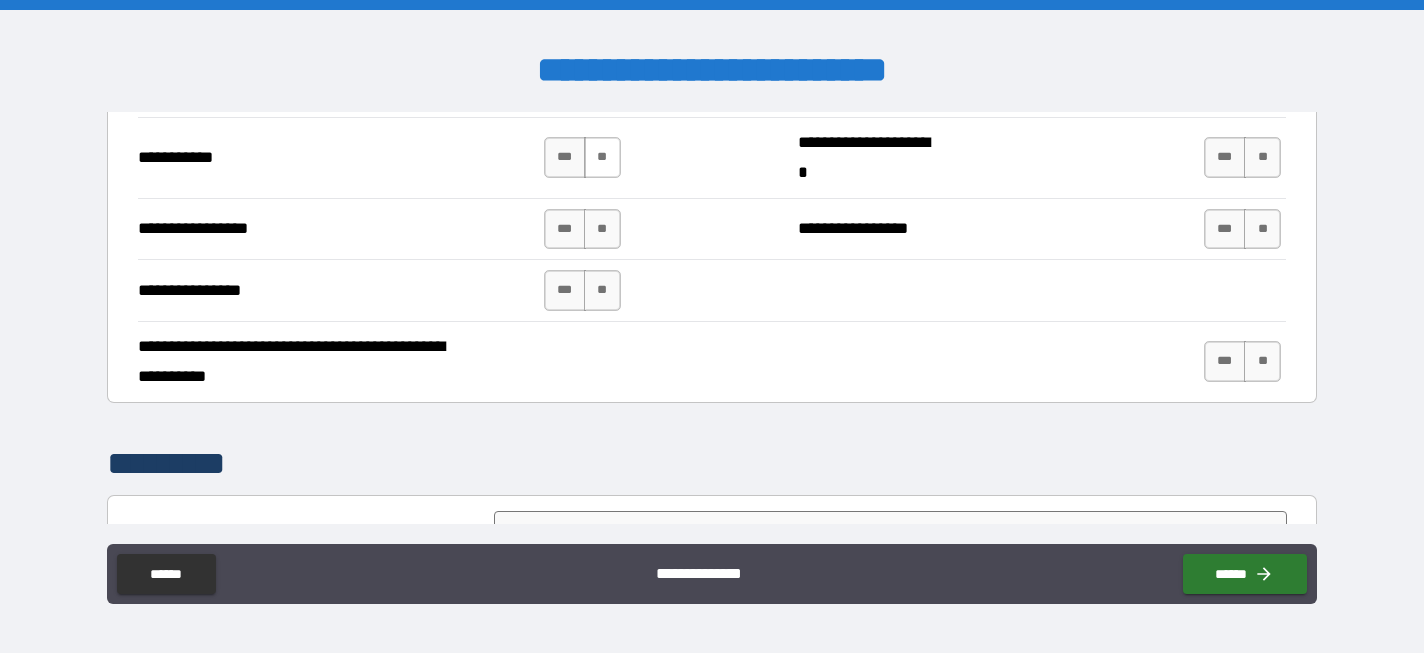 click on "**" at bounding box center [602, 157] 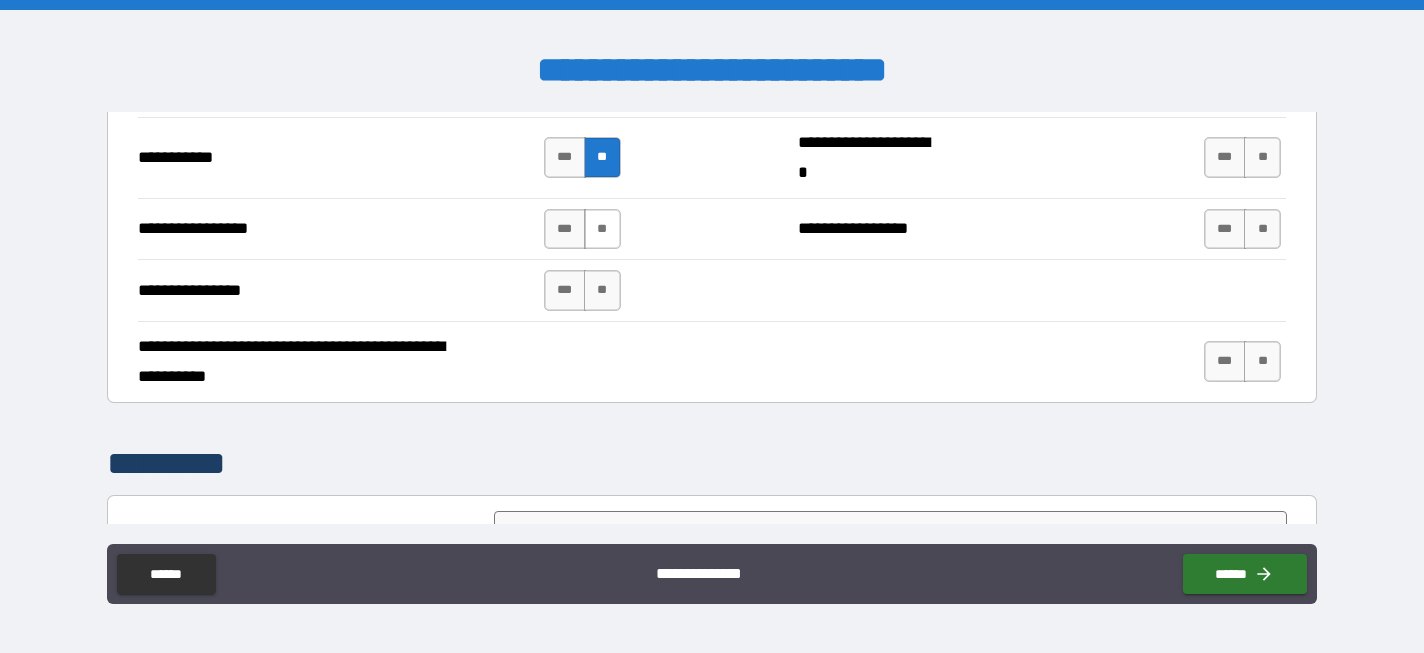 click on "**" at bounding box center [602, 229] 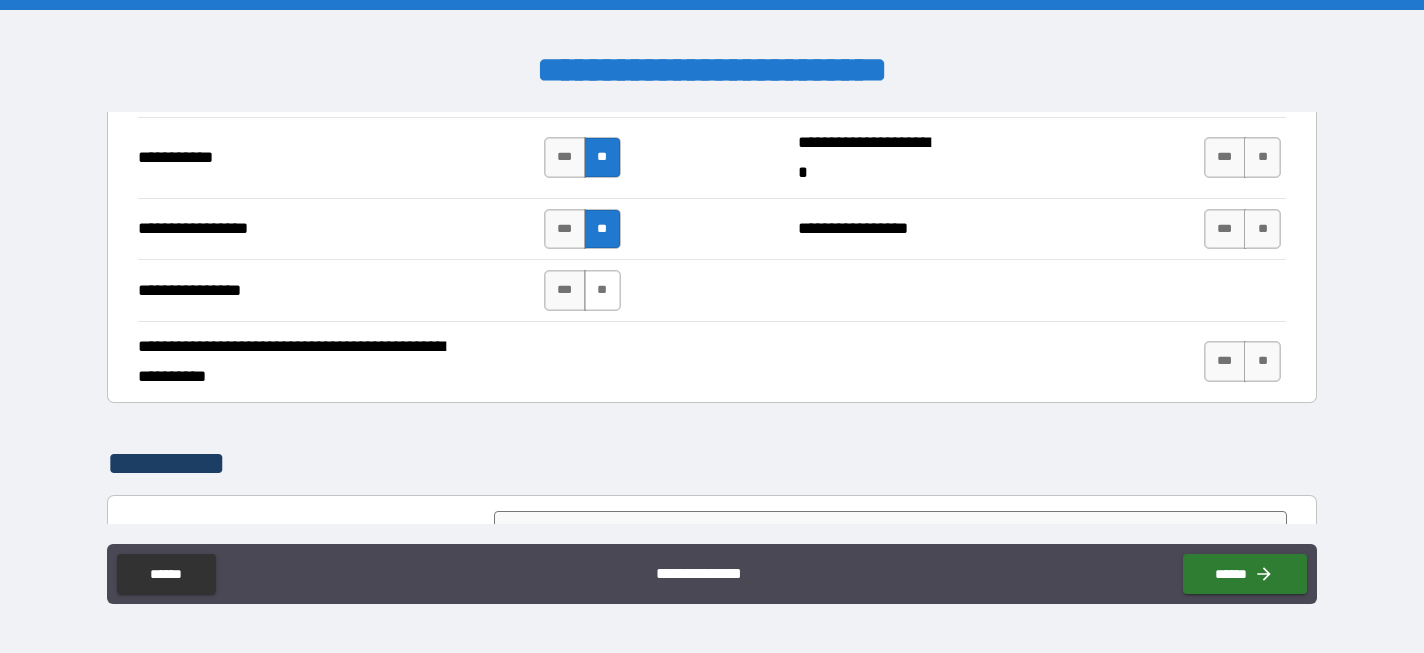 click on "**" at bounding box center [602, 290] 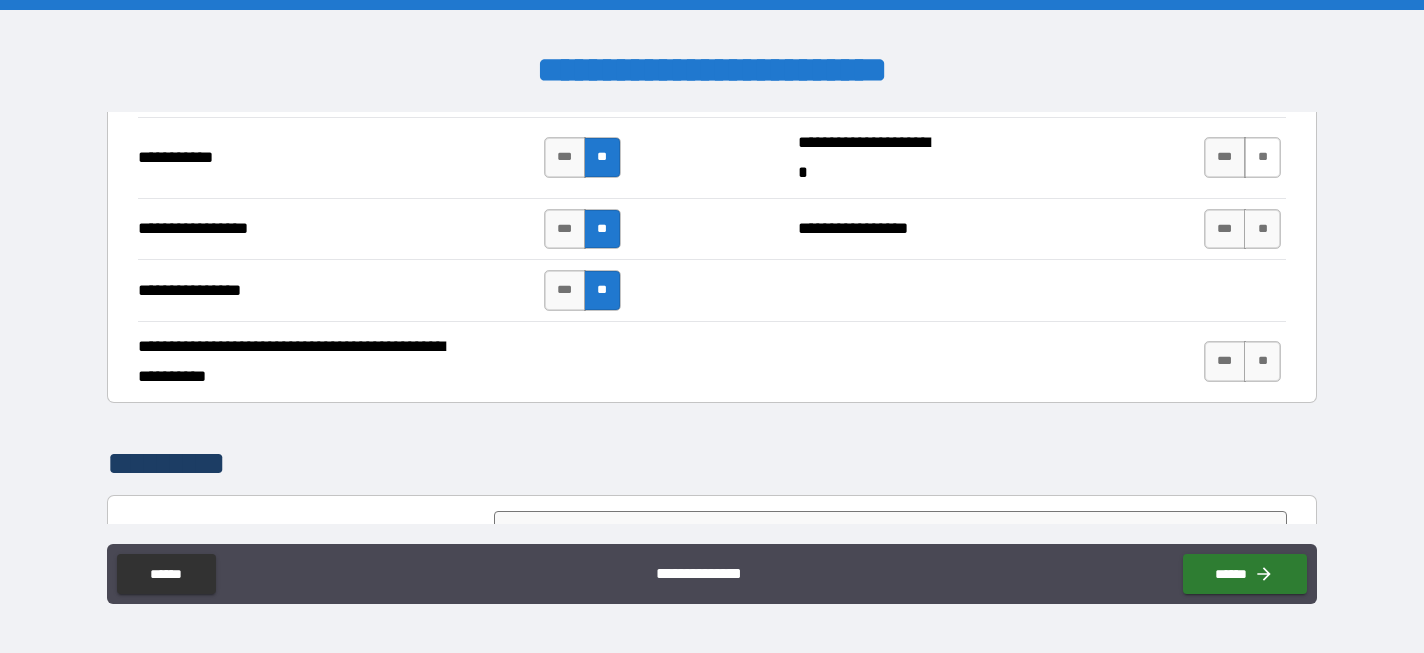 click on "**" at bounding box center (1262, 157) 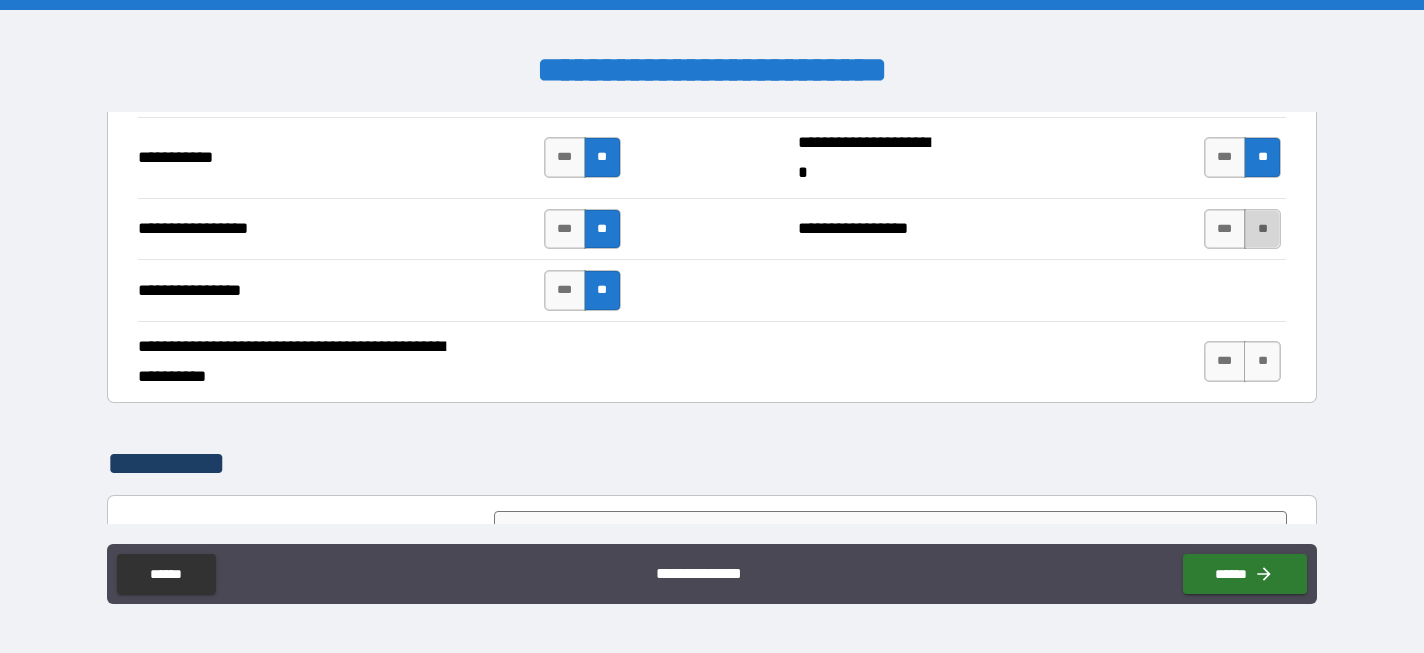 click on "**" at bounding box center [1262, 229] 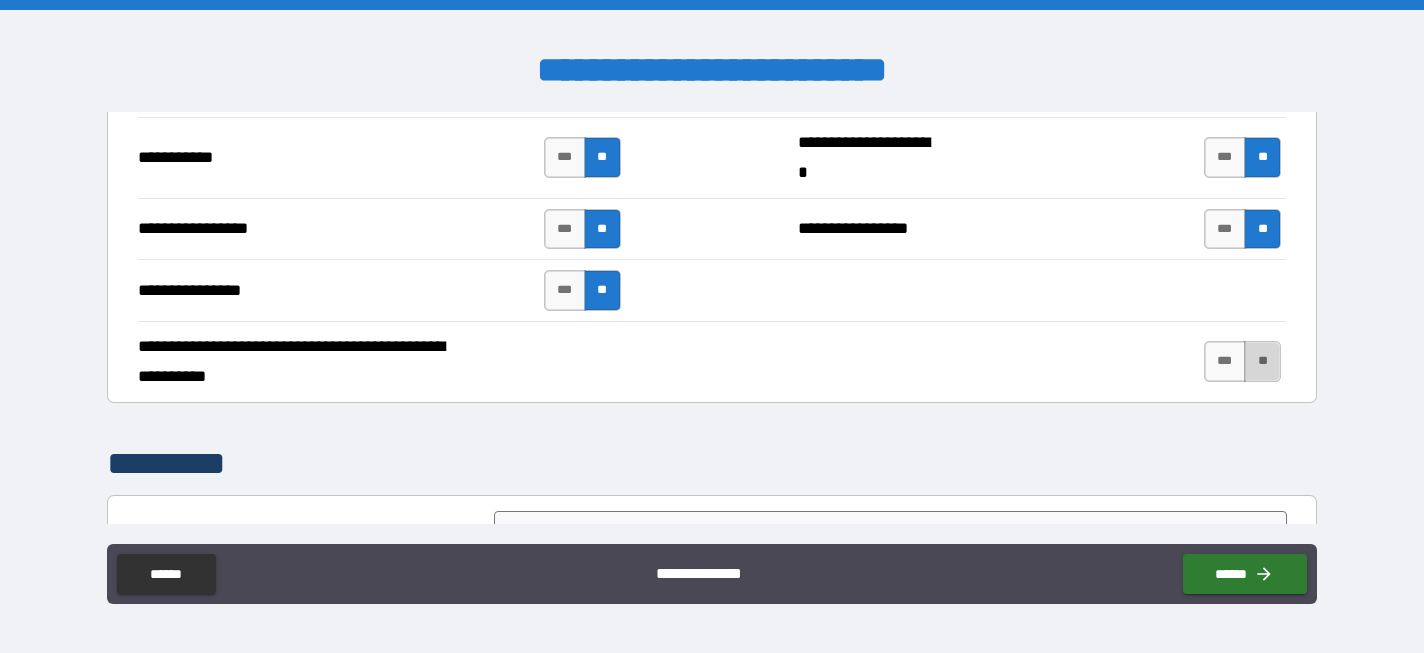 click on "**" at bounding box center (1262, 361) 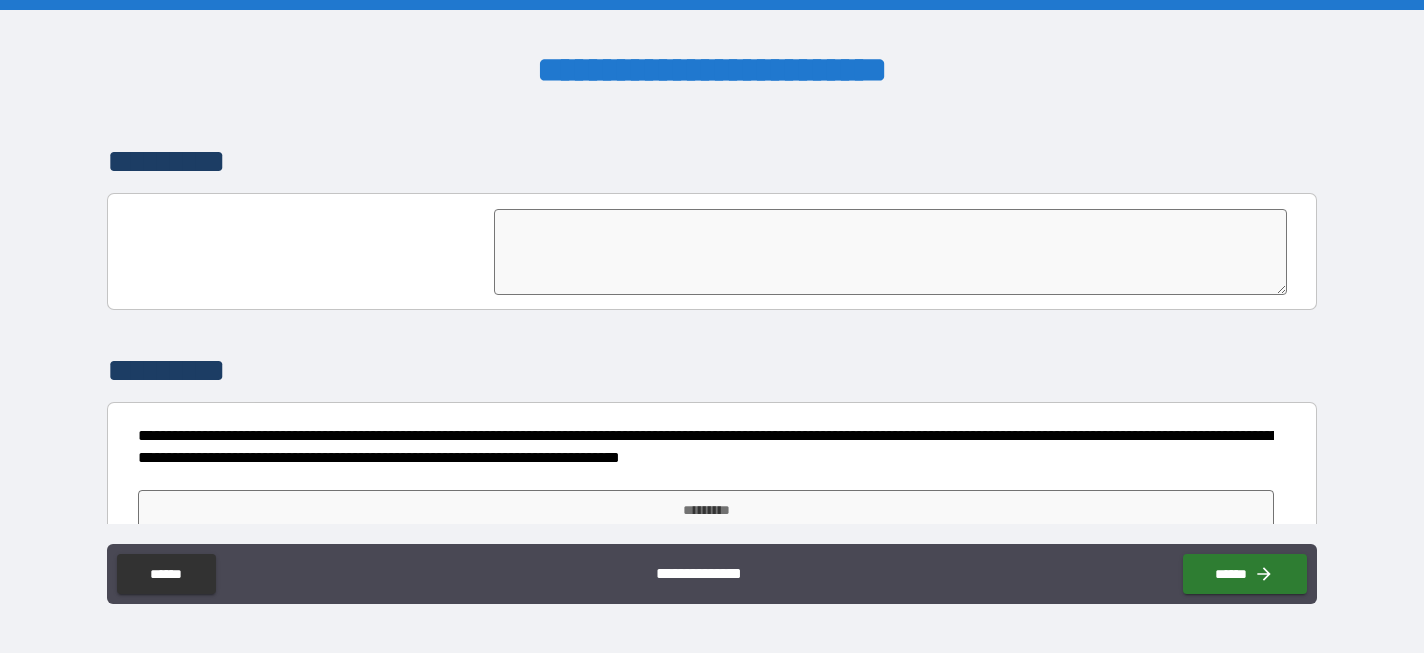 scroll, scrollTop: 4880, scrollLeft: 0, axis: vertical 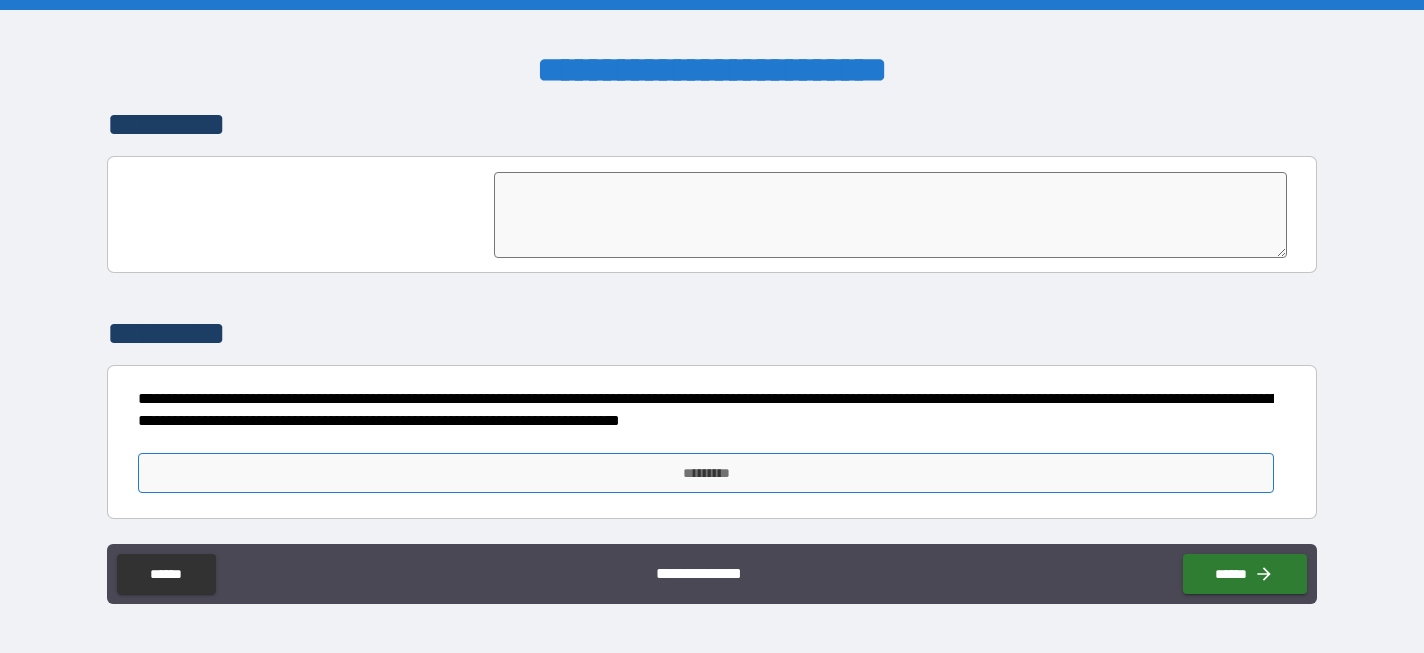 click on "*********" at bounding box center (706, 473) 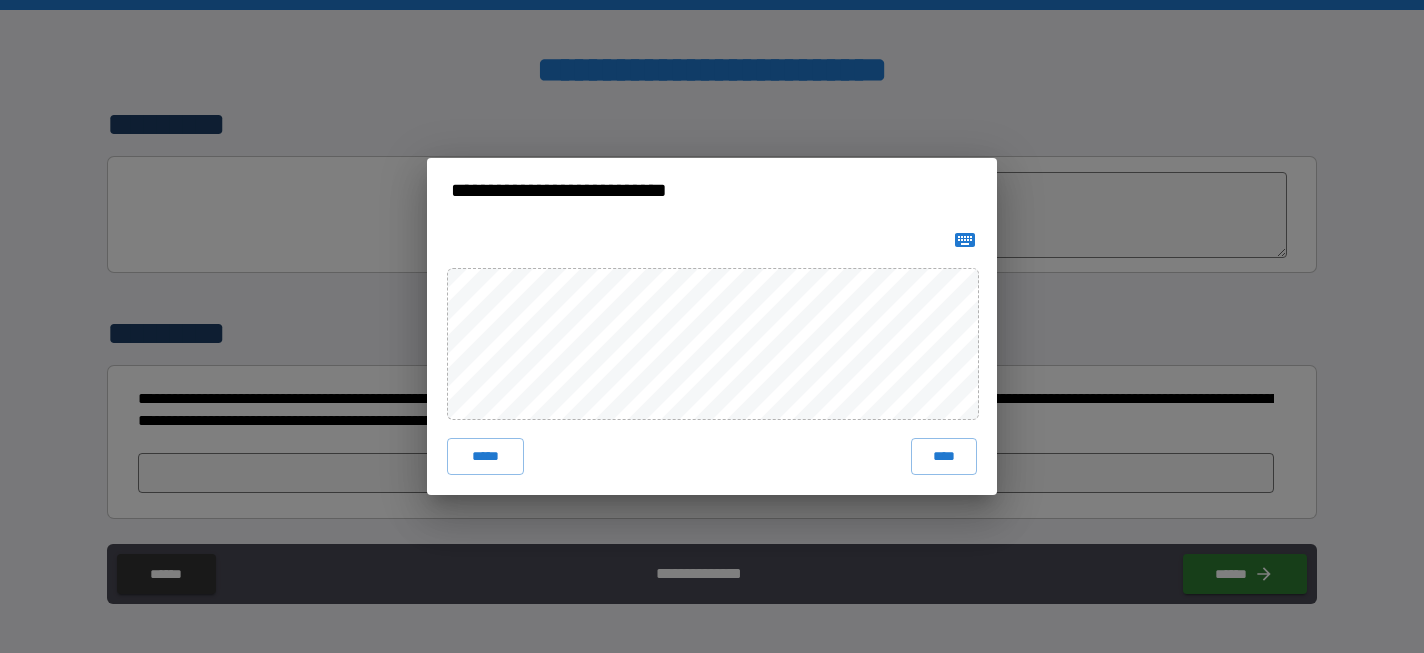 click on "***** ****" at bounding box center [712, 358] 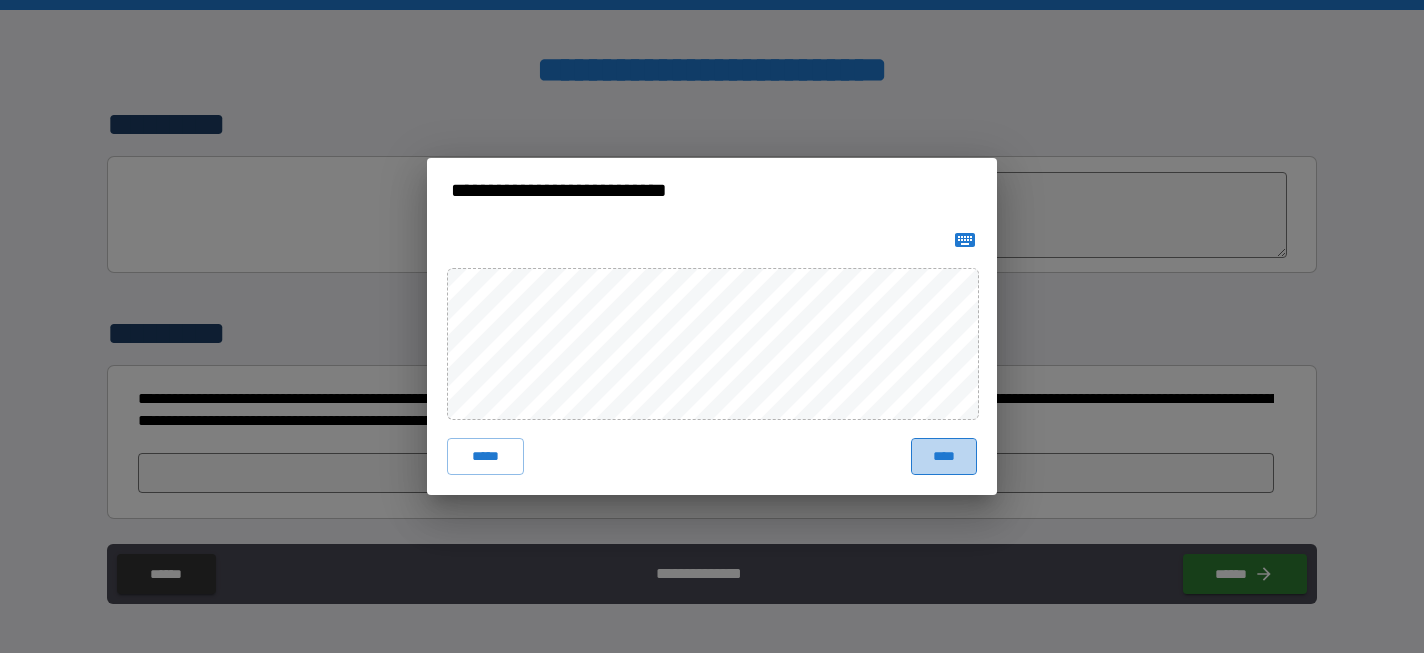 click on "****" at bounding box center [944, 456] 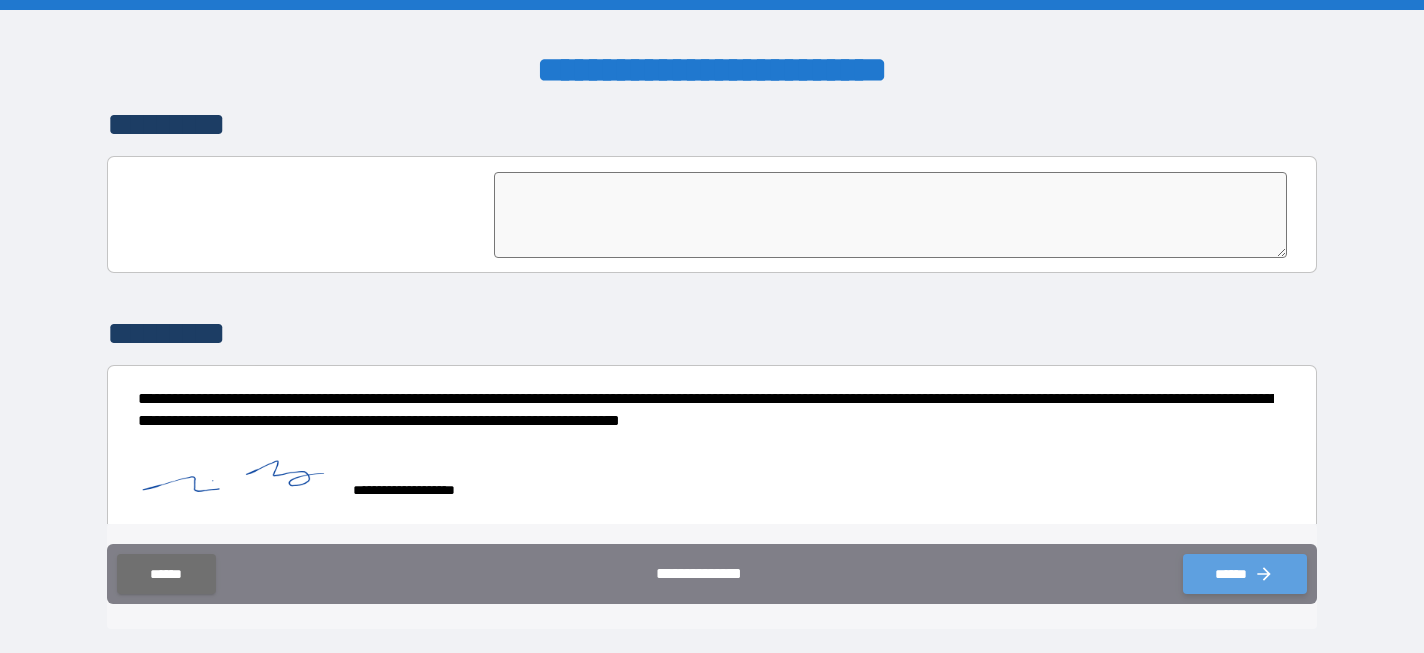 click on "******" at bounding box center (1245, 574) 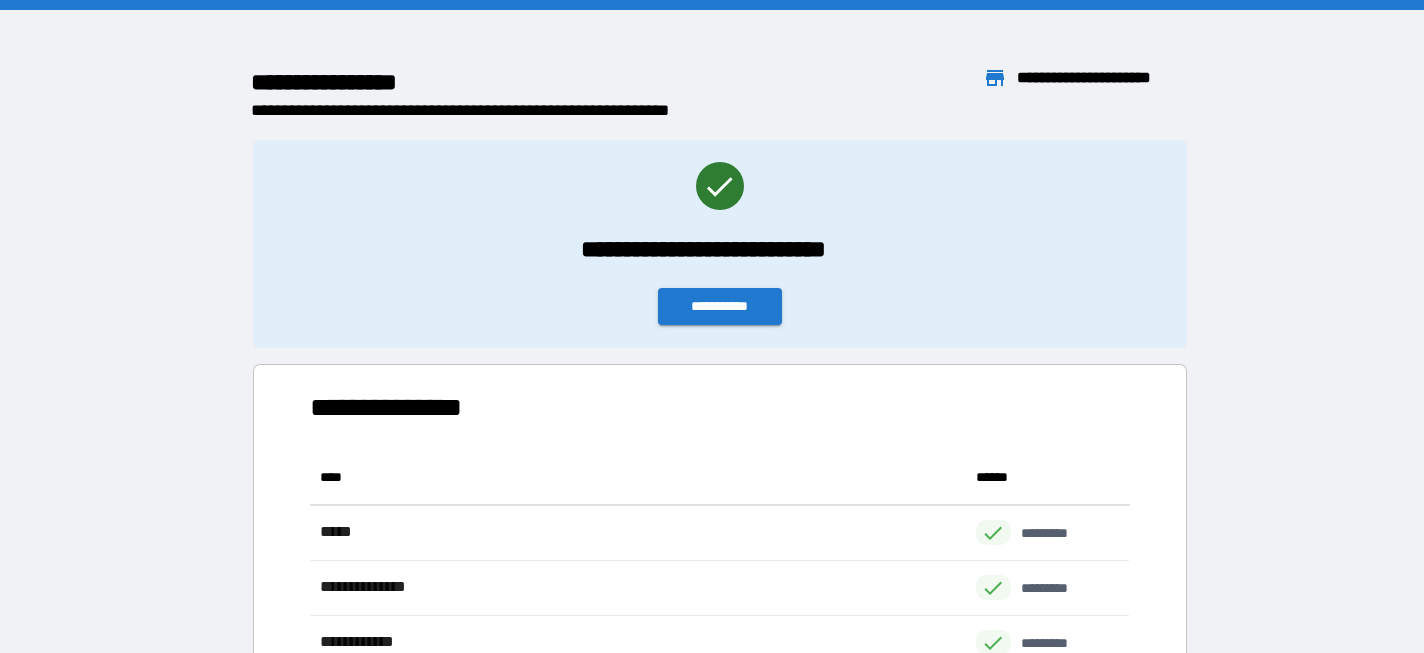 scroll, scrollTop: 1, scrollLeft: 0, axis: vertical 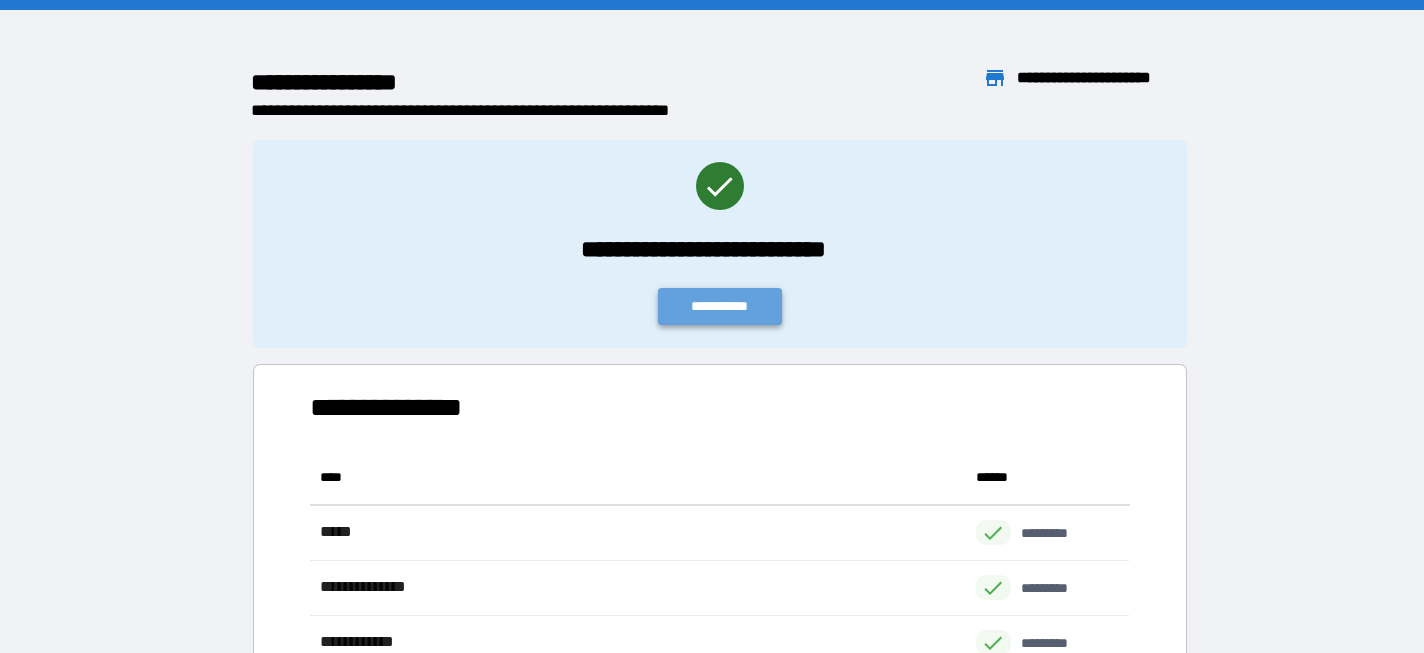 click on "**********" at bounding box center (720, 306) 